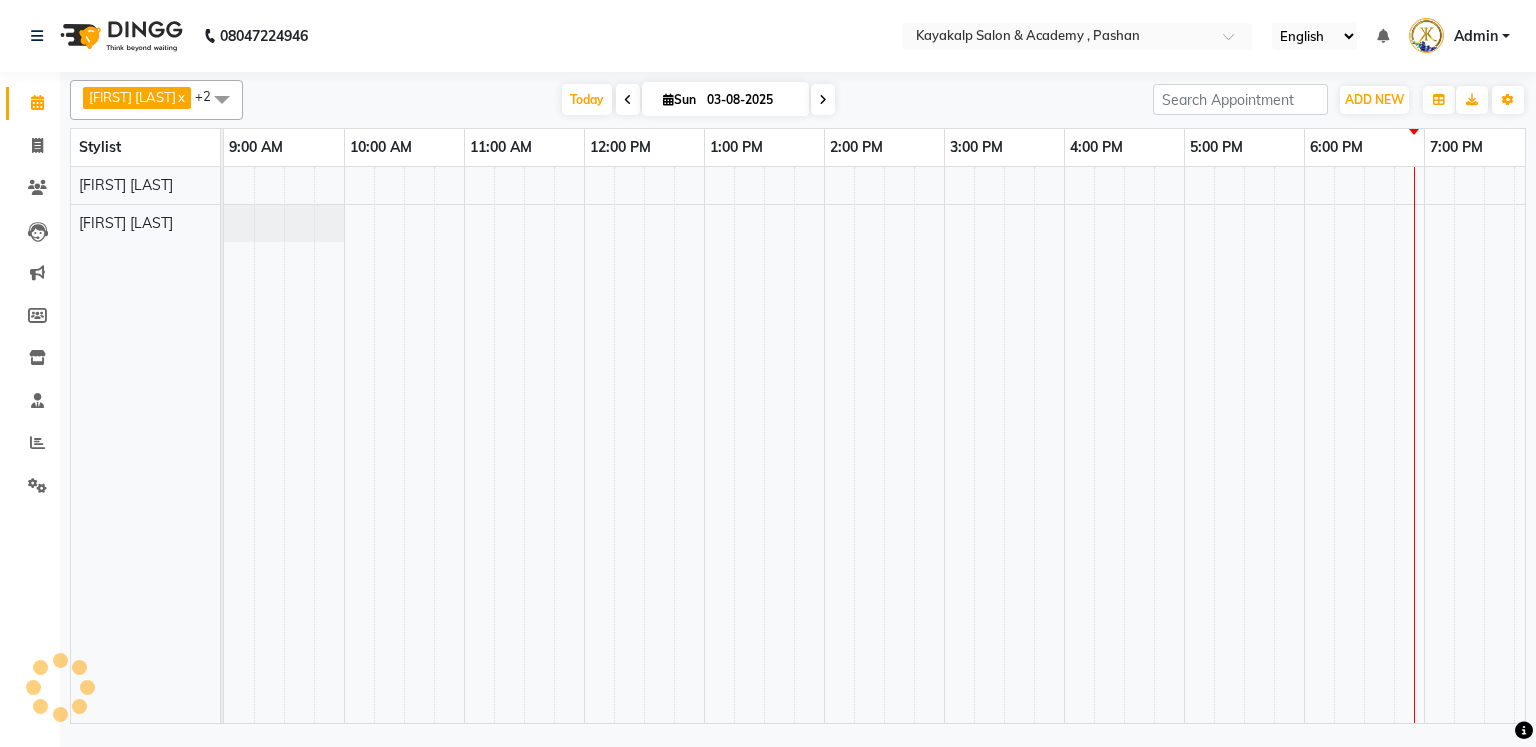 scroll, scrollTop: 0, scrollLeft: 0, axis: both 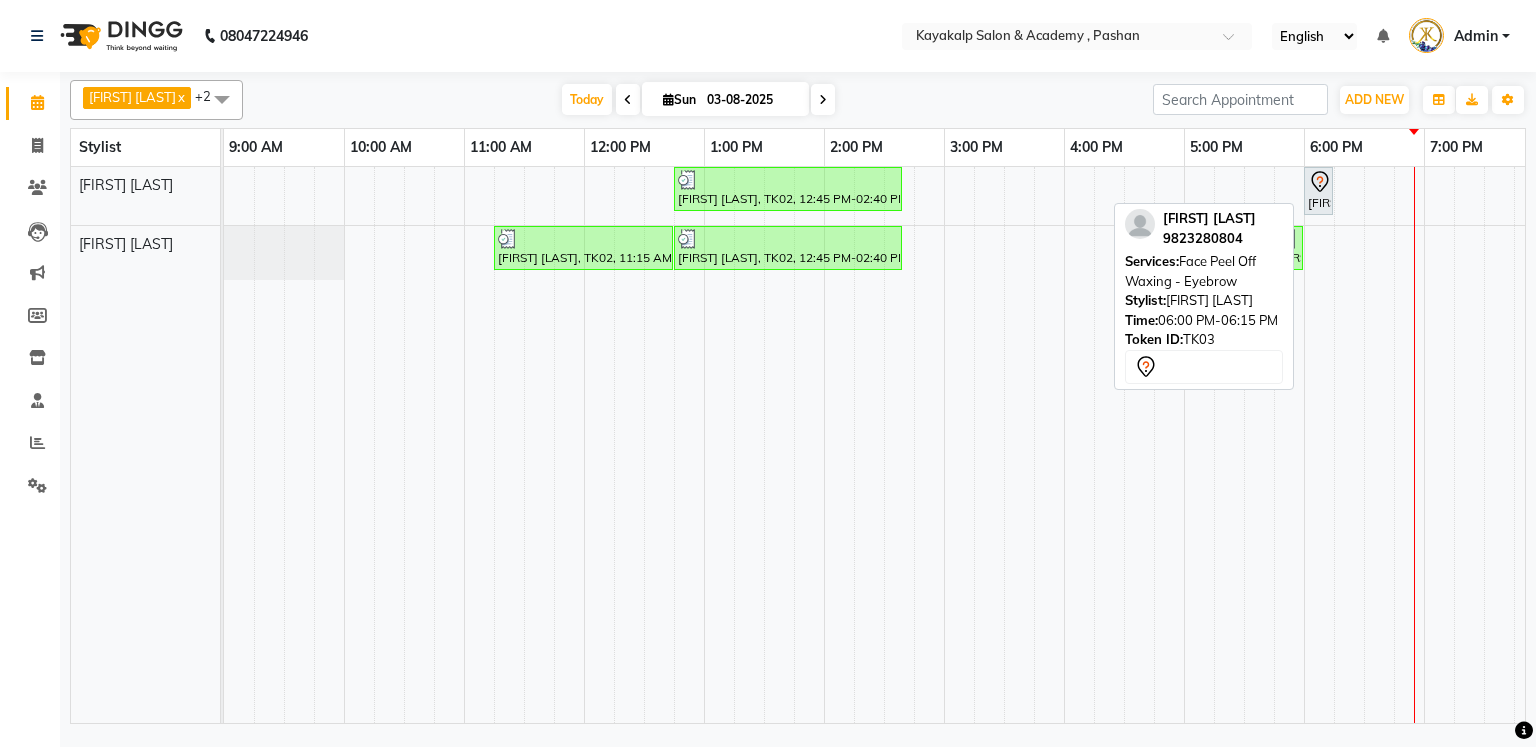 click on "[FIRST] [LAST], TK03, 06:00 PM-06:15 PM, Face Peel Off Waxing - Eyebrow" at bounding box center (1318, 191) 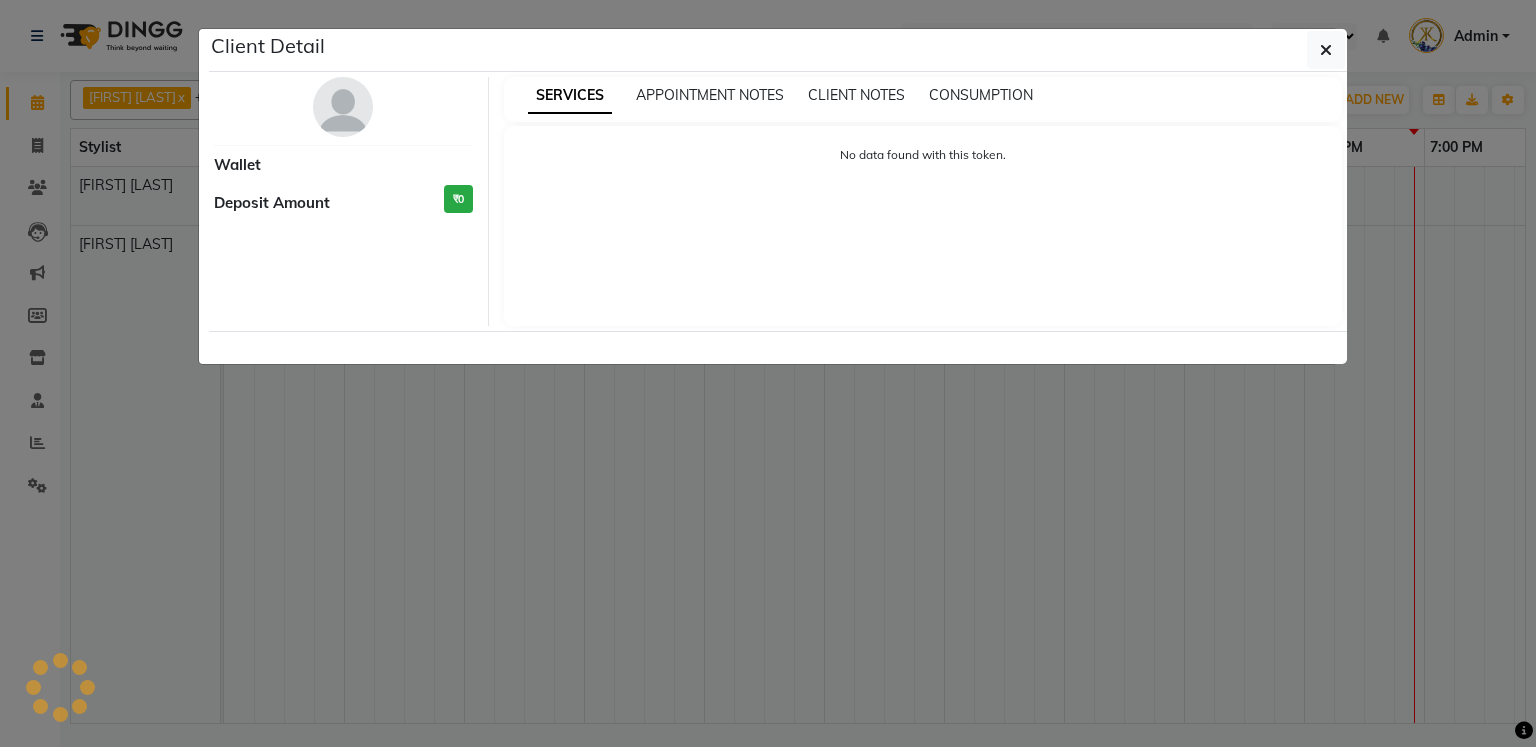 select on "7" 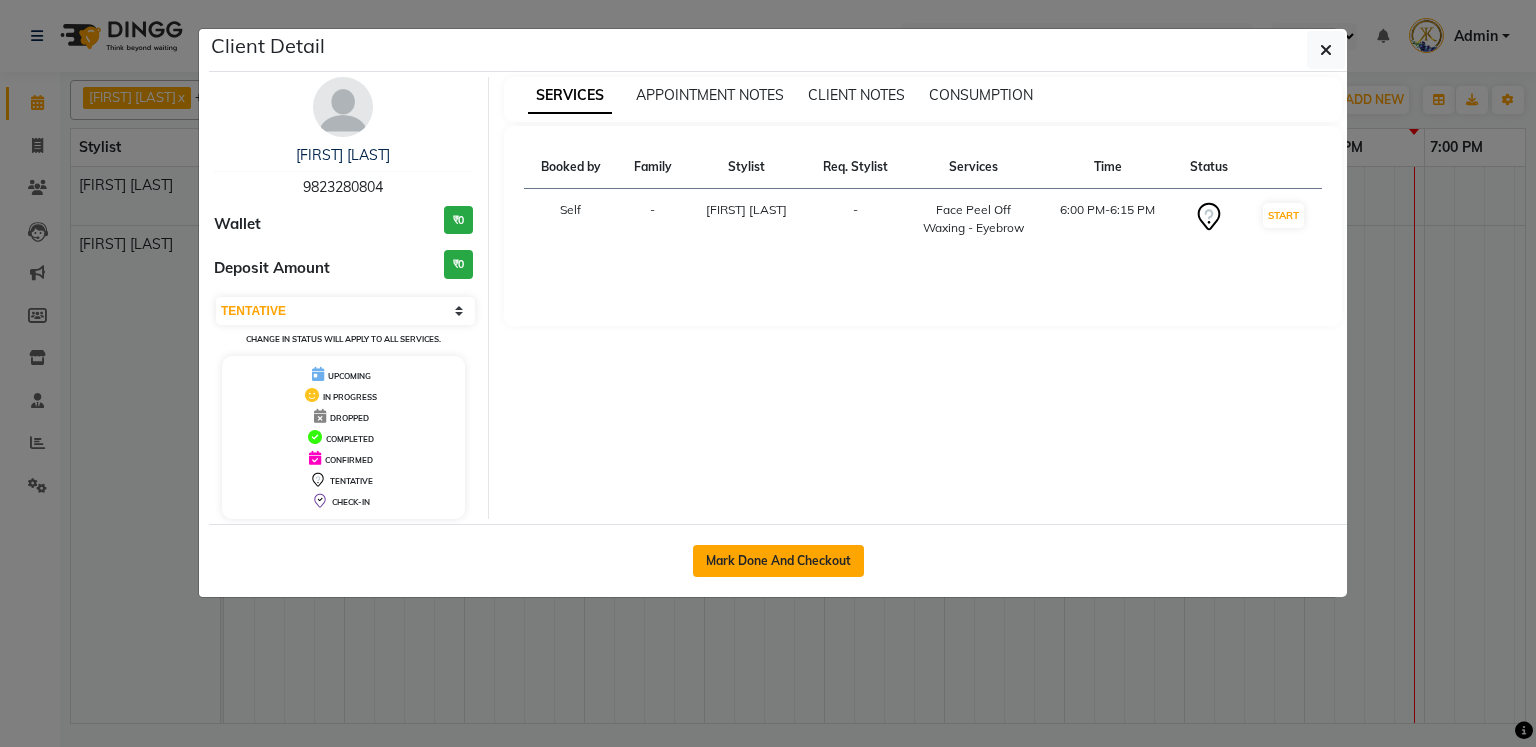 click on "Mark Done And Checkout" 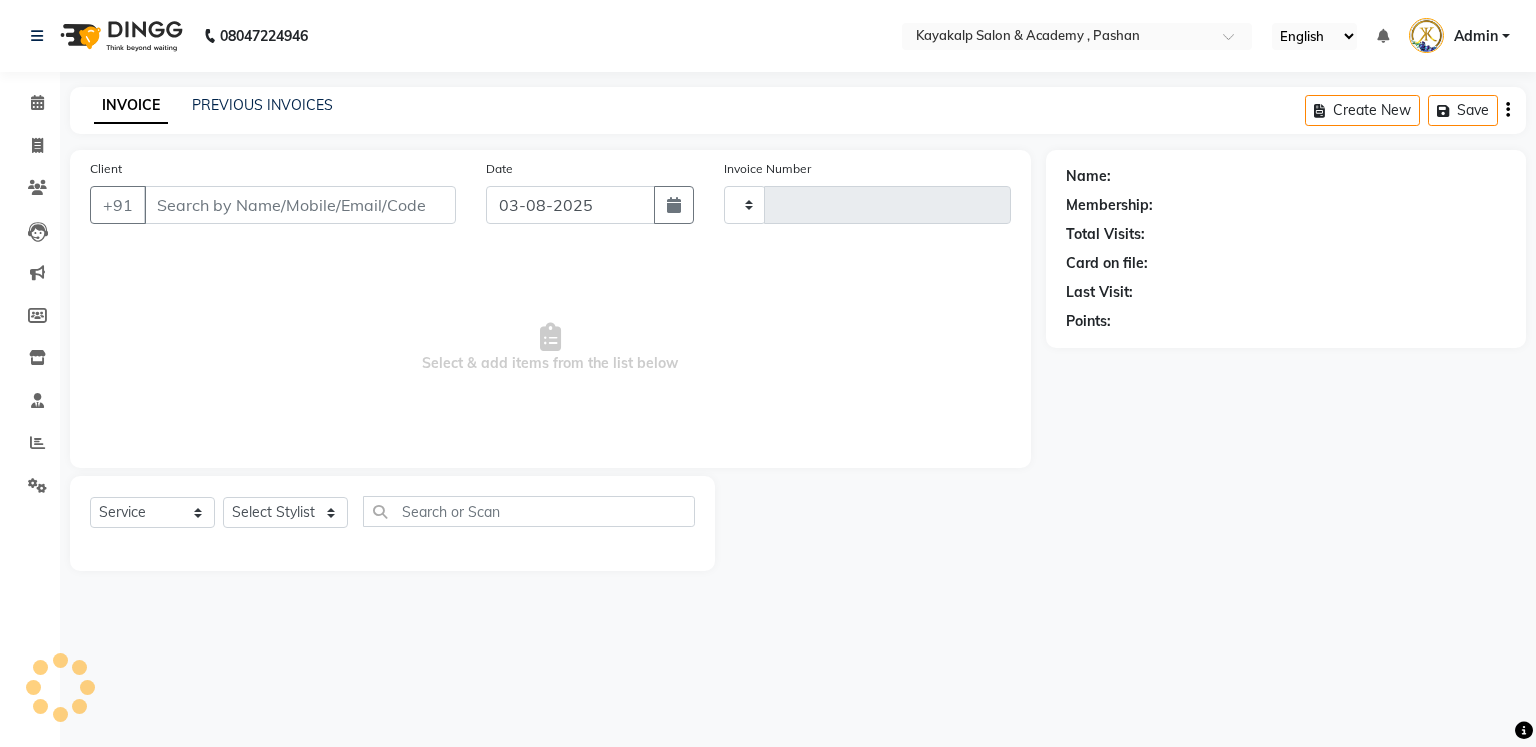 type on "0523" 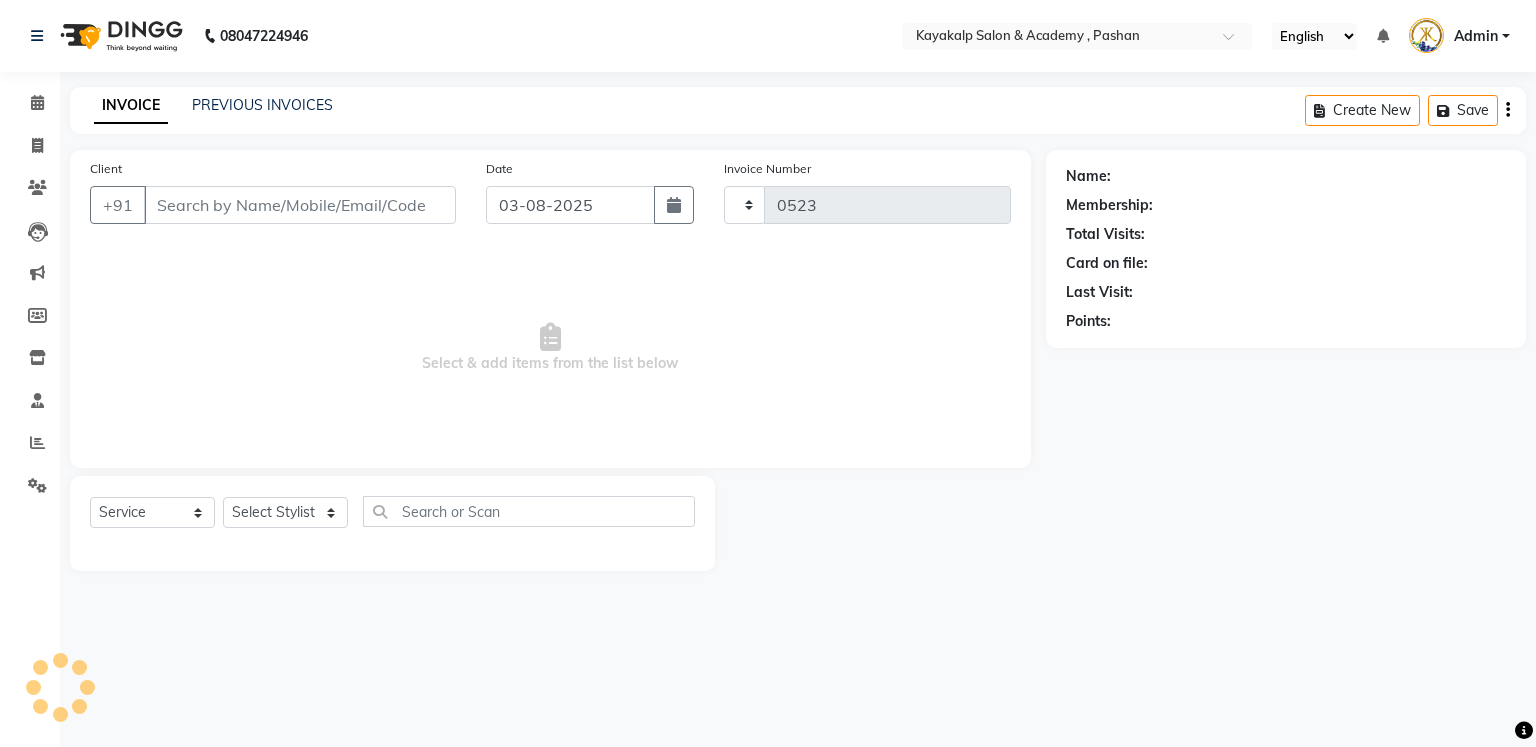 select on "4804" 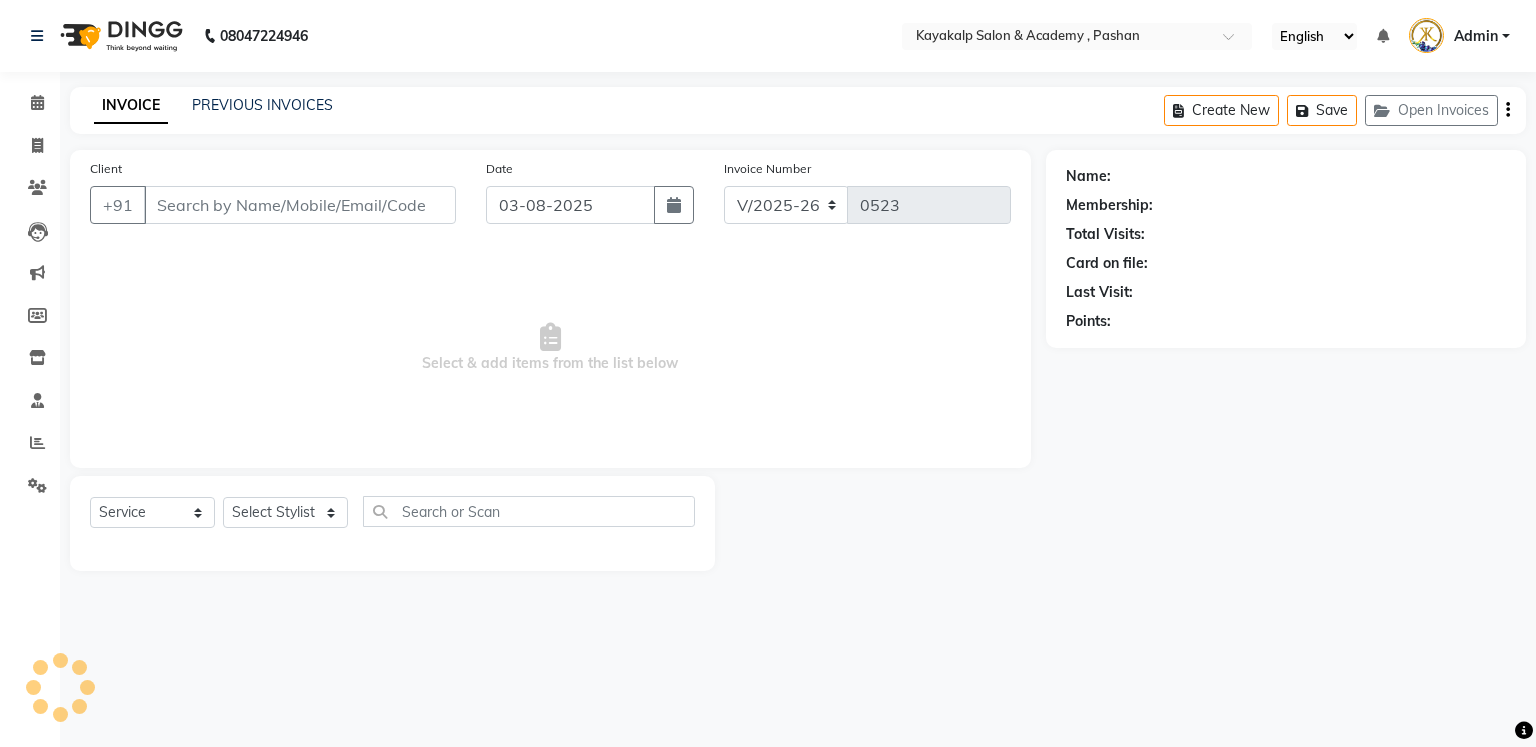 type on "9823280804" 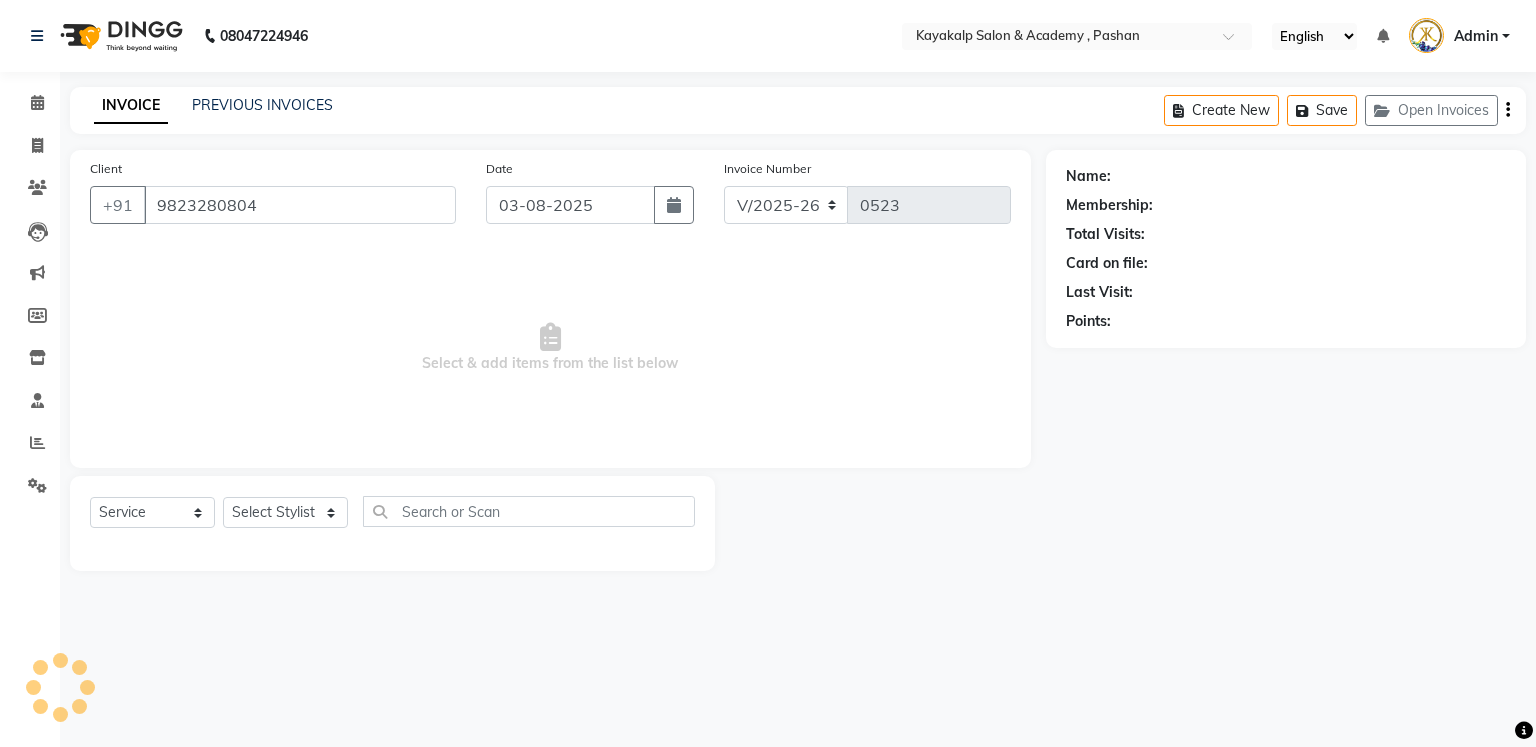 select on "29289" 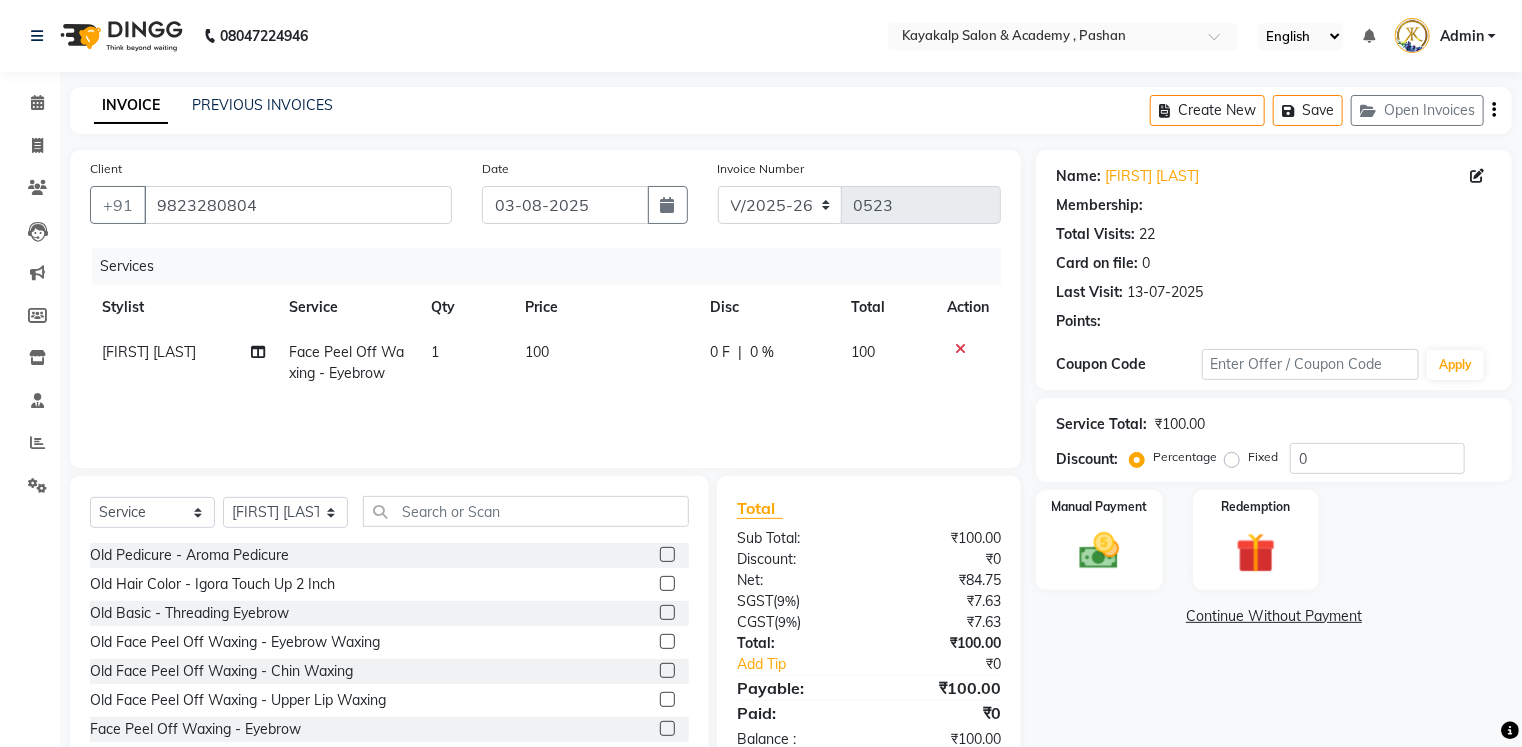 select on "1: Object" 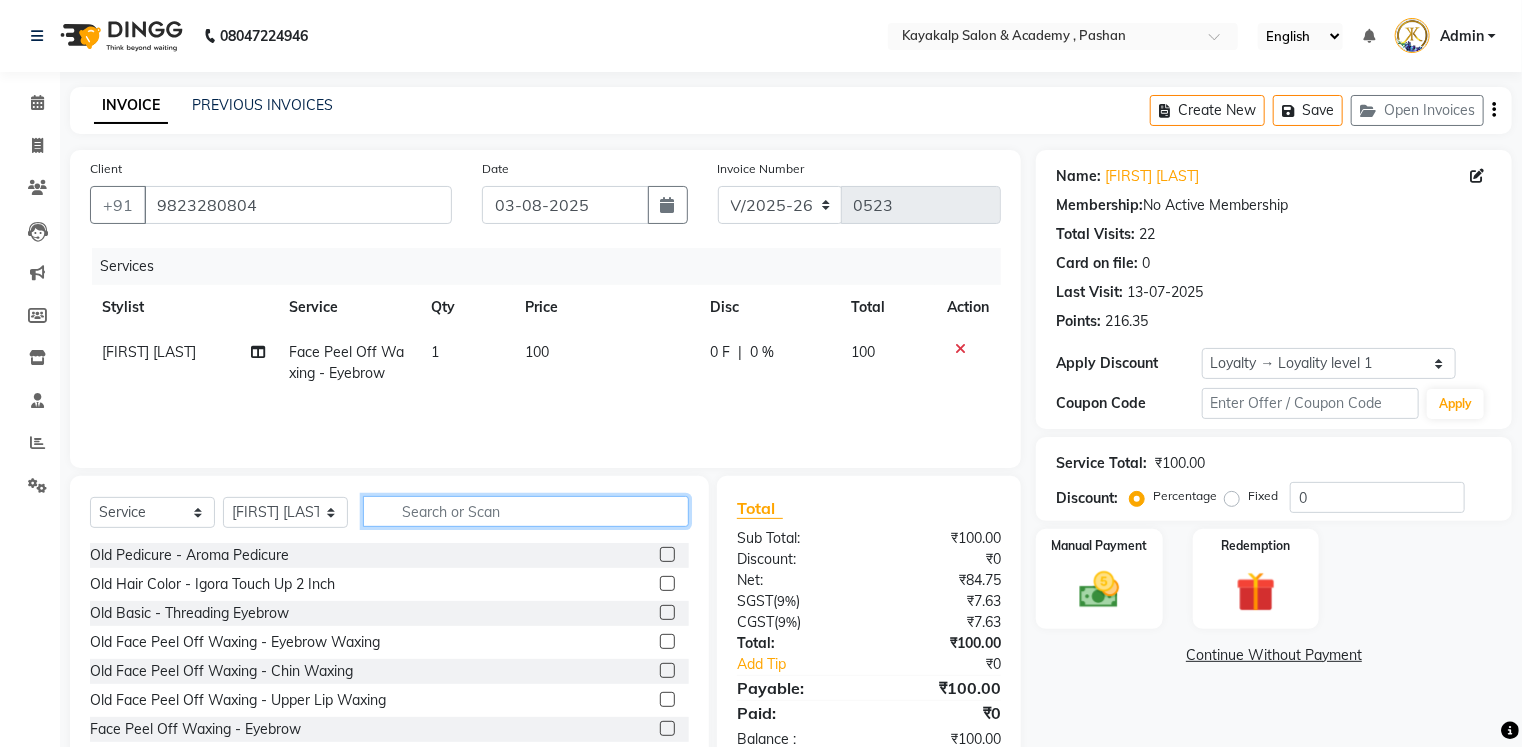 click 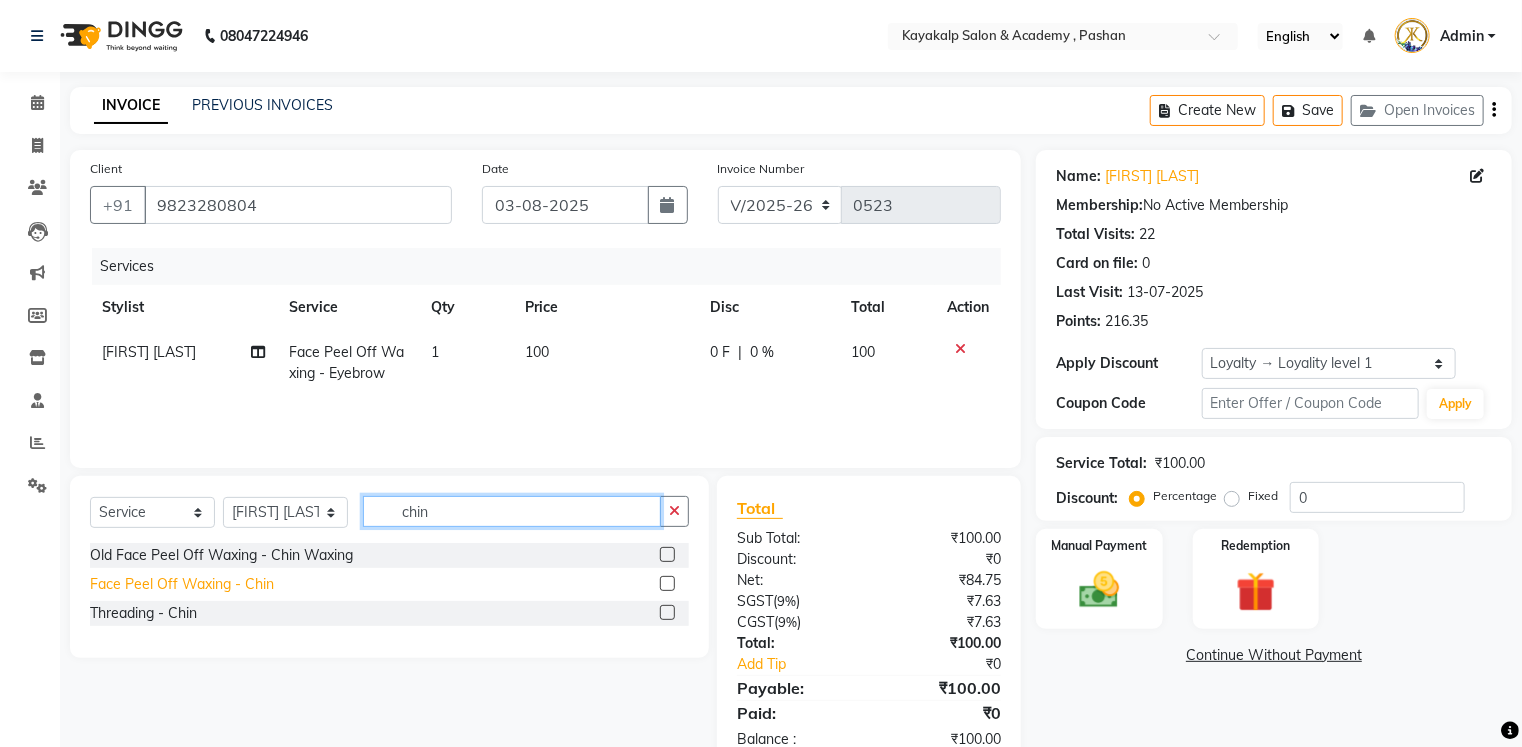 type on "chin" 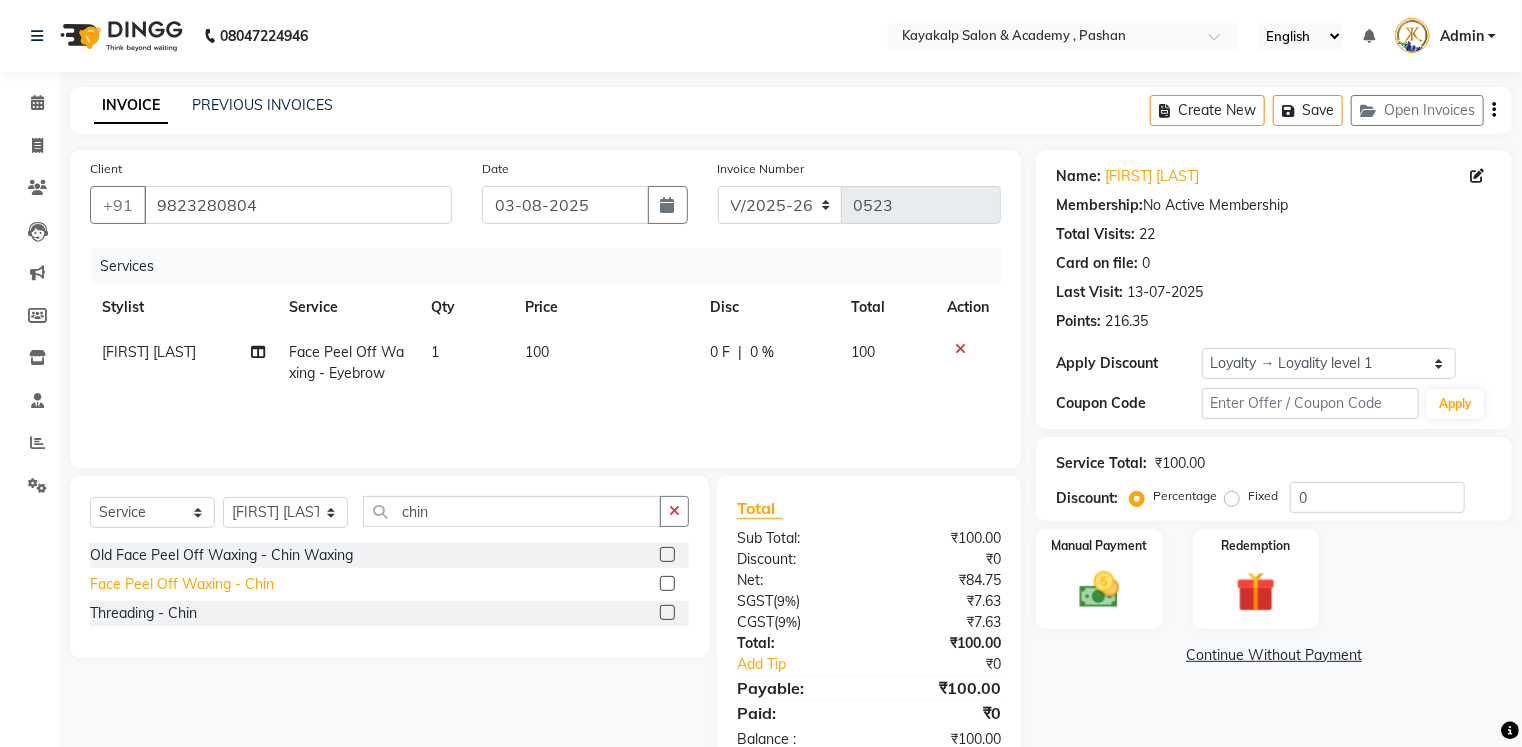 click on "Face Peel Off Waxing - Chin" 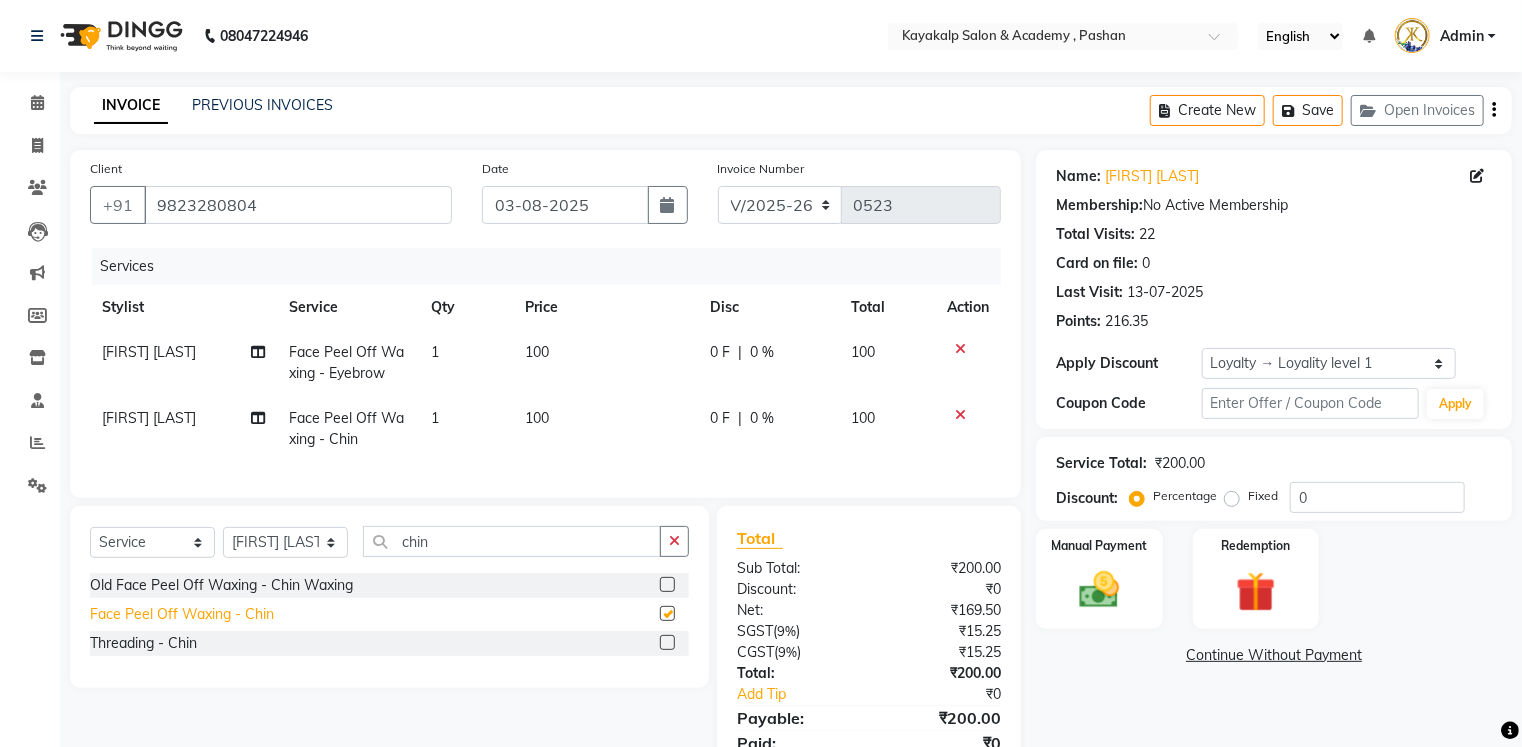 checkbox on "false" 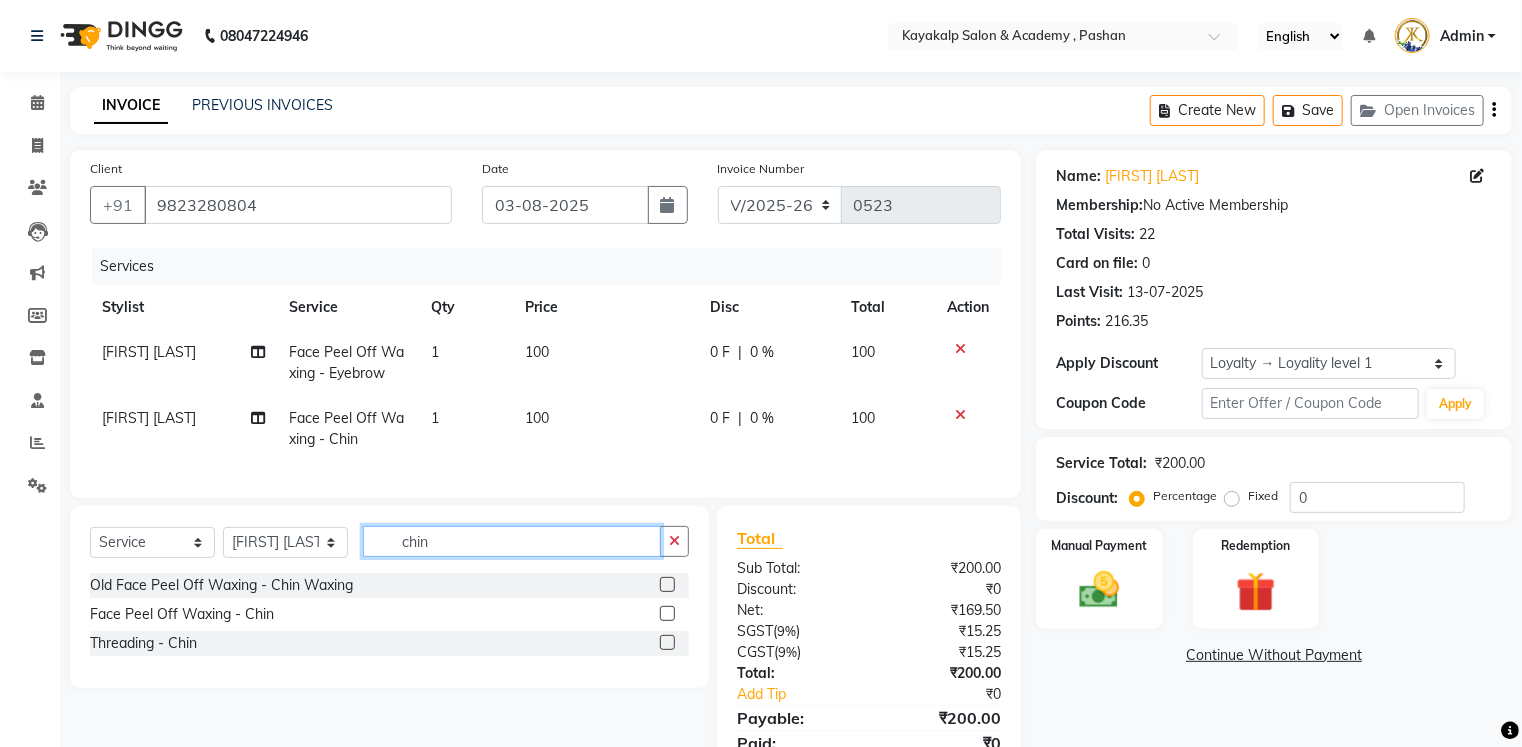 click on "chin" 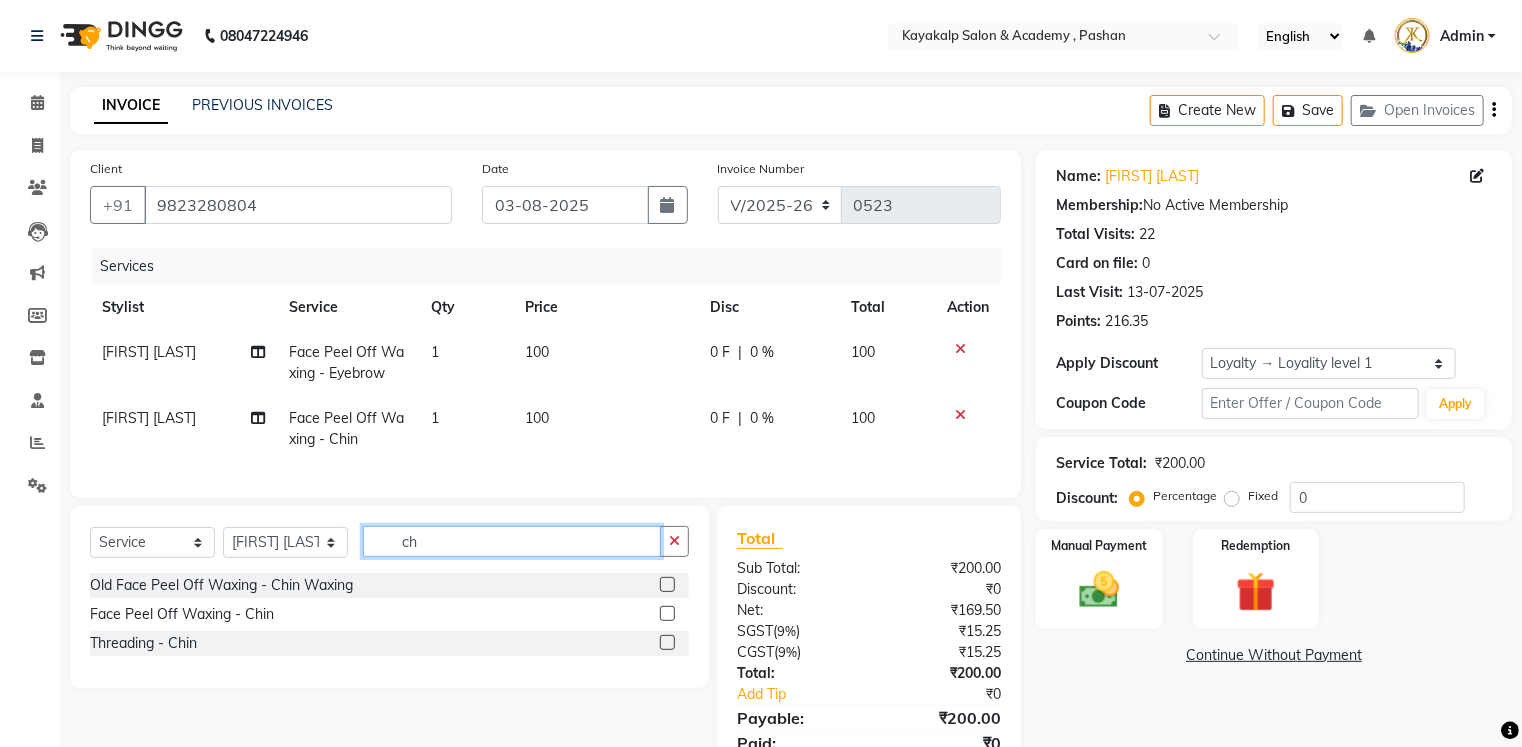 type on "c" 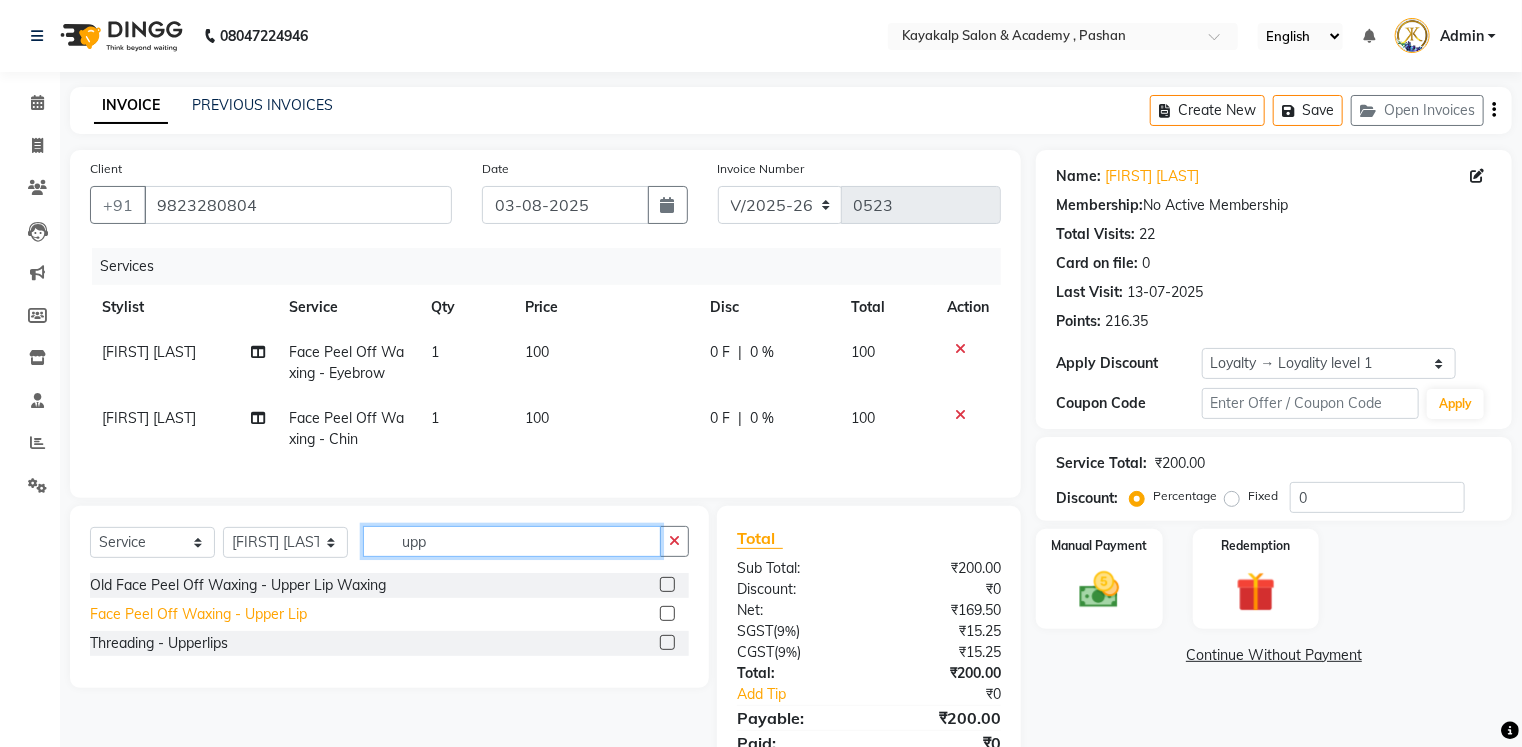 type on "upp" 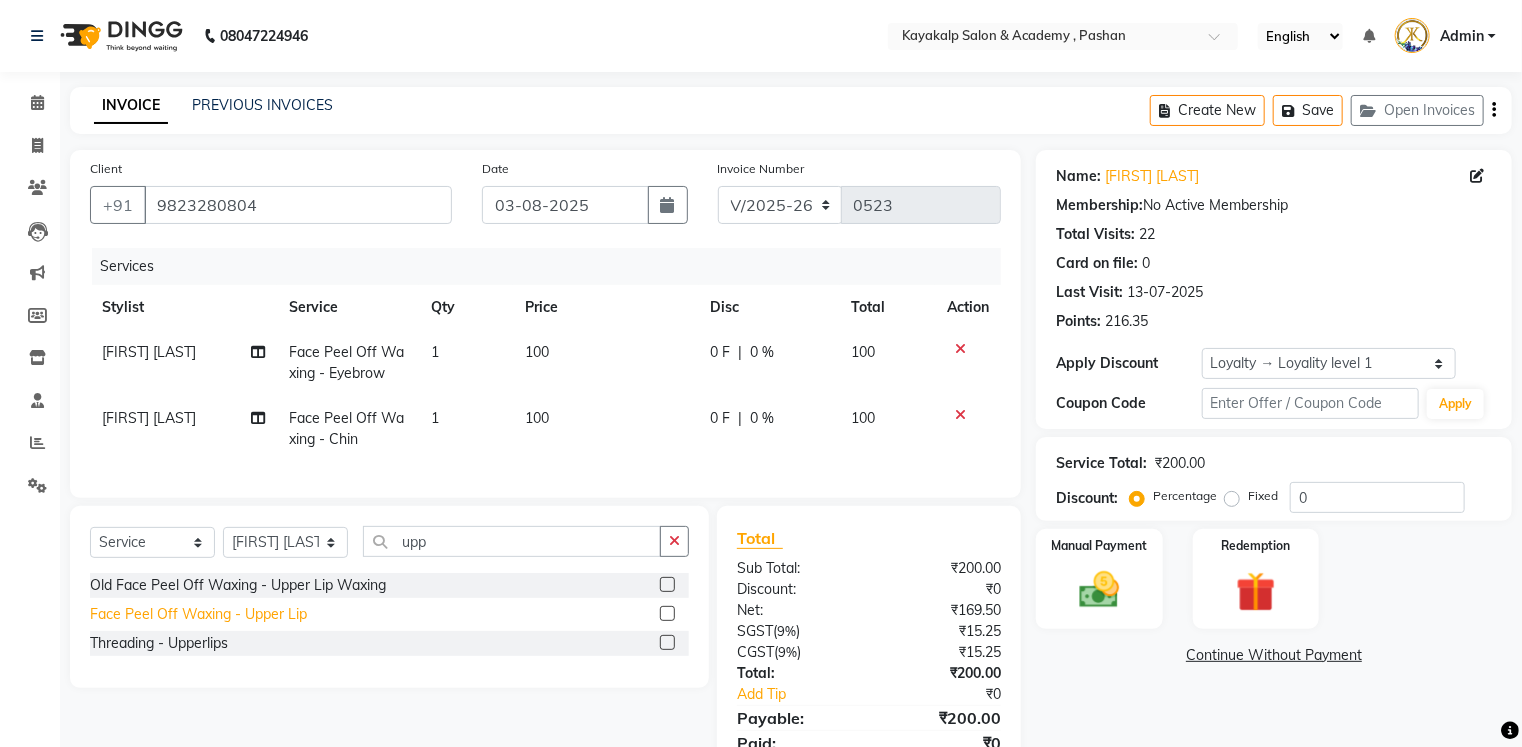 click on "Face Peel Off Waxing - Upper Lip" 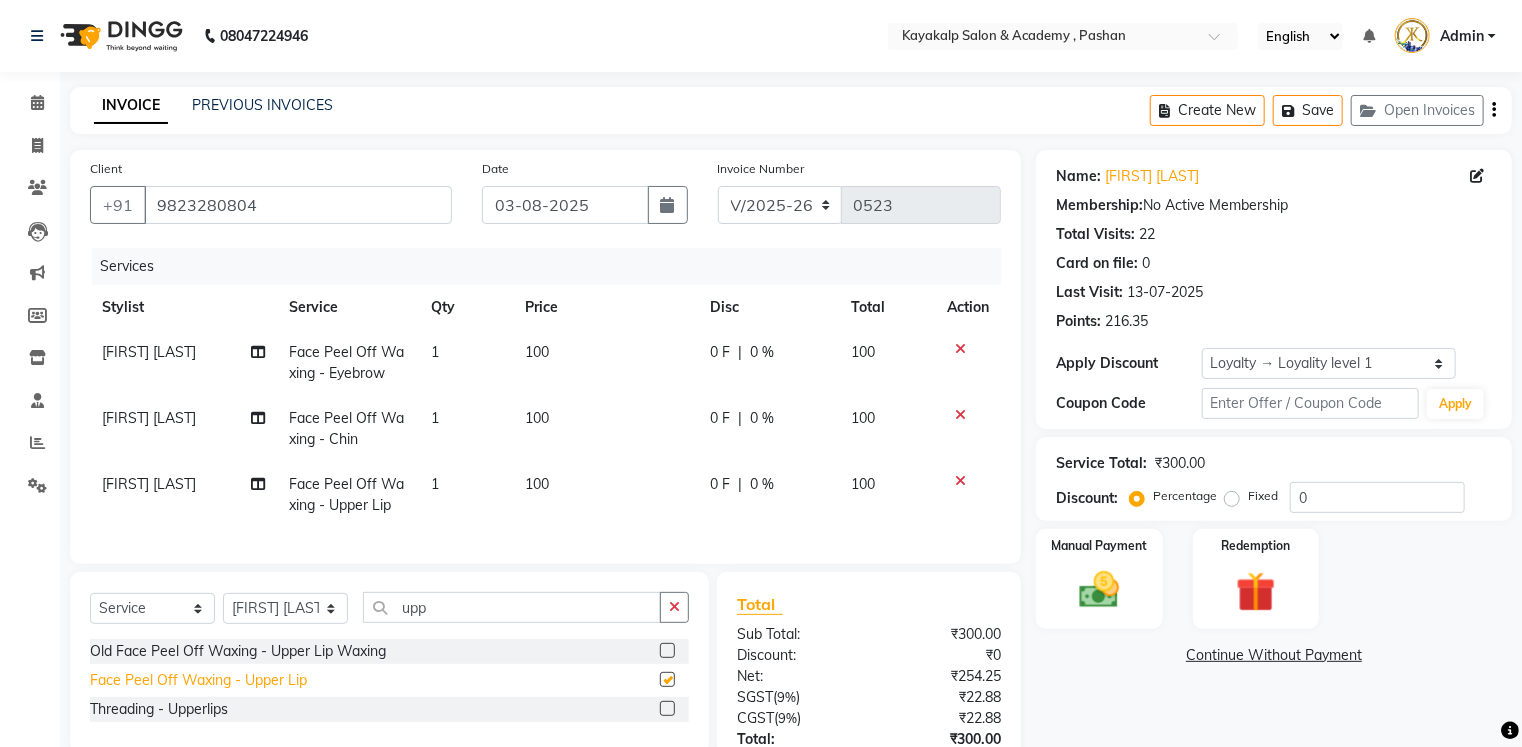 checkbox on "false" 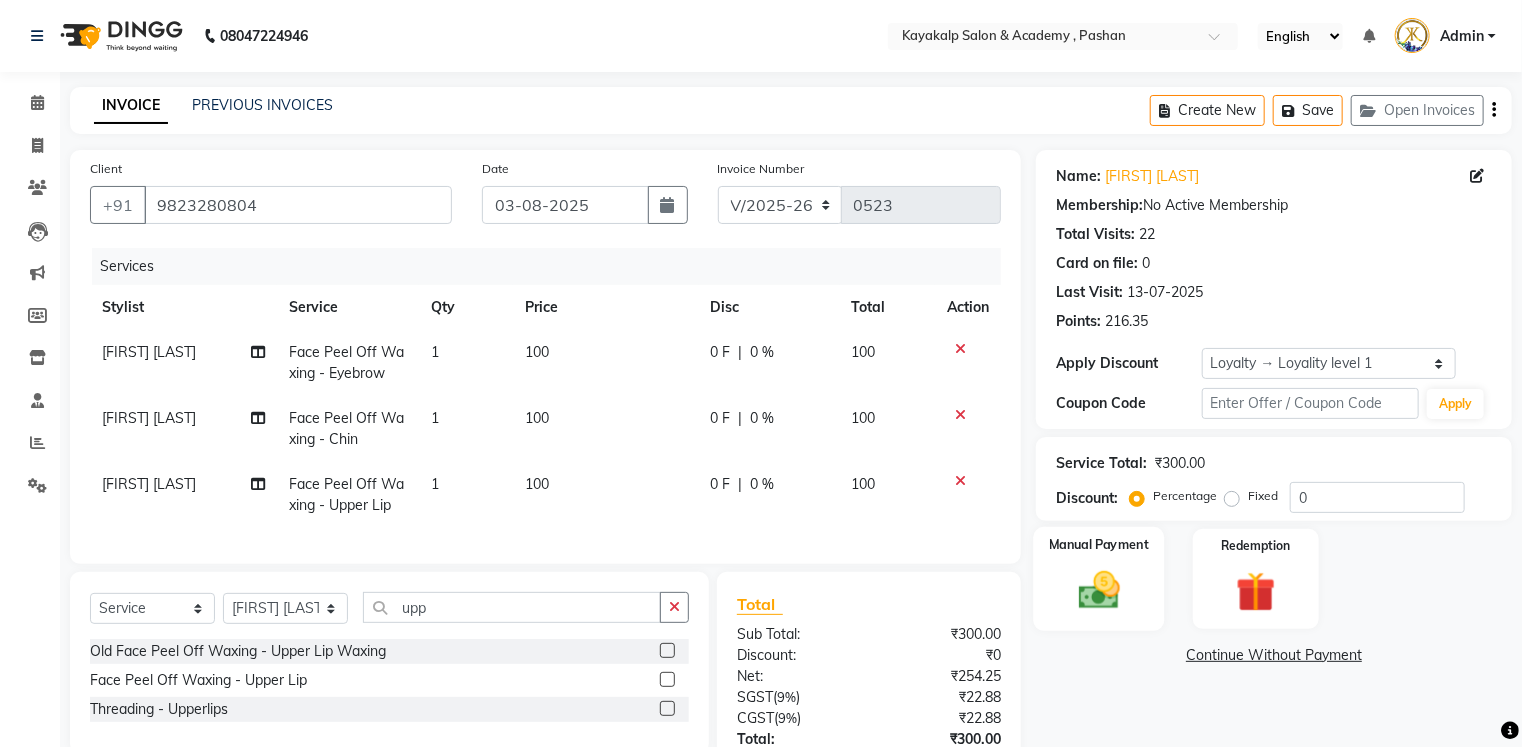 click 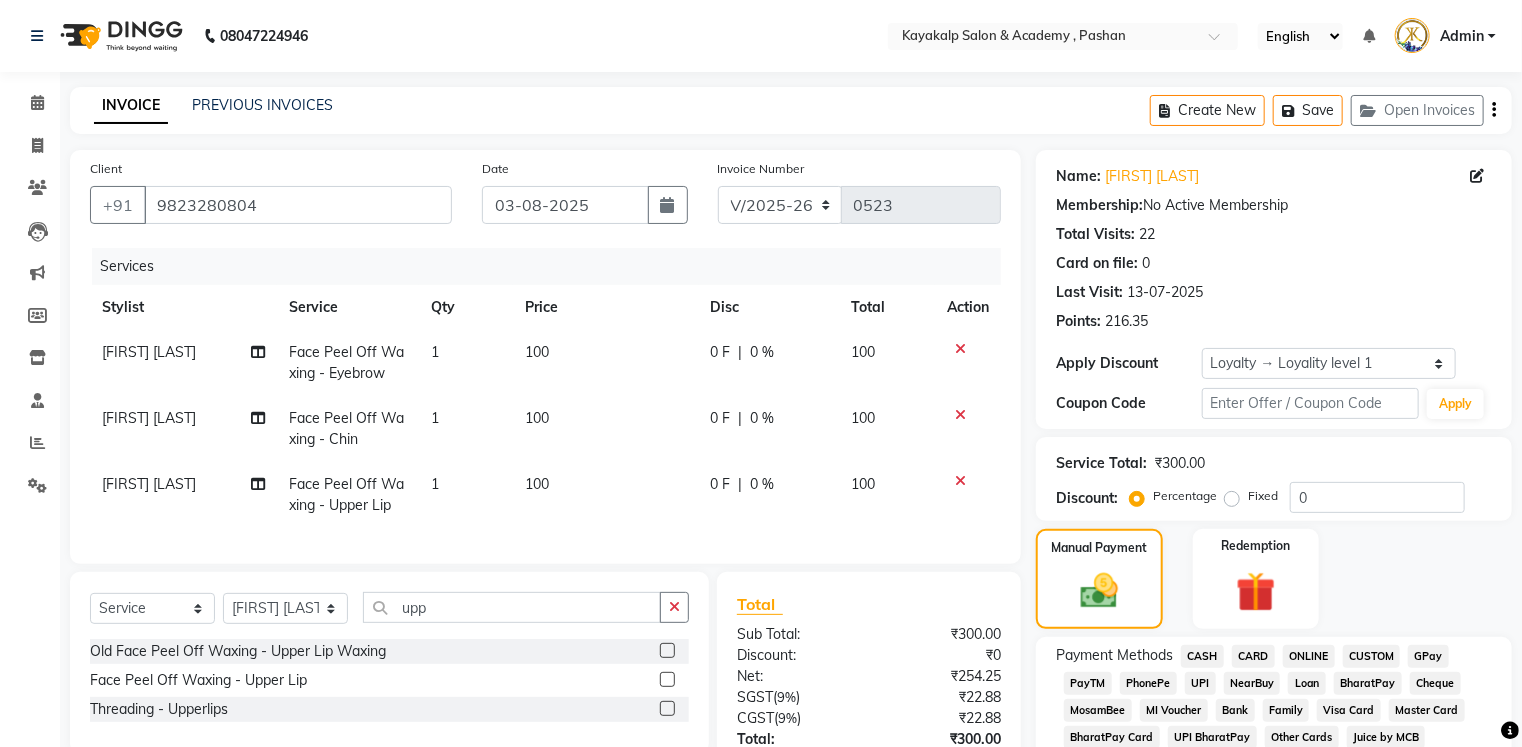click on "GPay" 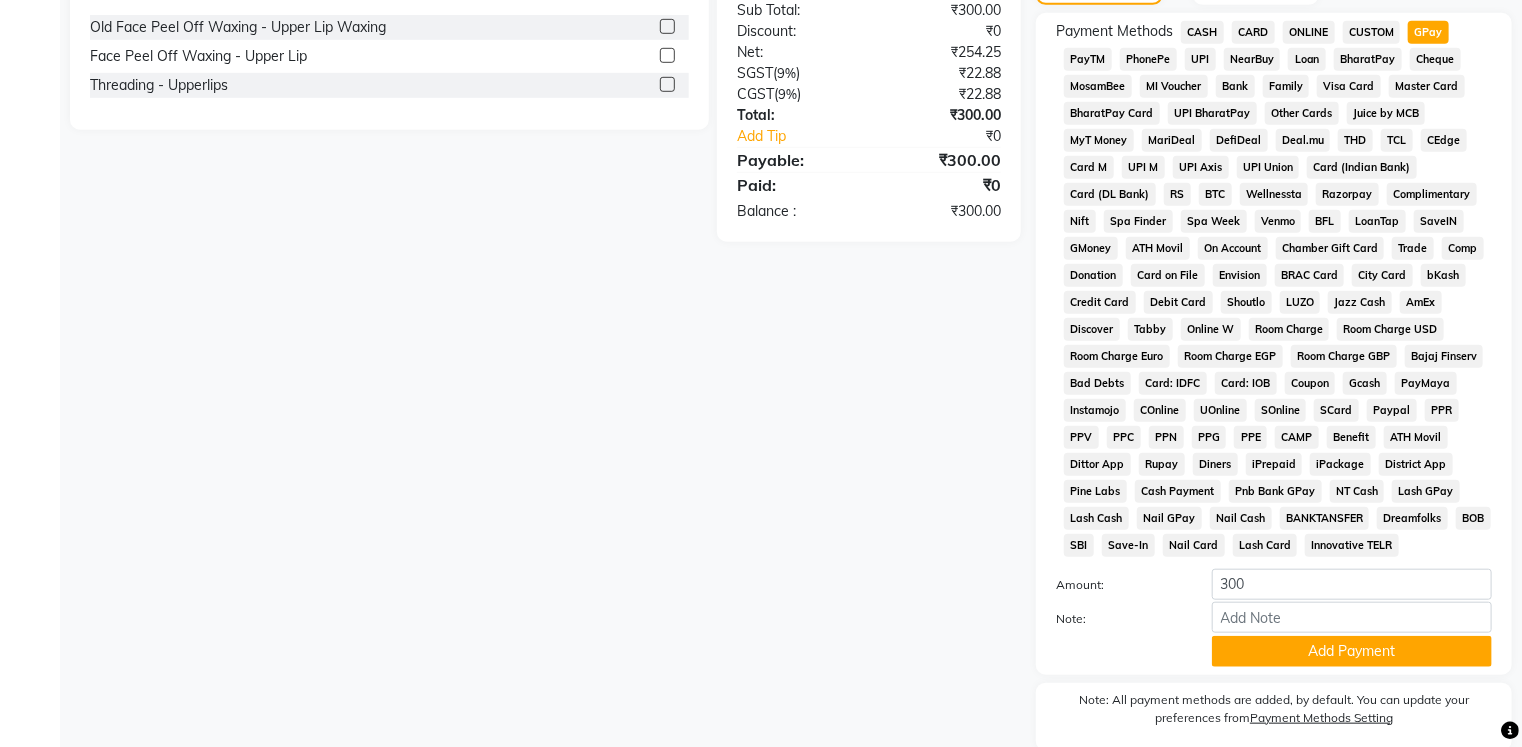 scroll, scrollTop: 715, scrollLeft: 0, axis: vertical 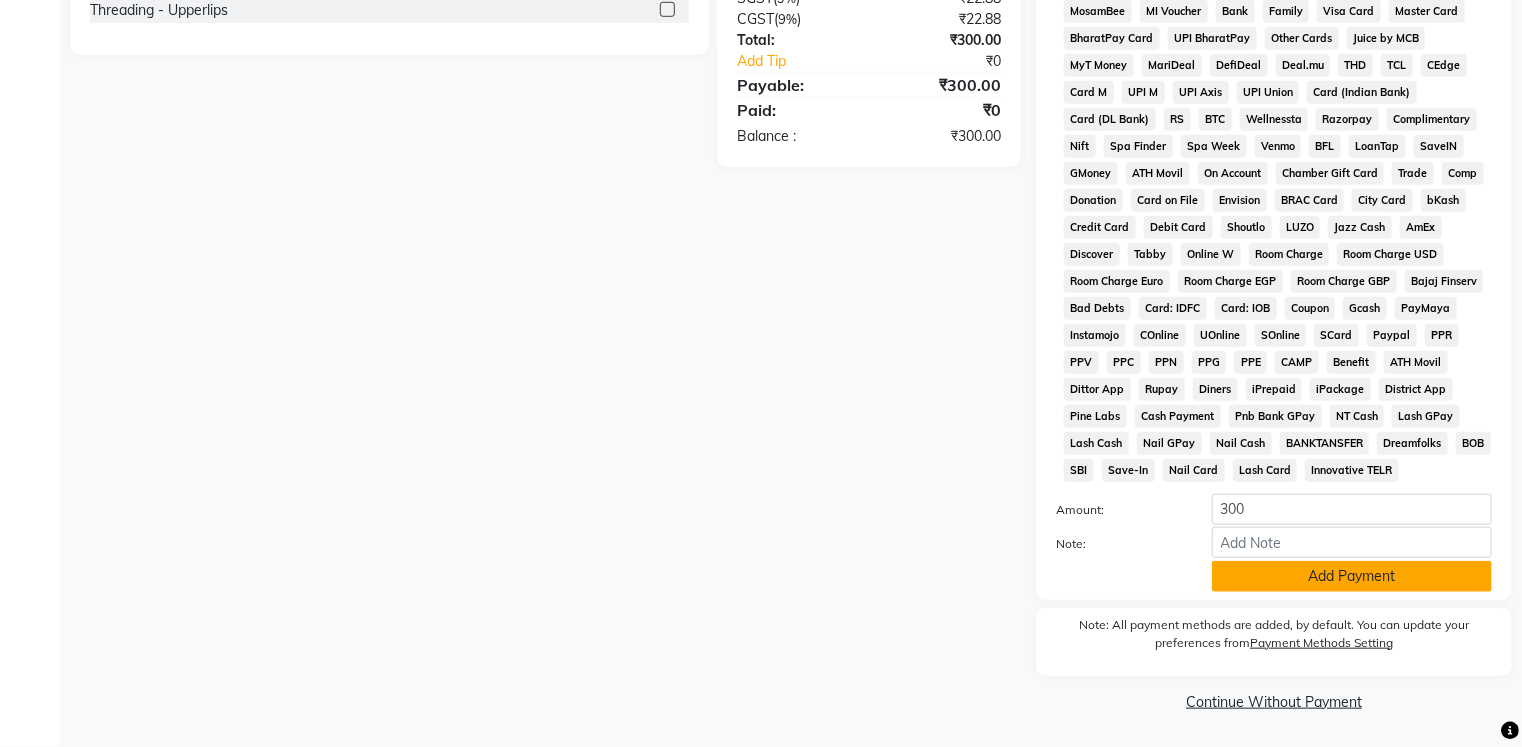 click on "Add Payment" 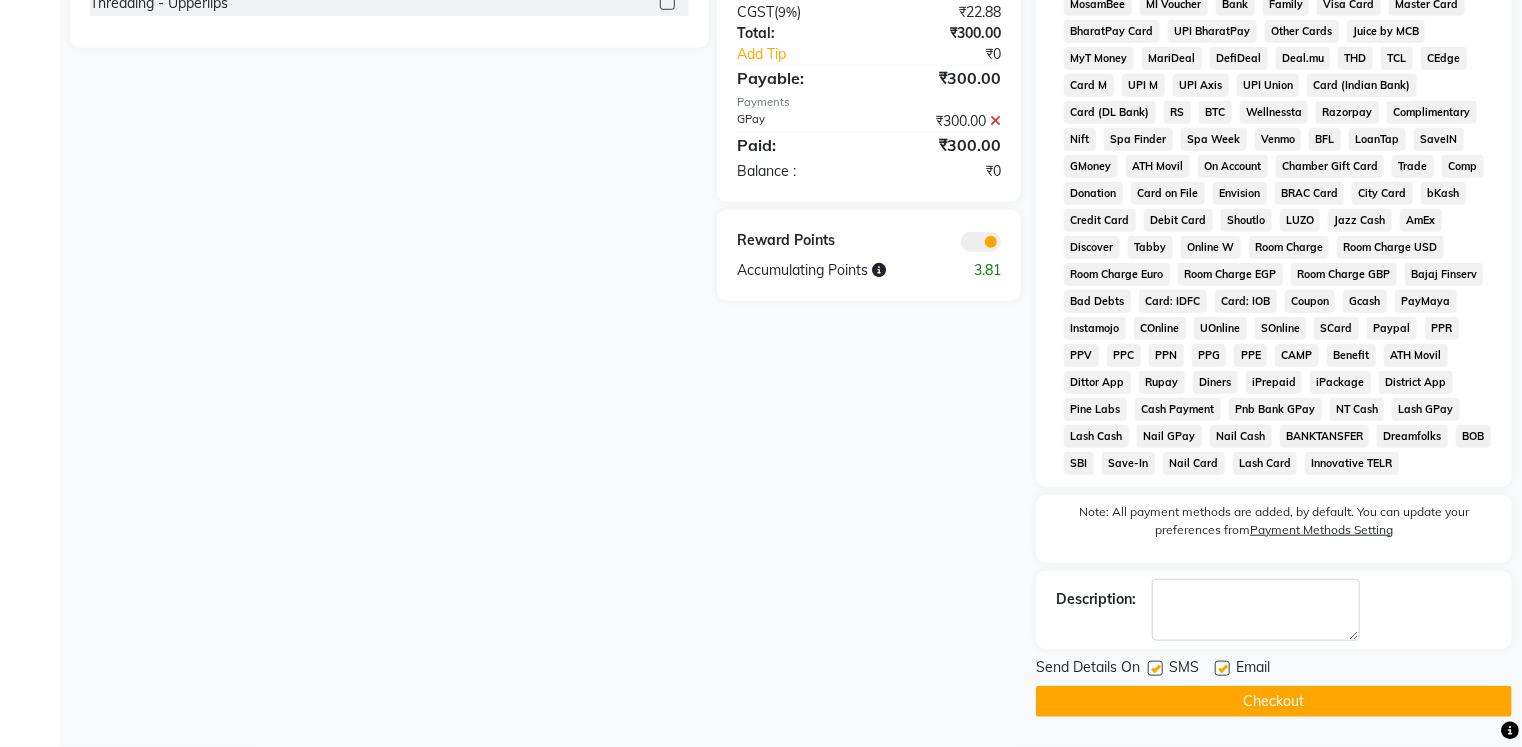 click on "Checkout" 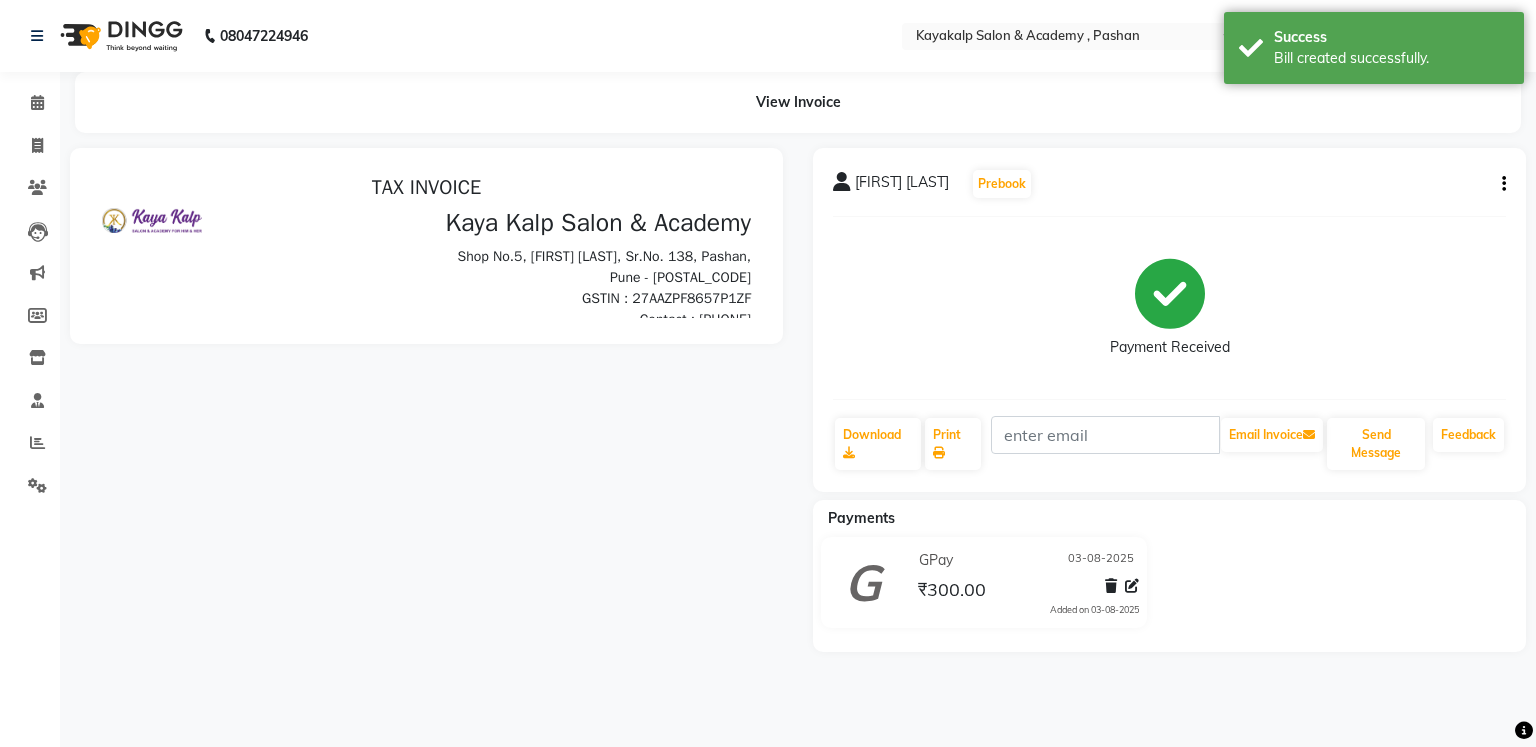 scroll, scrollTop: 0, scrollLeft: 0, axis: both 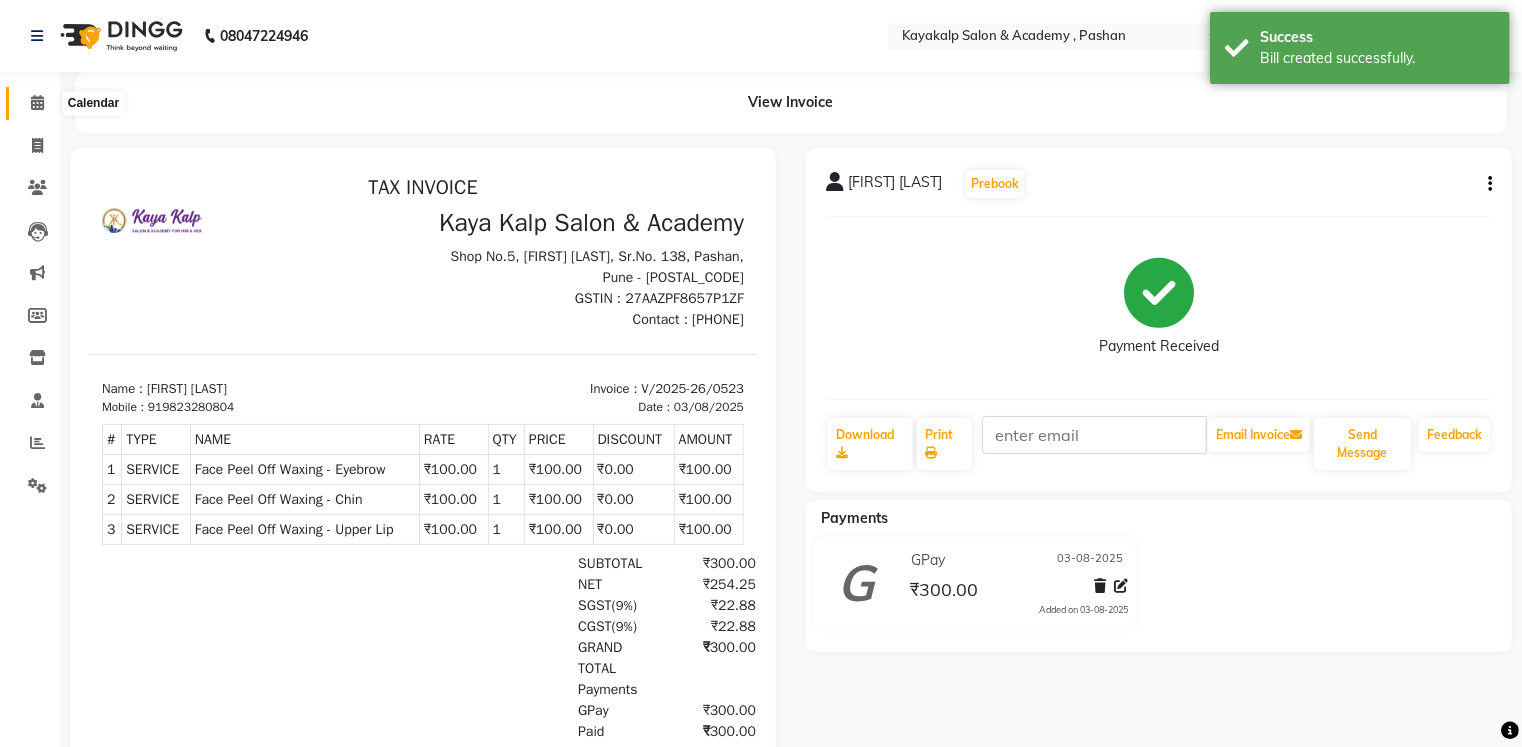 click 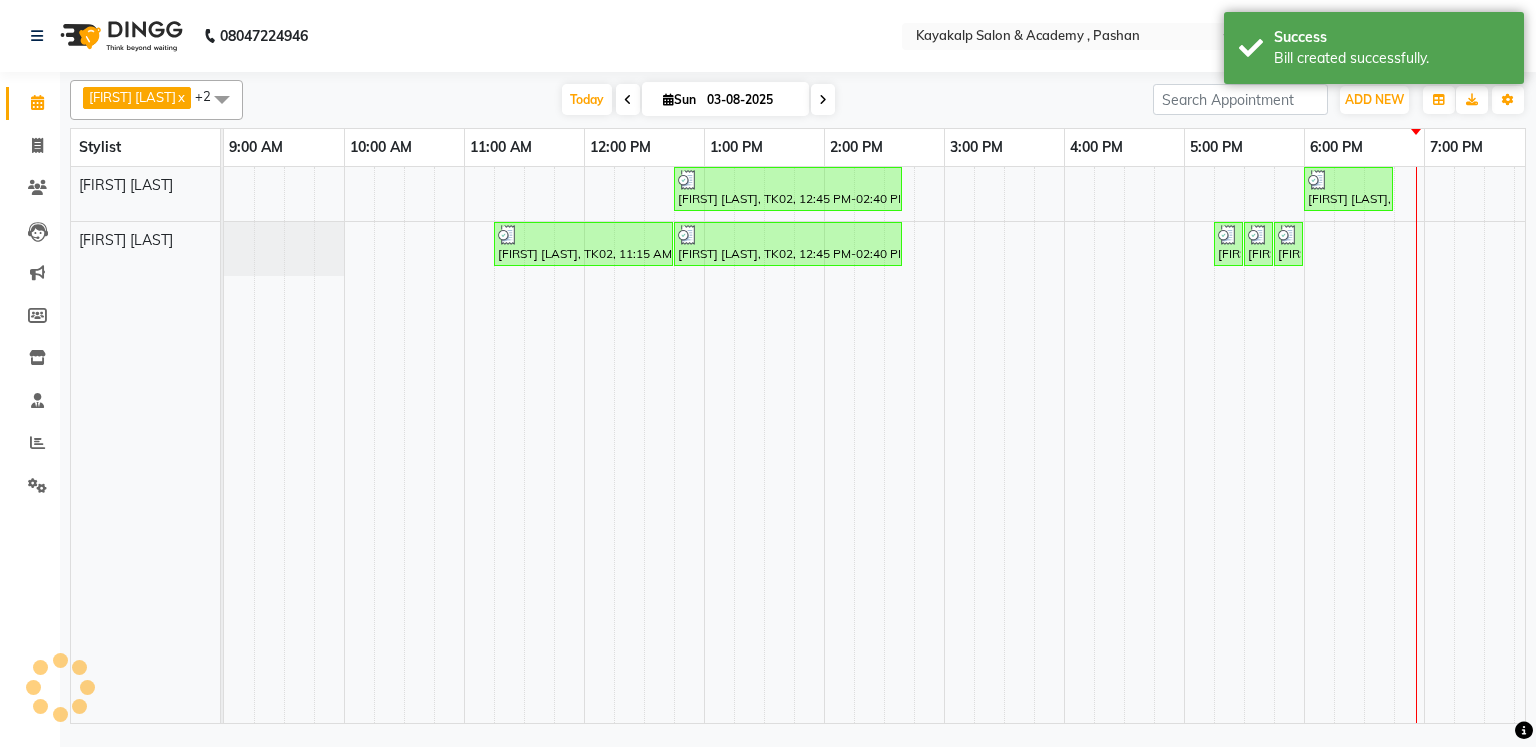 scroll, scrollTop: 0, scrollLeft: 138, axis: horizontal 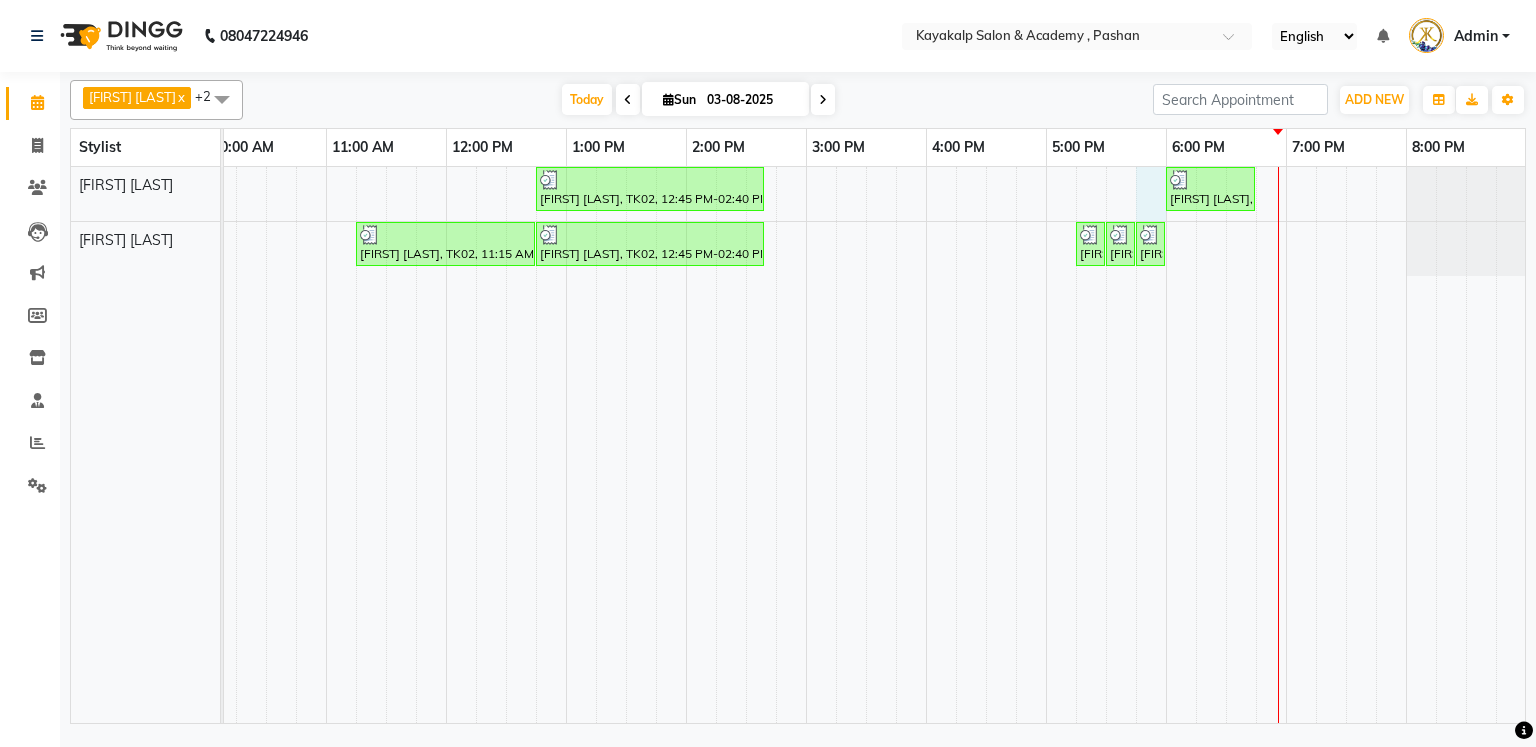 click on "[FIRST] [LAST], TK02, 12:45 PM-02:40 PM, Spa - Protein Spa Waist,Spa - Protein Spa Waist,Threading - Upperlips,Eyeneed blink     [FIRST] [LAST], TK03, 06:00 PM-06:45 PM, Face Peel Off Waxing - Eyebrow,Face Peel Off Waxing - Chin,Face Peel Off Waxing - Upper Lip     [FIRST] [LAST], TK02, 11:15 AM-12:45 PM, Spa - Protein Spa Waist     [FIRST] [LAST], TK02, 12:45 PM-02:40 PM, Spa - Protein Spa Waist,Spa - Protein Spa Waist,Threading - Upperlips,Eyeneed blink     [FIRST] [LAST], TK04, 05:15 PM-05:30 PM, Threading - Eyebrows     [FIRST] [LAST], TK04, 05:30 PM-05:45 PM, Threading - Upperlips     [FIRST] [LAST], TK04, 05:45 PM-06:00 PM, Threading - lowerlip" at bounding box center [806, 445] 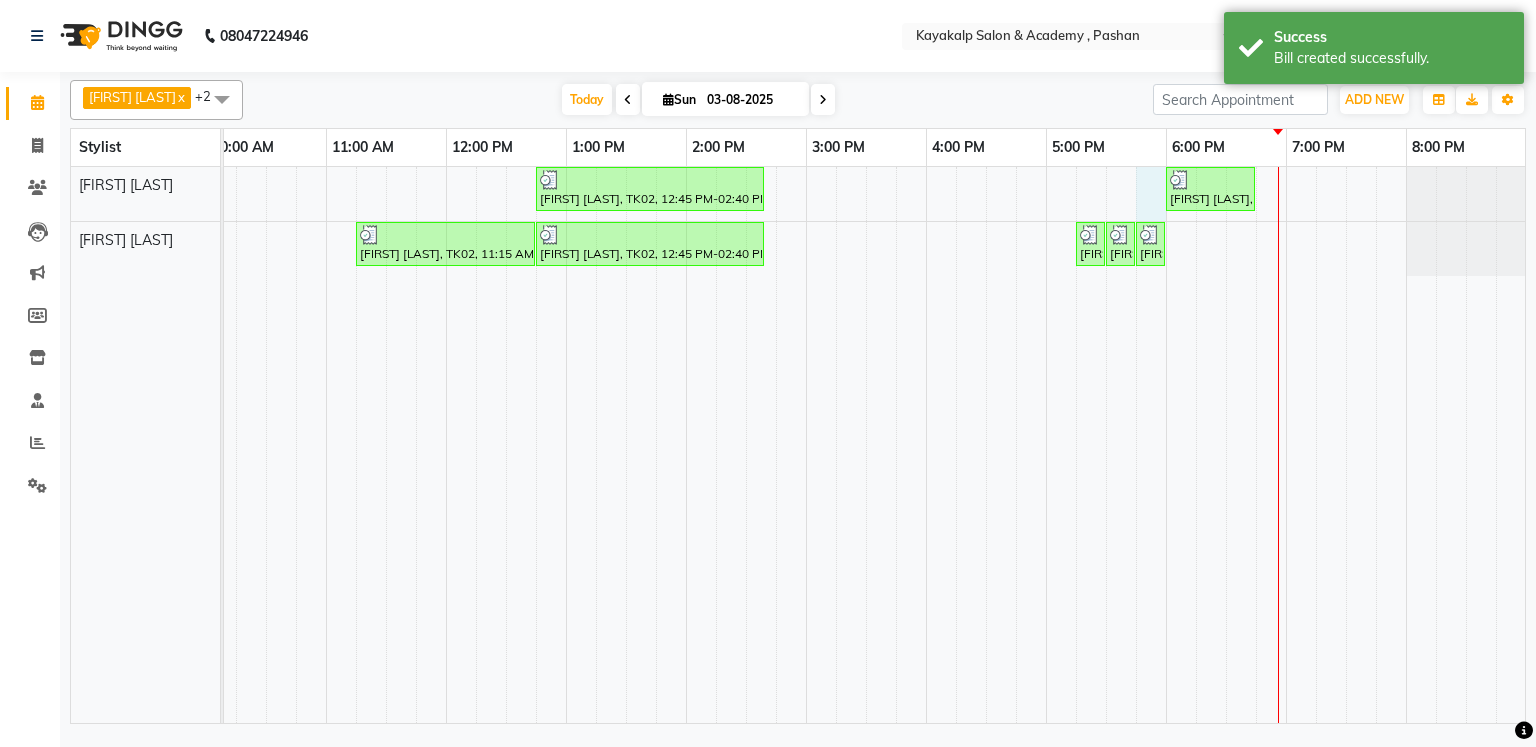 select on "29289" 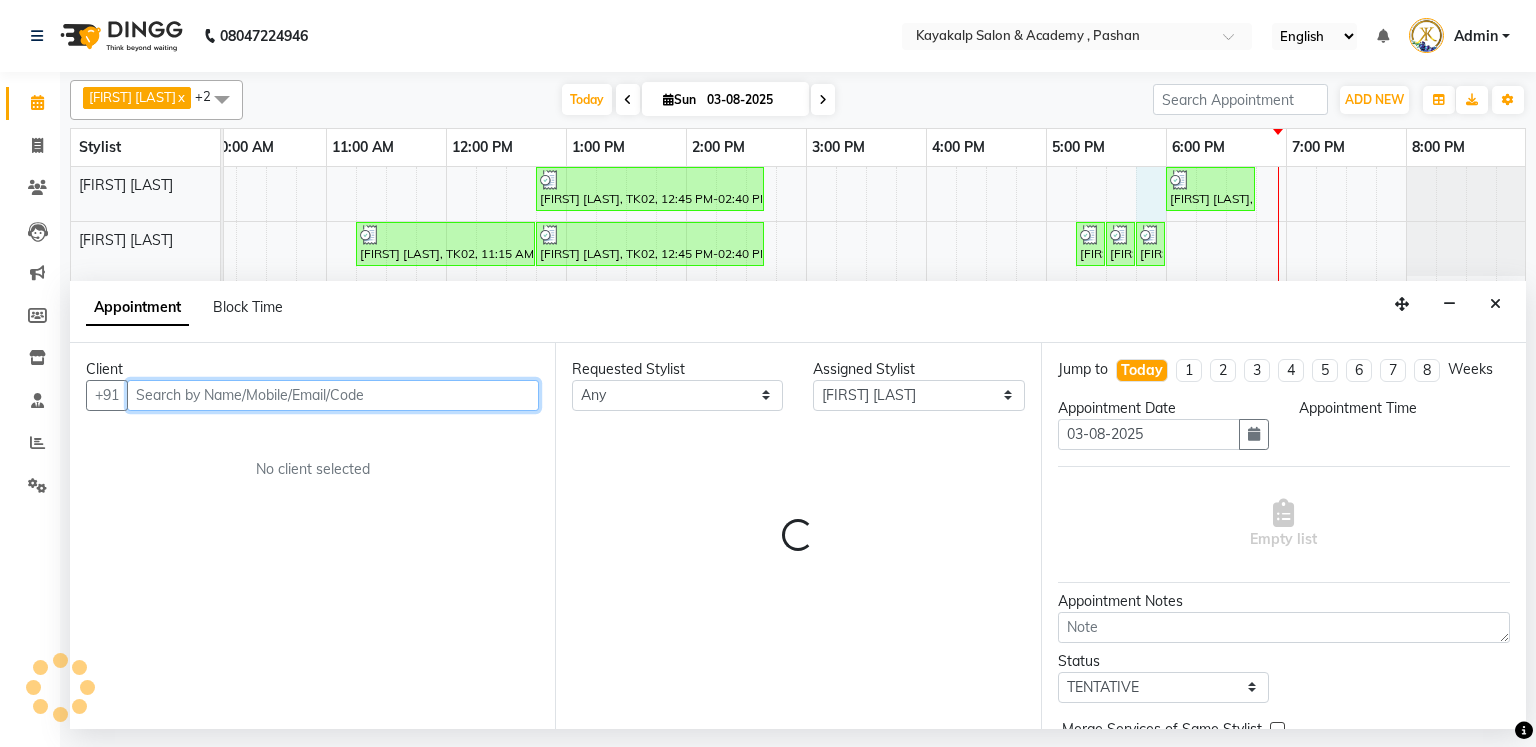 select on "1065" 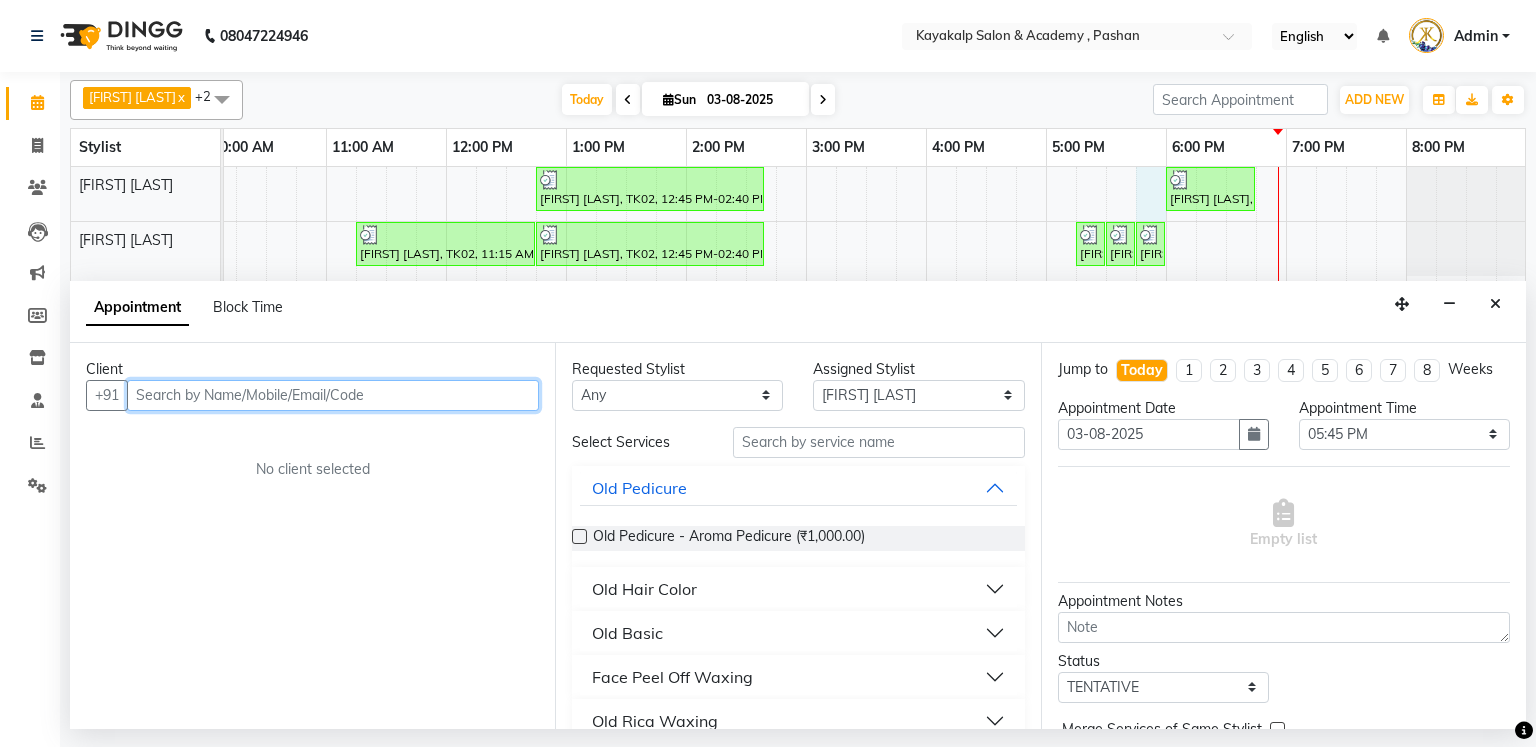 click at bounding box center [333, 395] 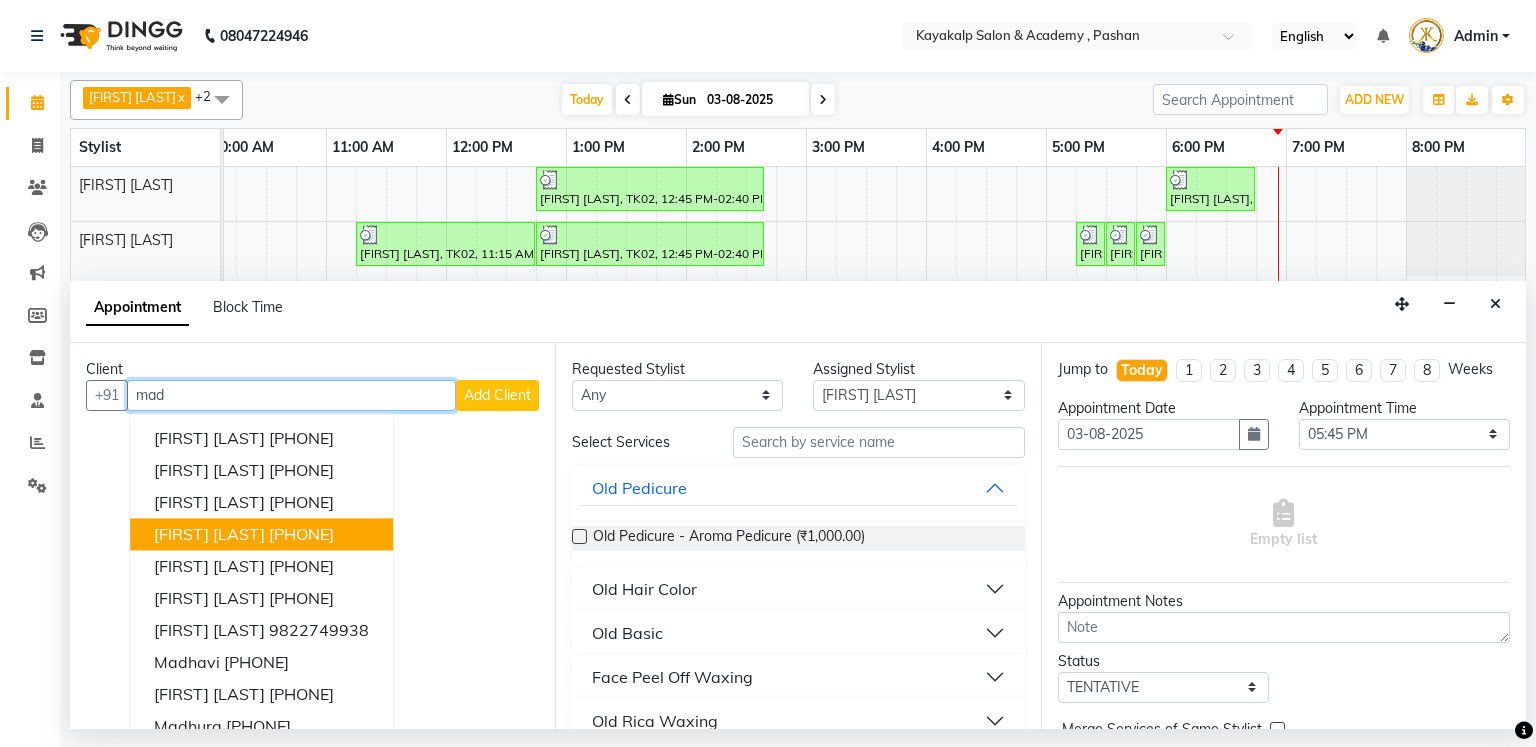 scroll, scrollTop: 20, scrollLeft: 0, axis: vertical 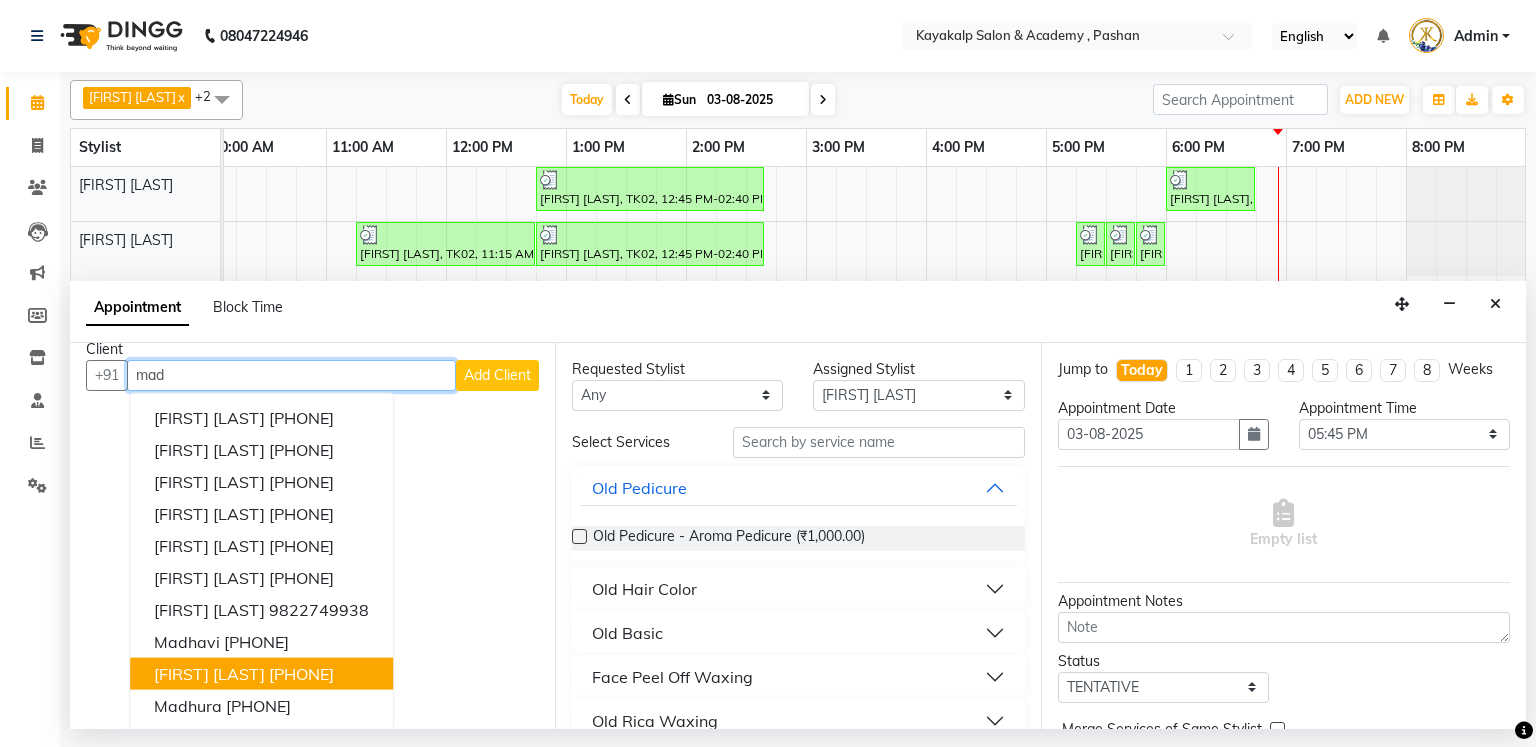 click on "[PHONE]" at bounding box center [301, 673] 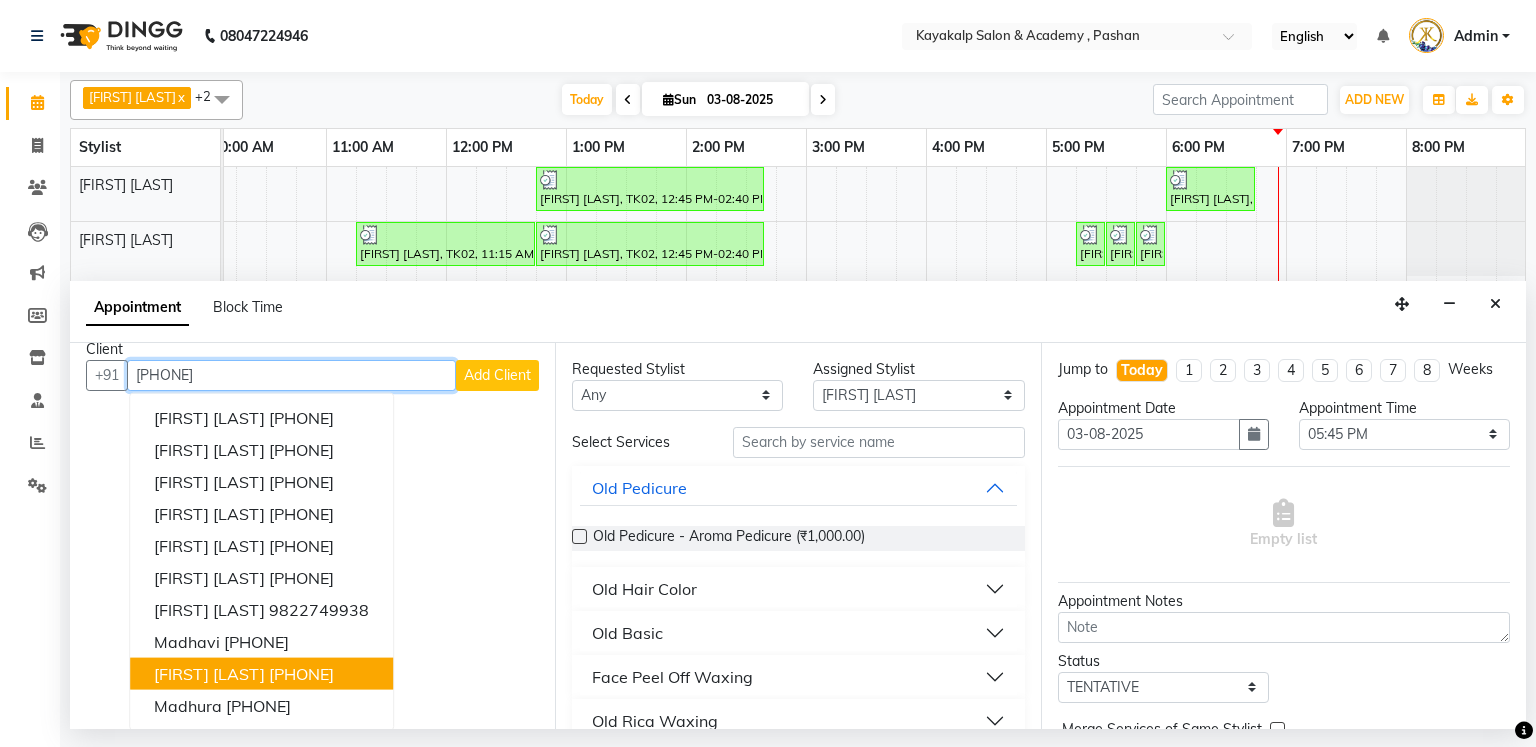 scroll, scrollTop: 0, scrollLeft: 0, axis: both 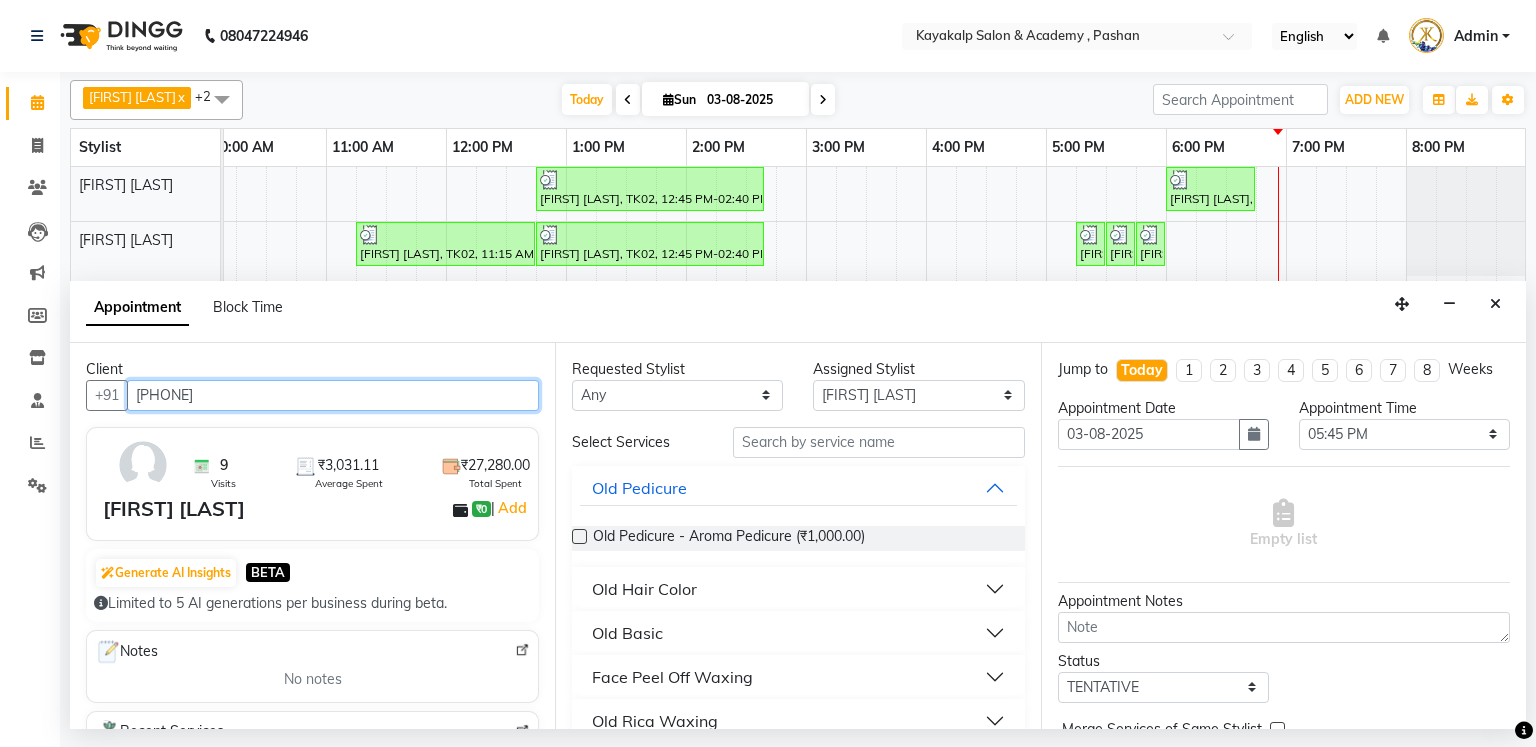 type on "[PHONE]" 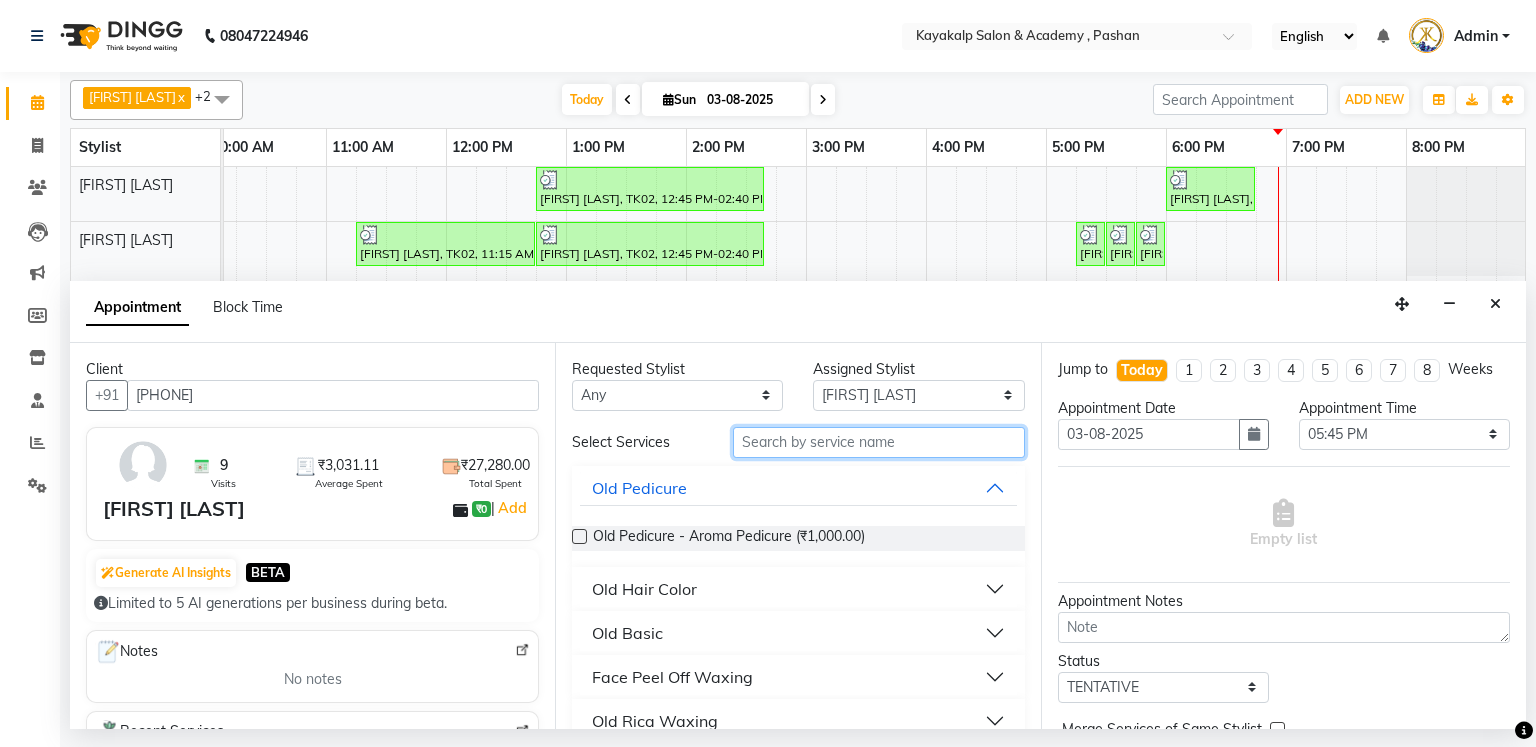 click at bounding box center (879, 442) 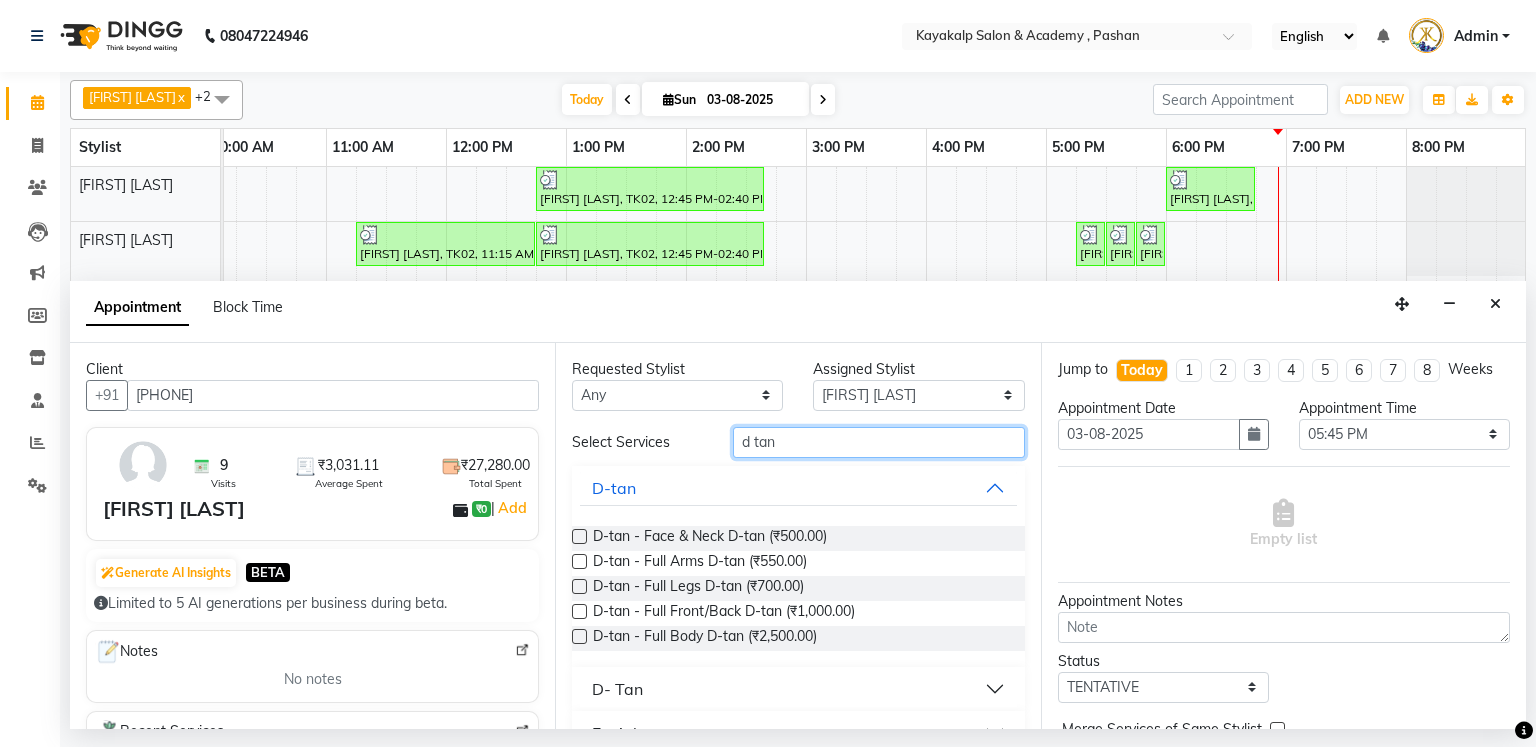 type on "d tan" 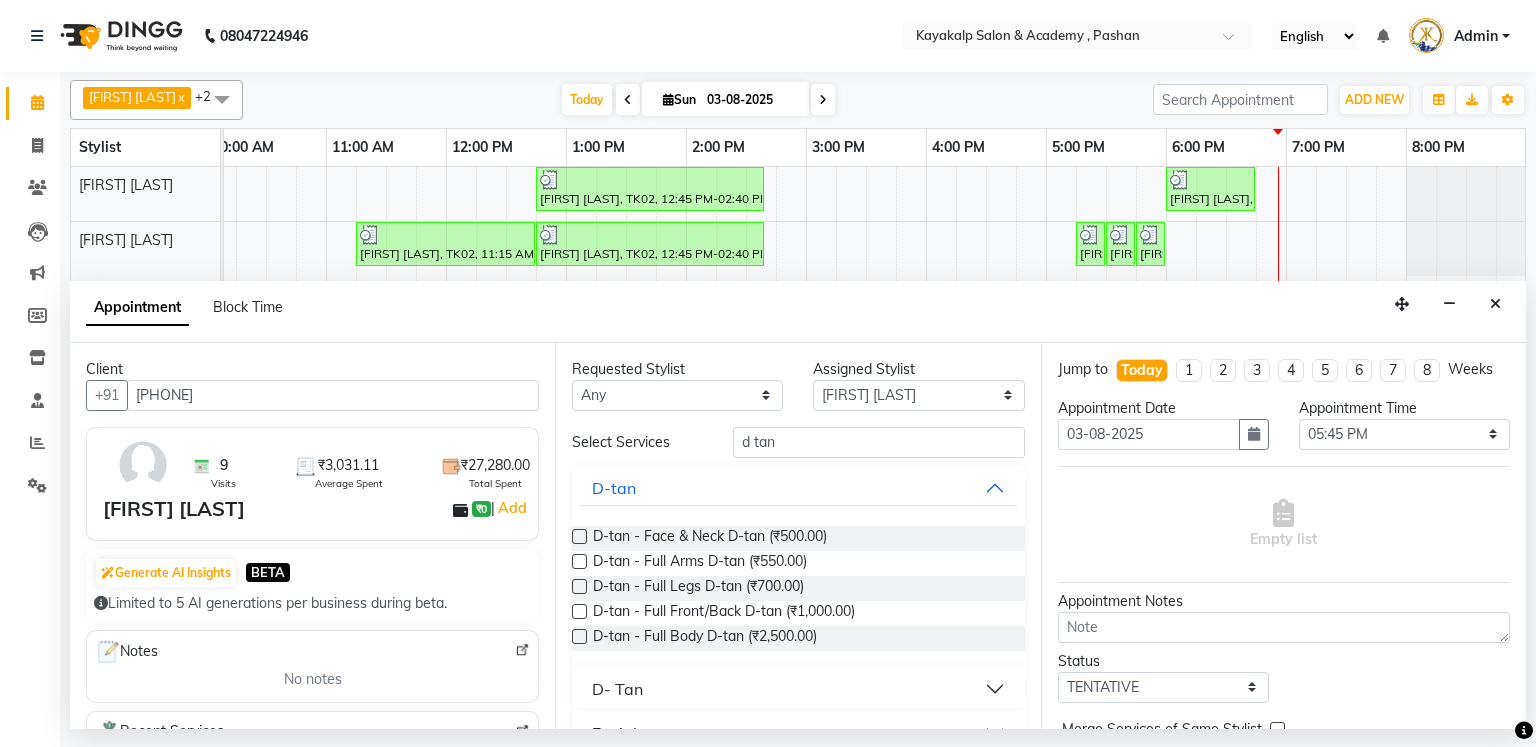 click at bounding box center (579, 536) 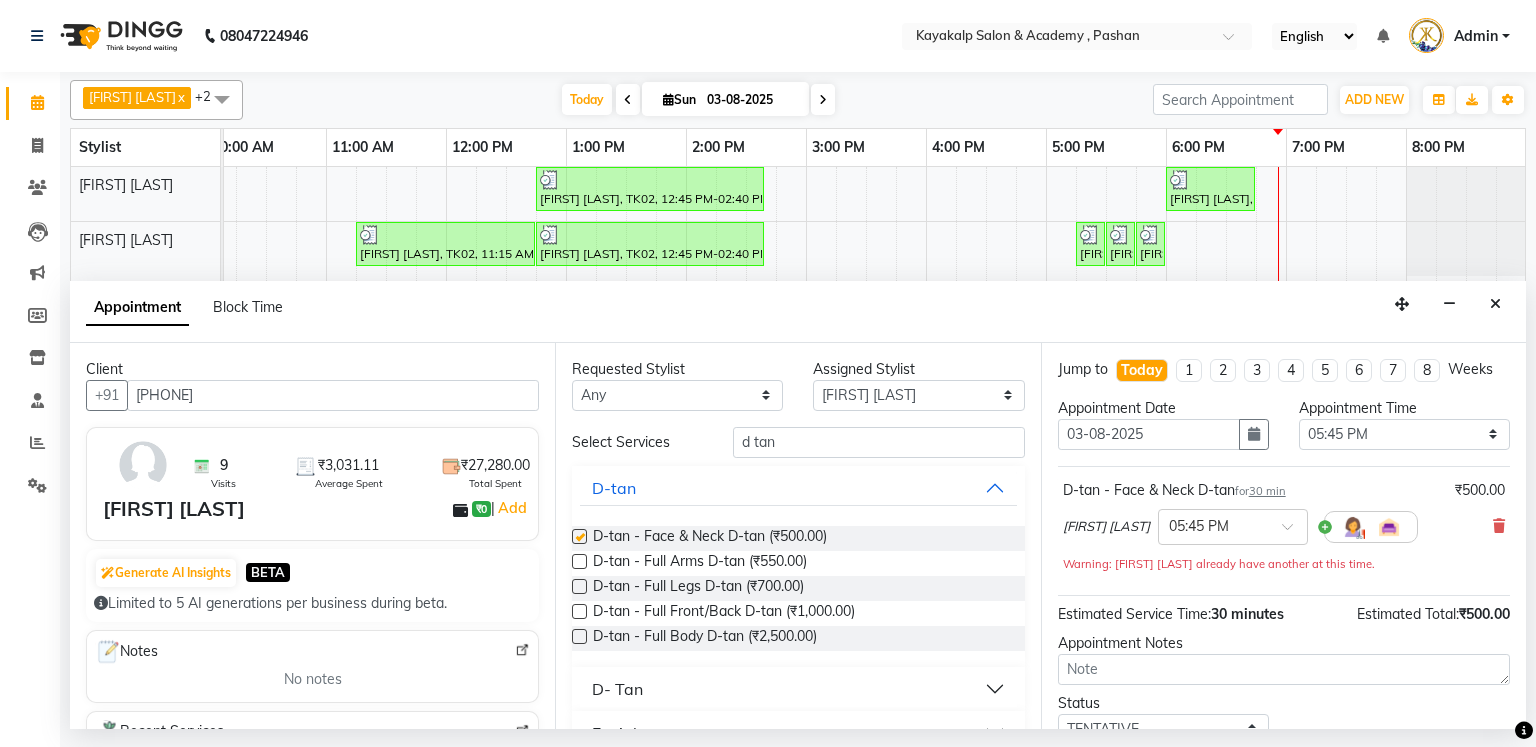 checkbox on "false" 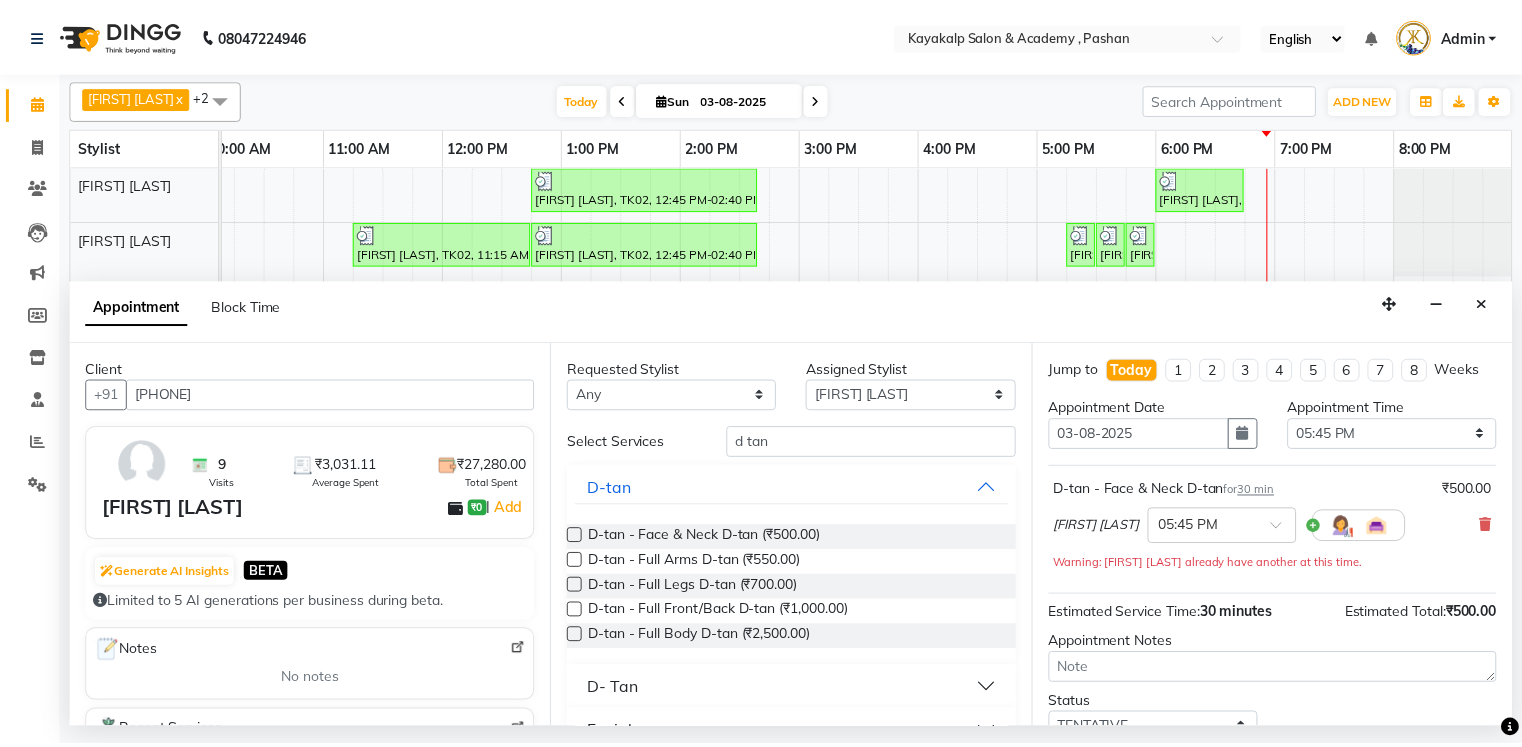 scroll, scrollTop: 140, scrollLeft: 0, axis: vertical 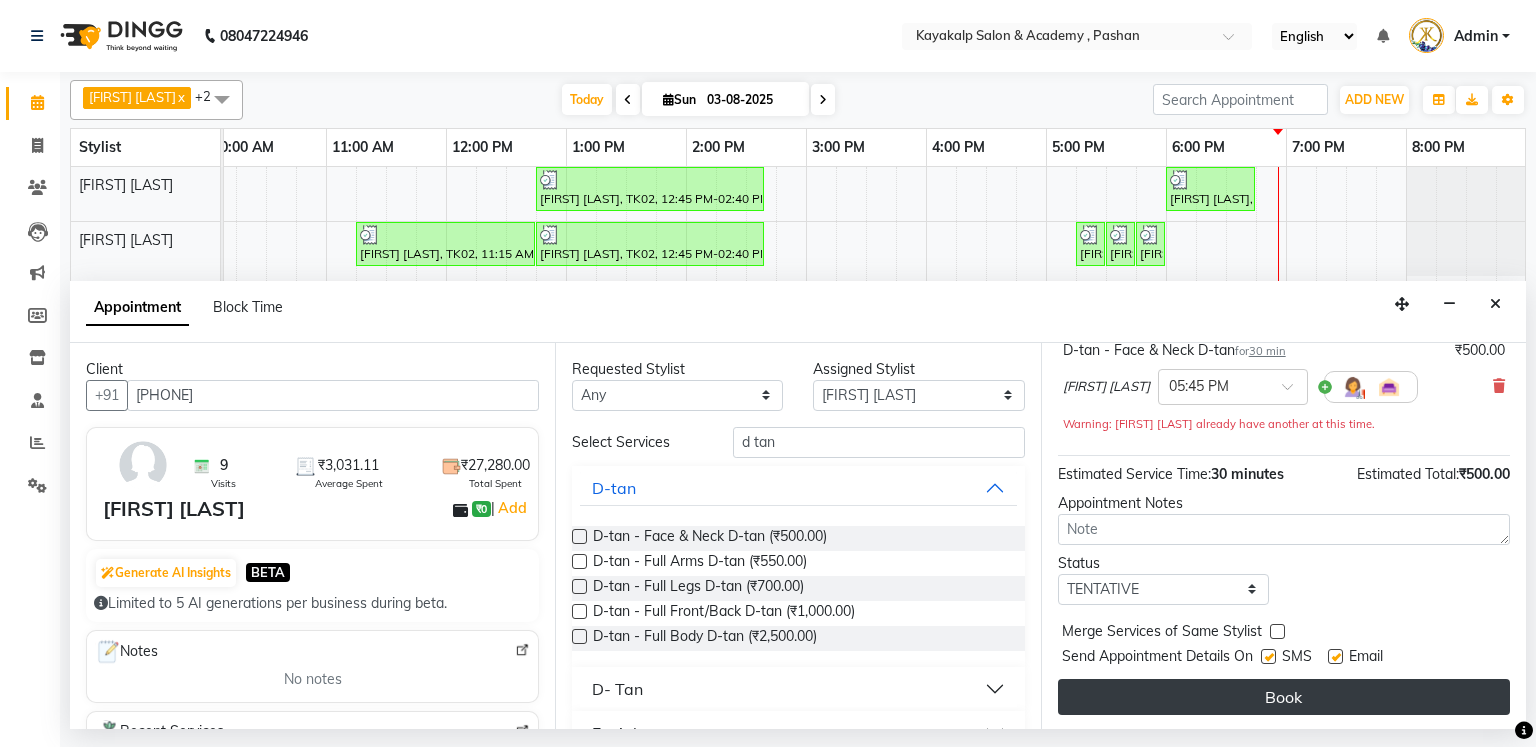 click on "Book" at bounding box center [1284, 697] 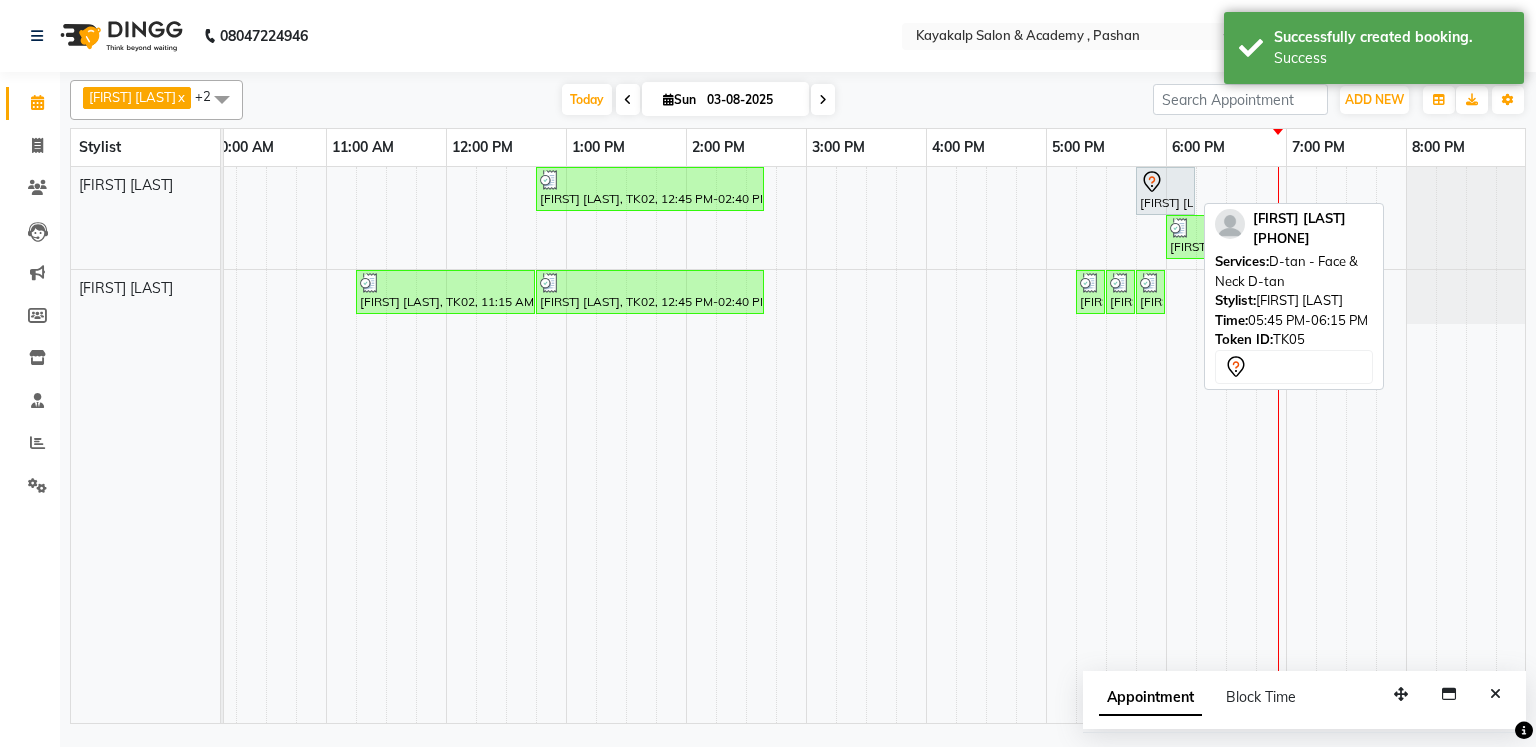 click at bounding box center (1165, 182) 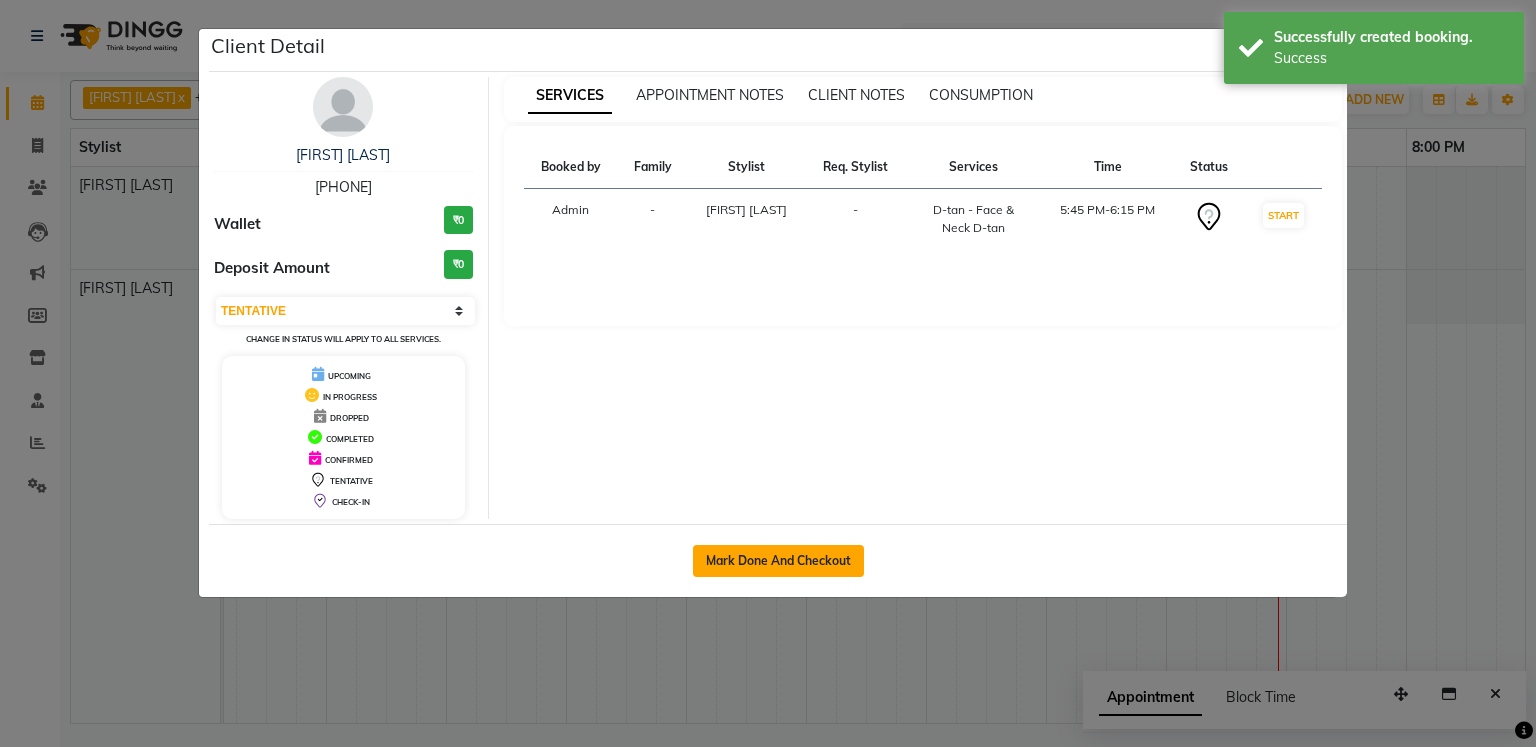 click on "Mark Done And Checkout" 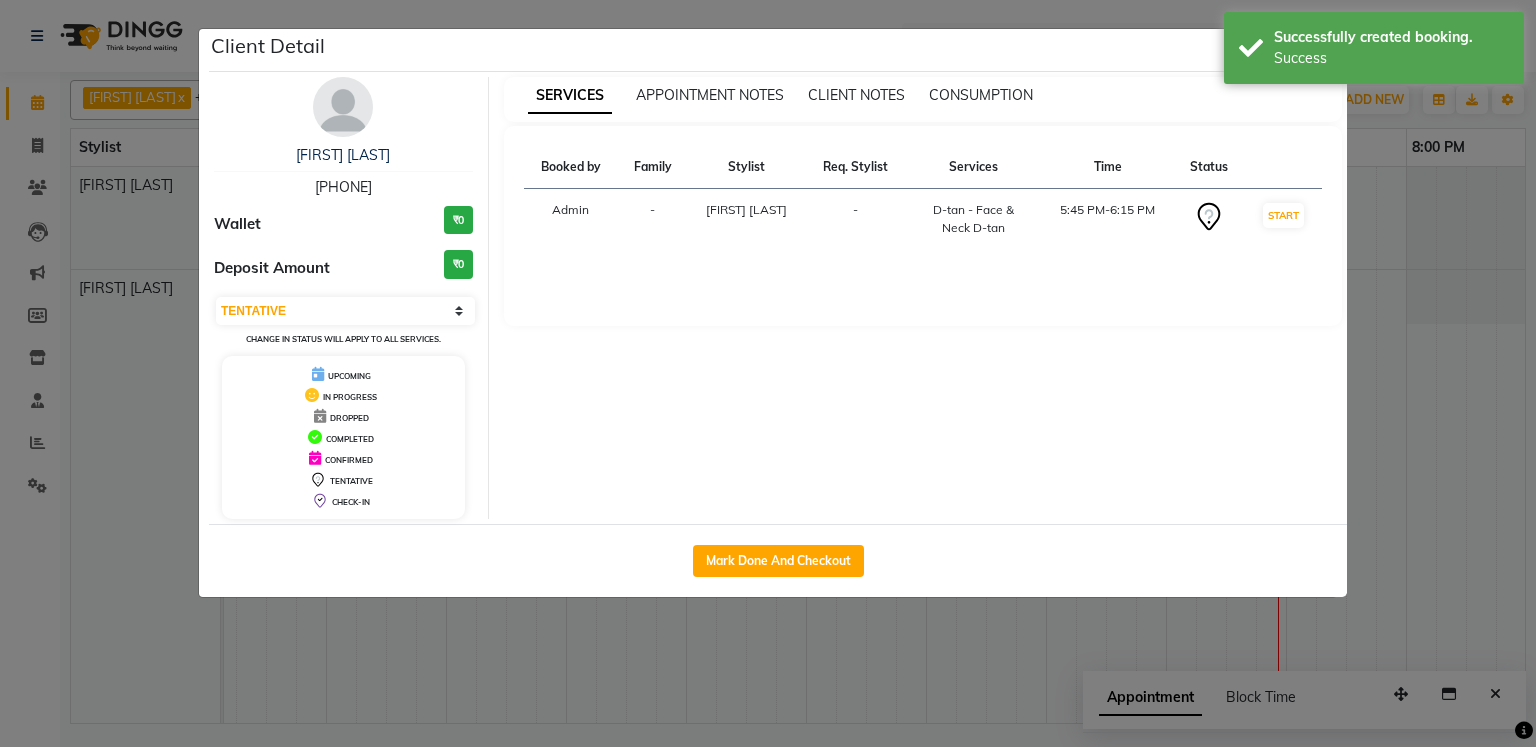 select on "service" 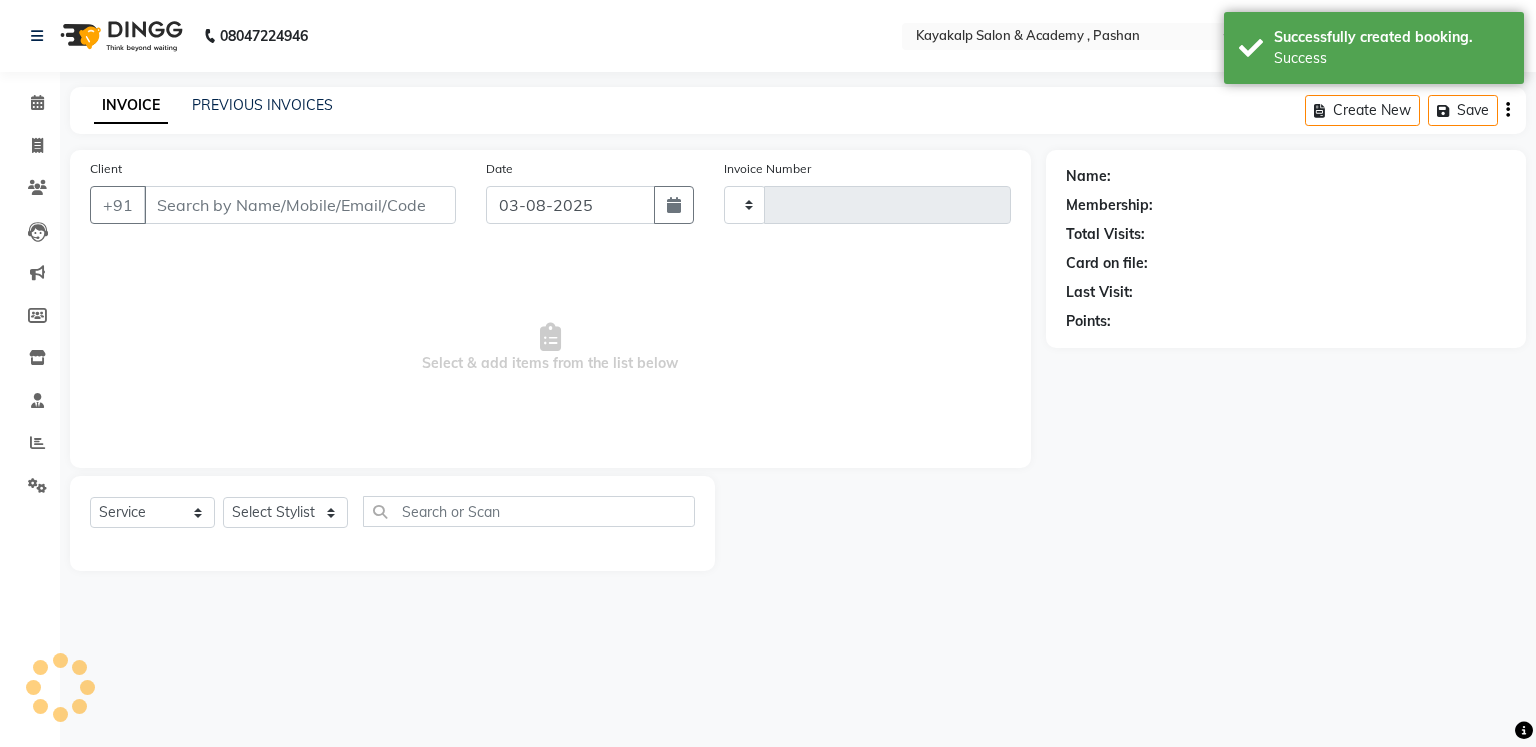 type on "0524" 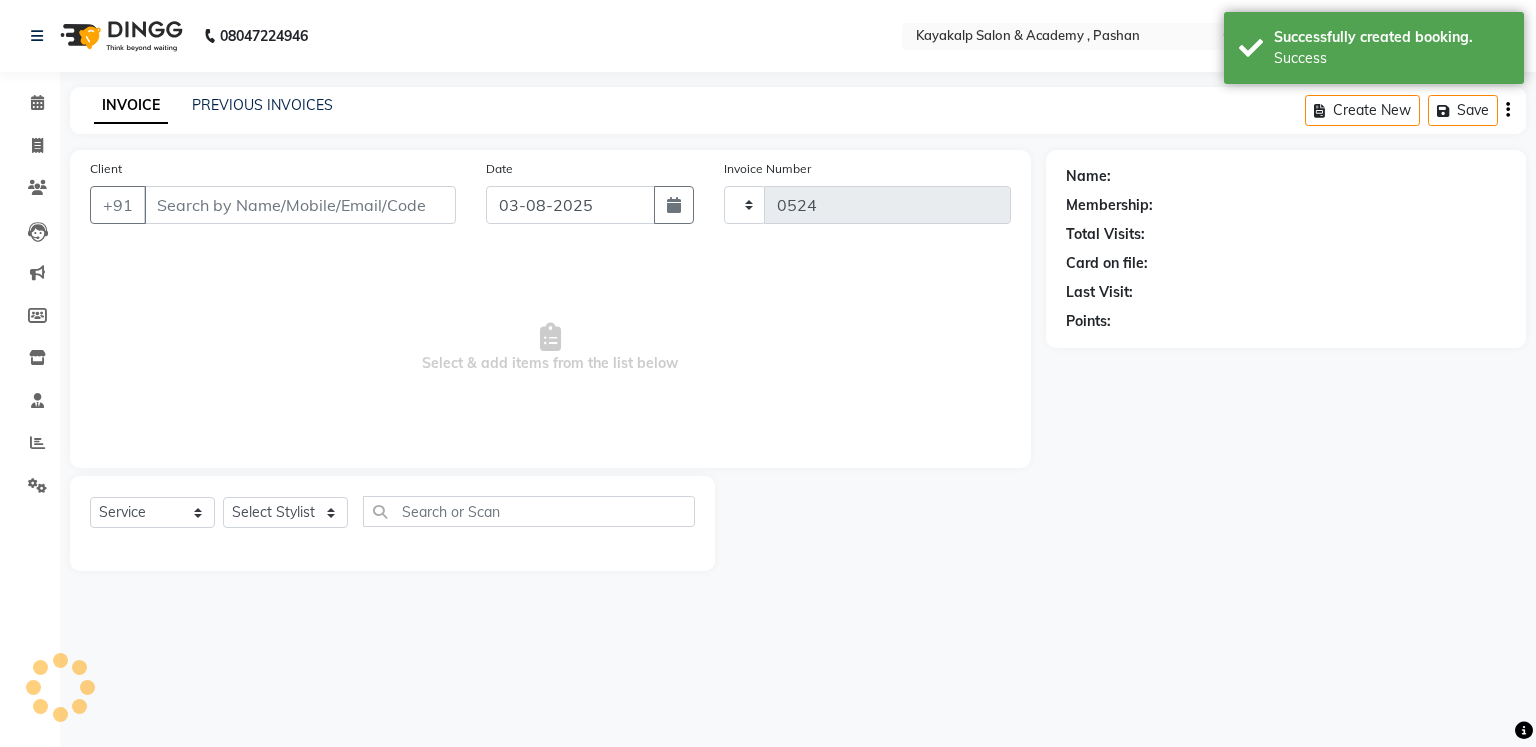 select on "4804" 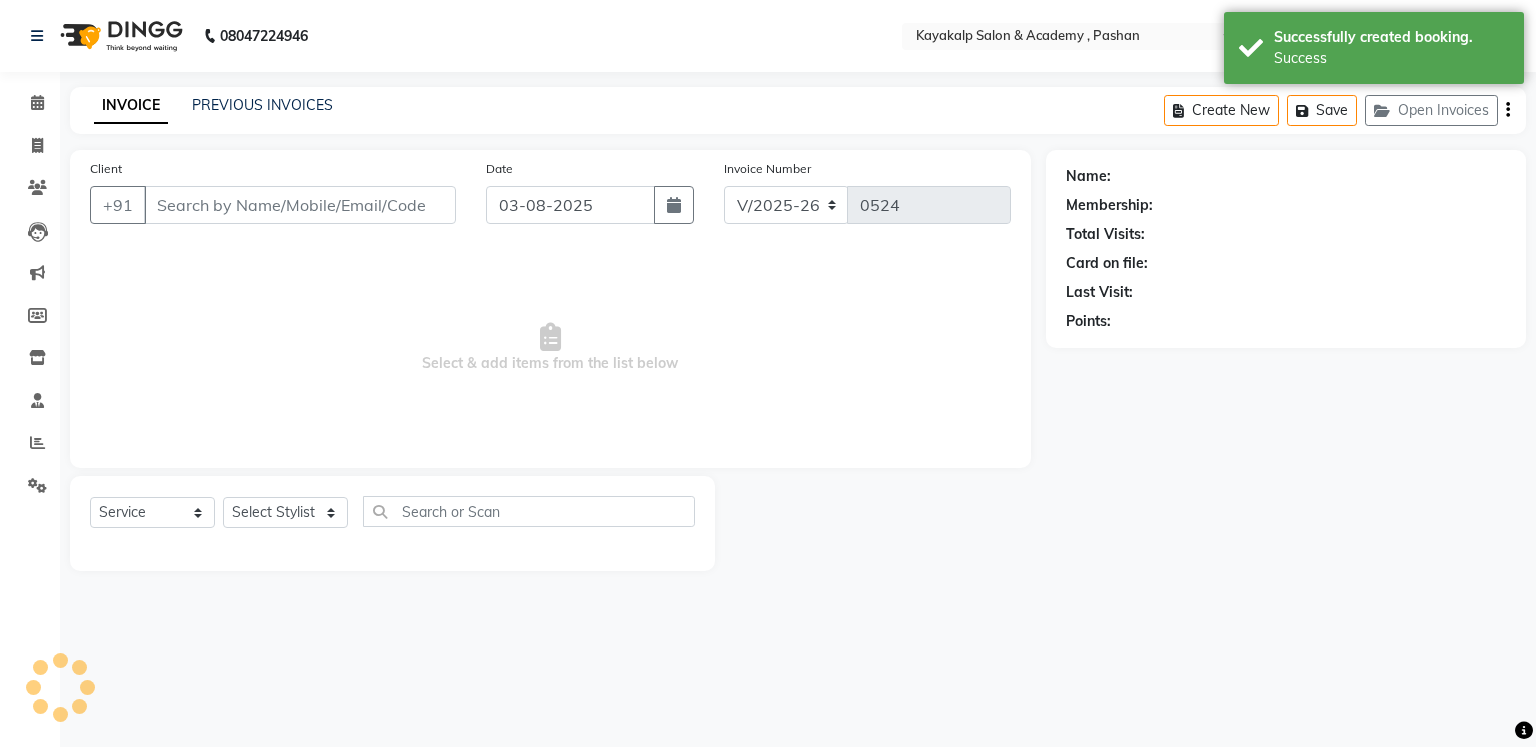 type on "[PHONE]" 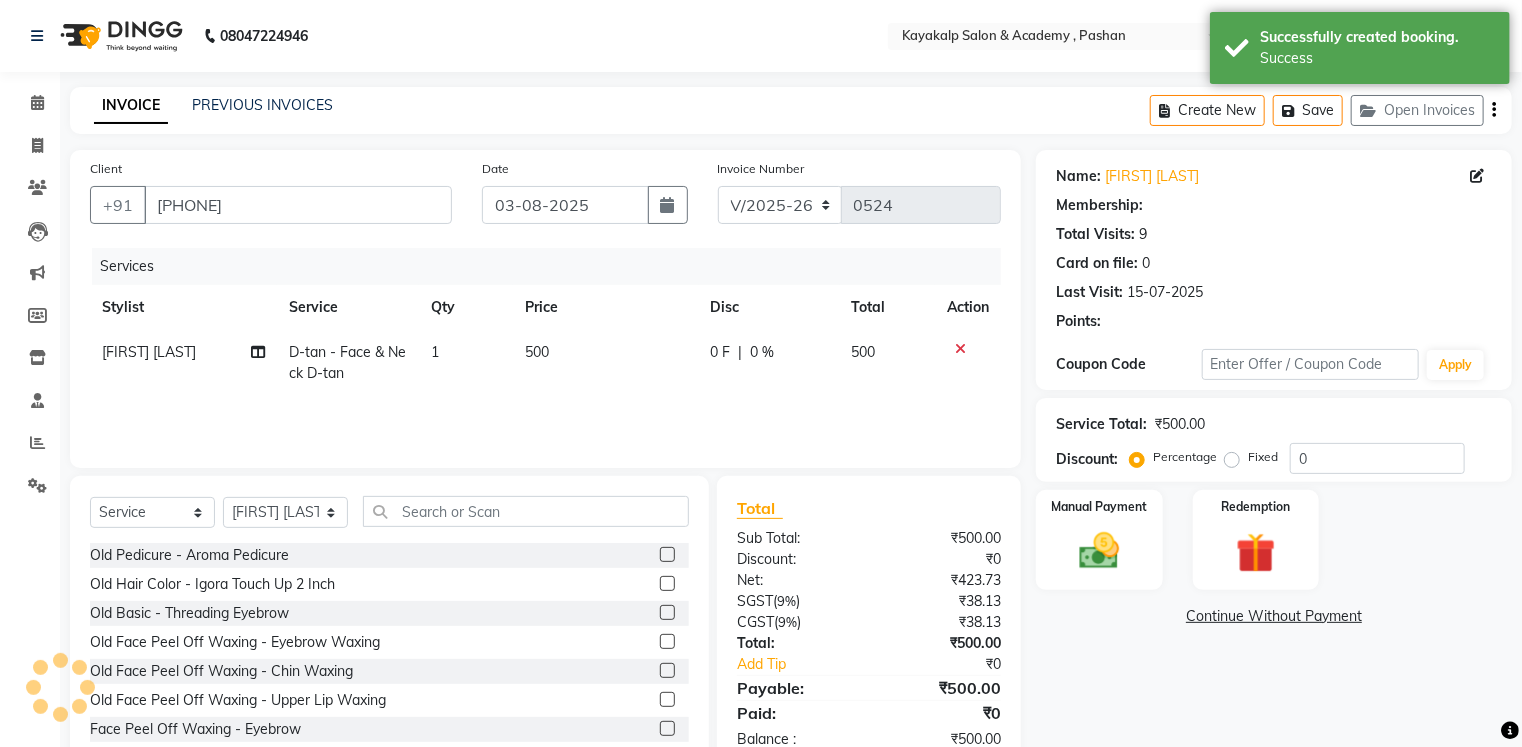 select on "1: Object" 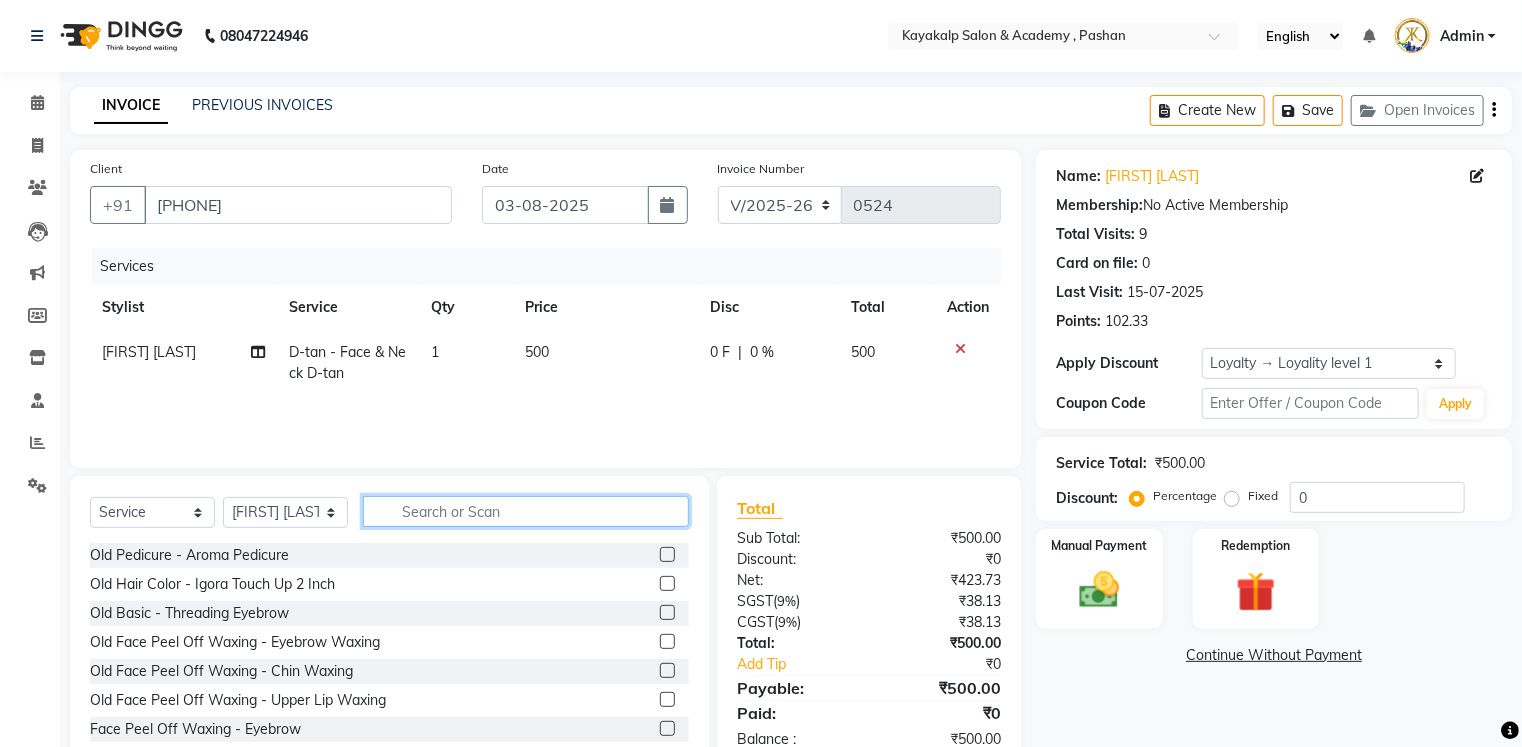 click 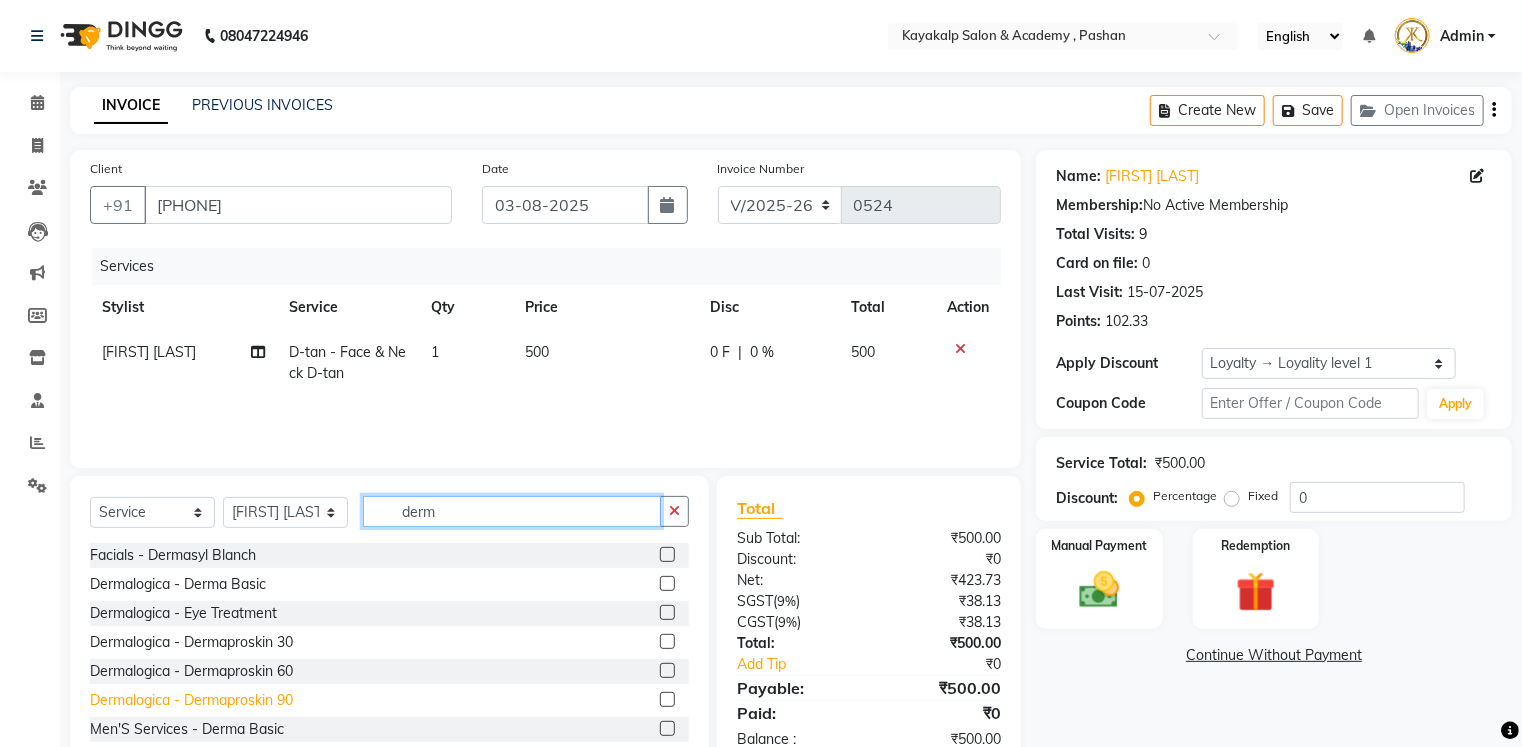 type on "derm" 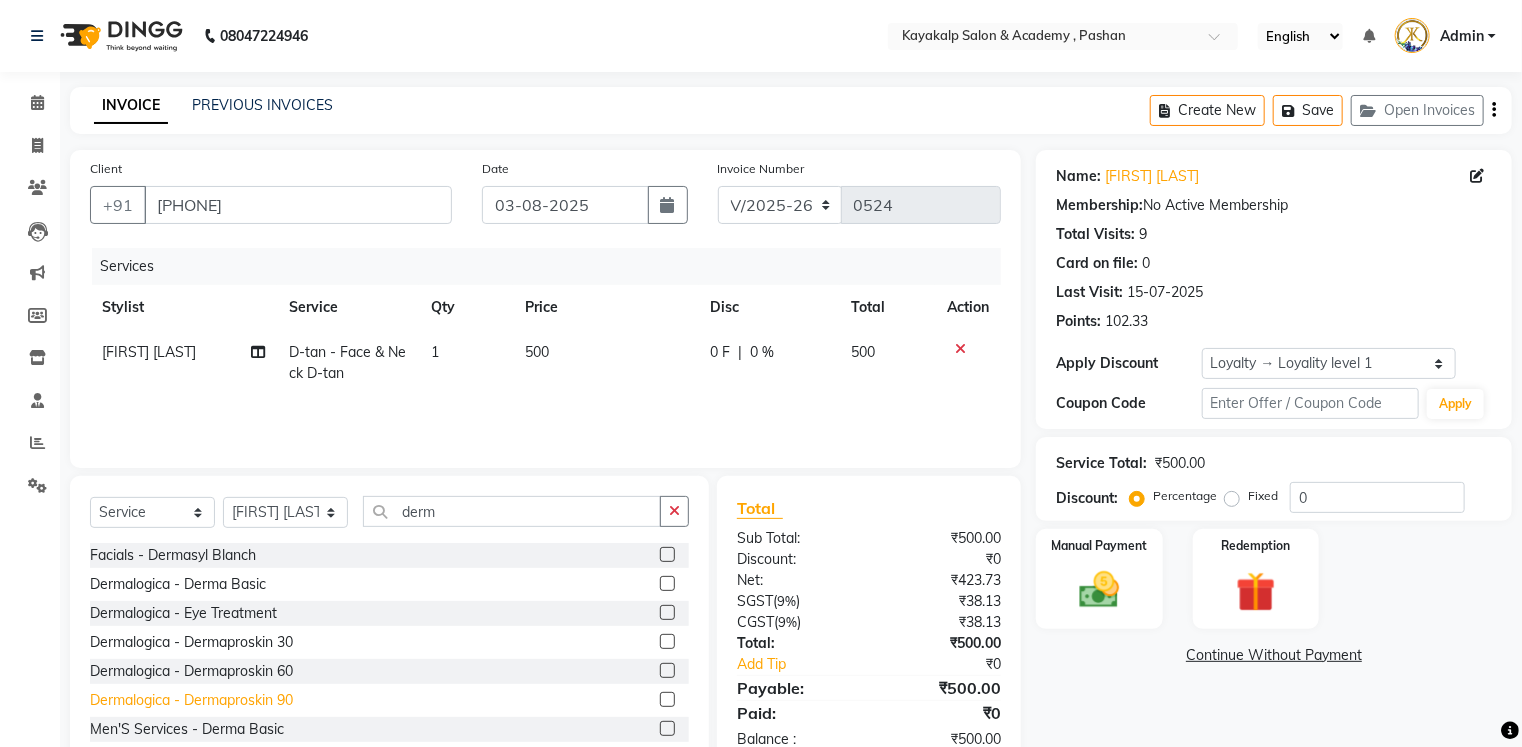 click on "Dermalogica - Dermaproskin 90" 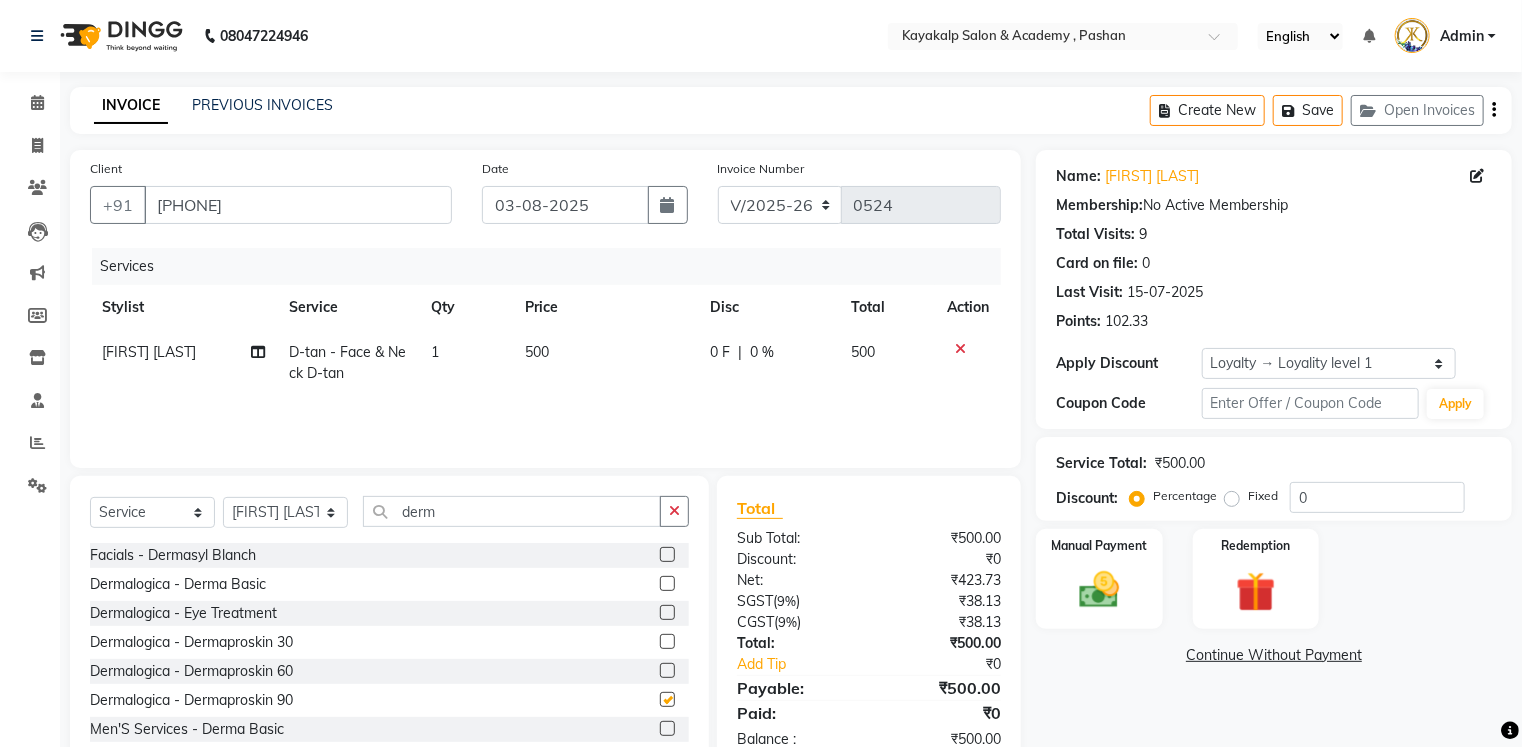 checkbox on "false" 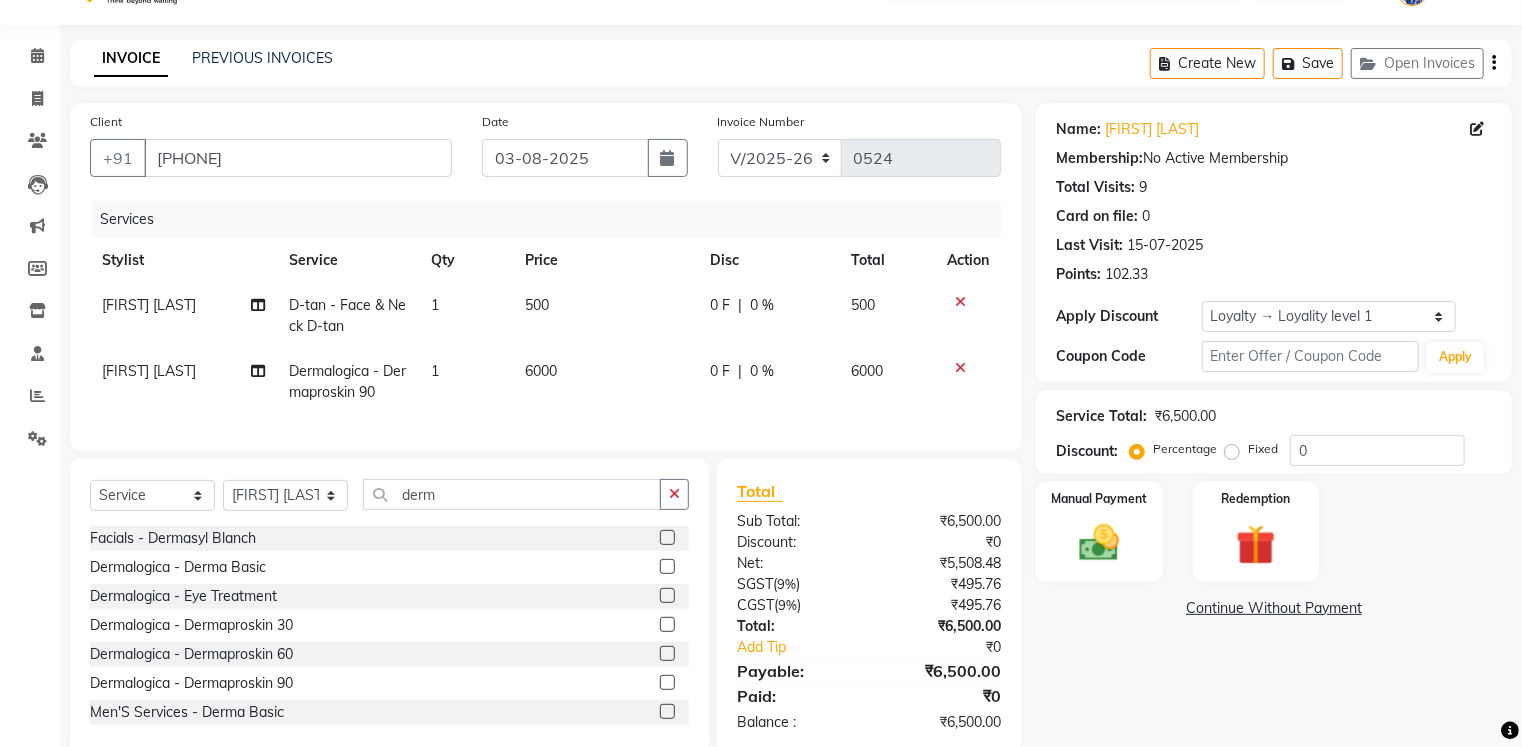 scroll, scrollTop: 98, scrollLeft: 0, axis: vertical 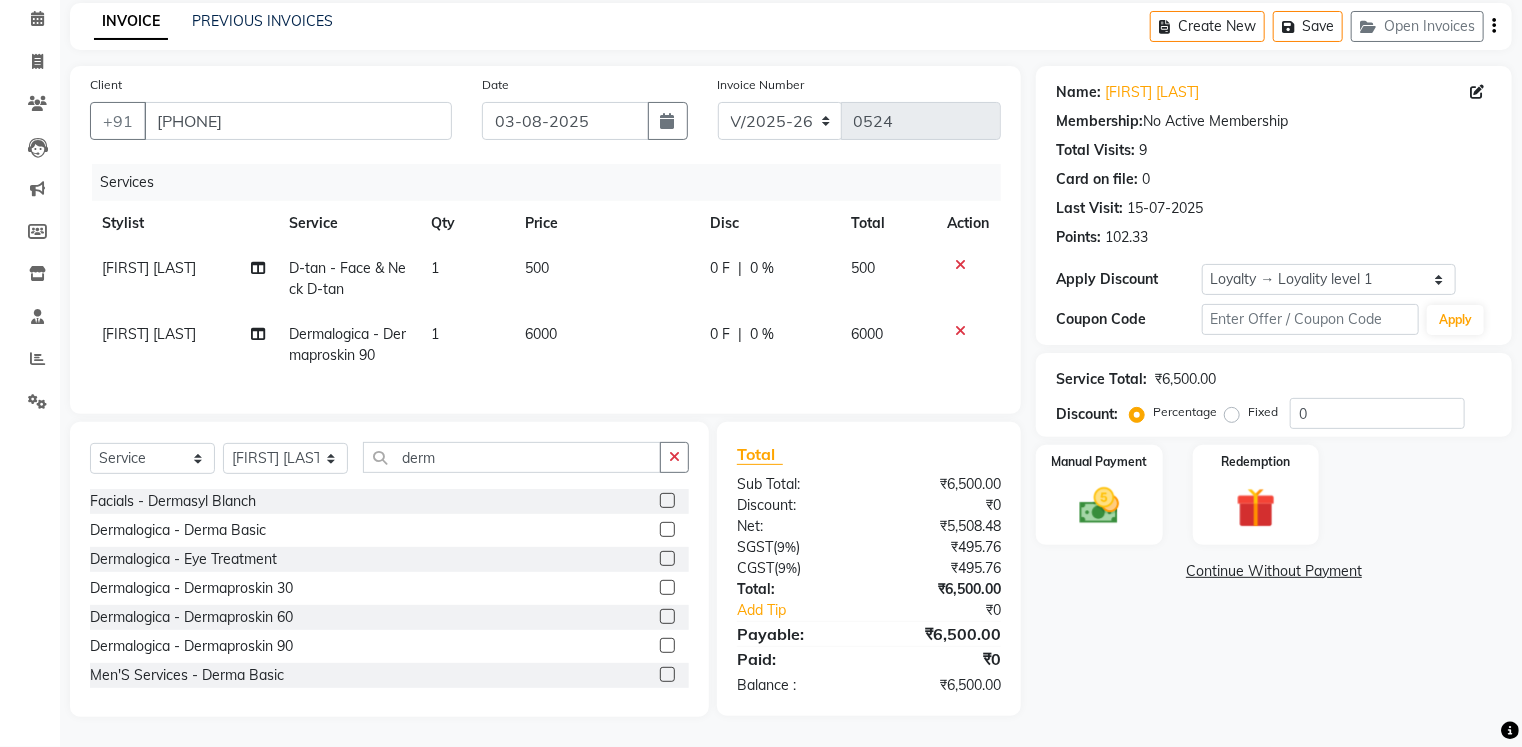 click on "6000" 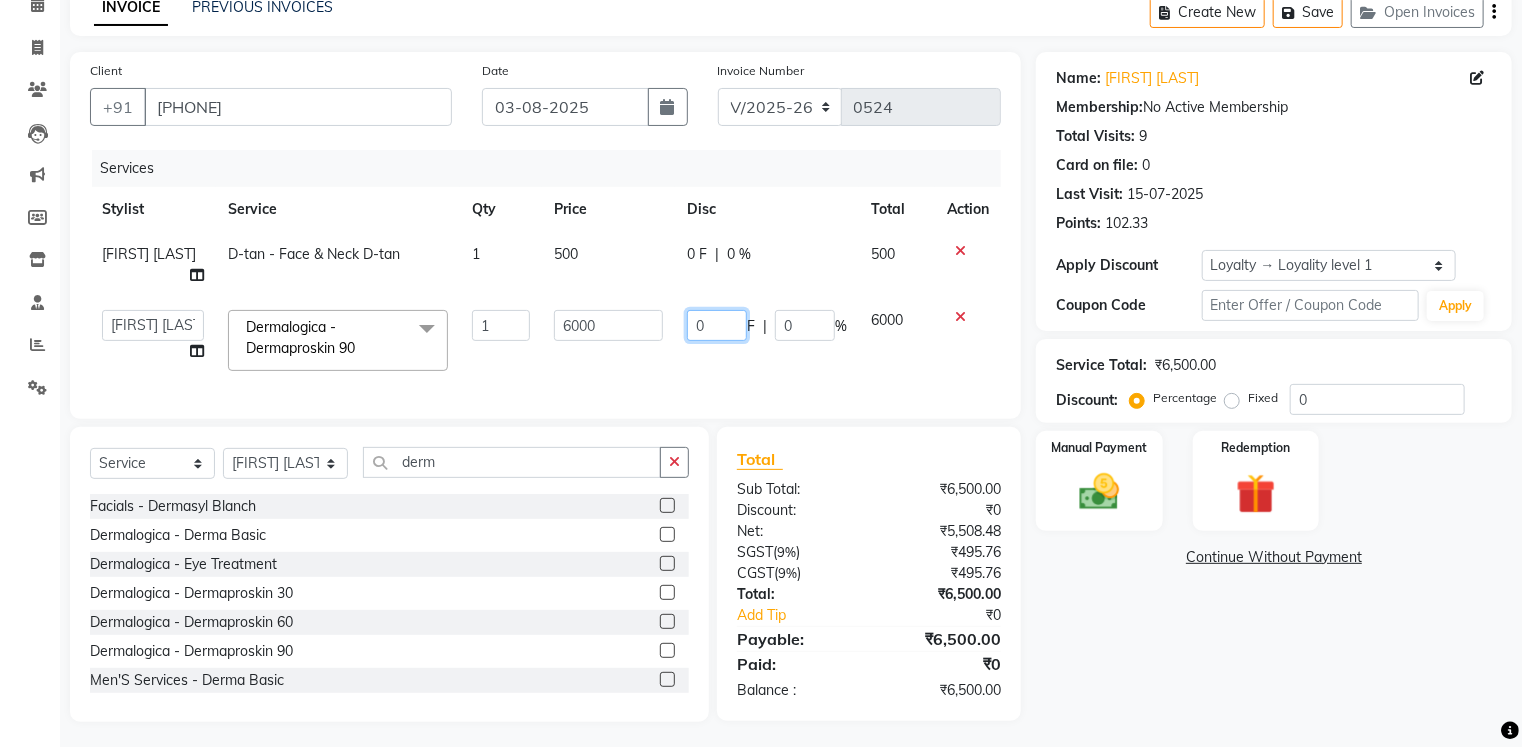 click on "0" 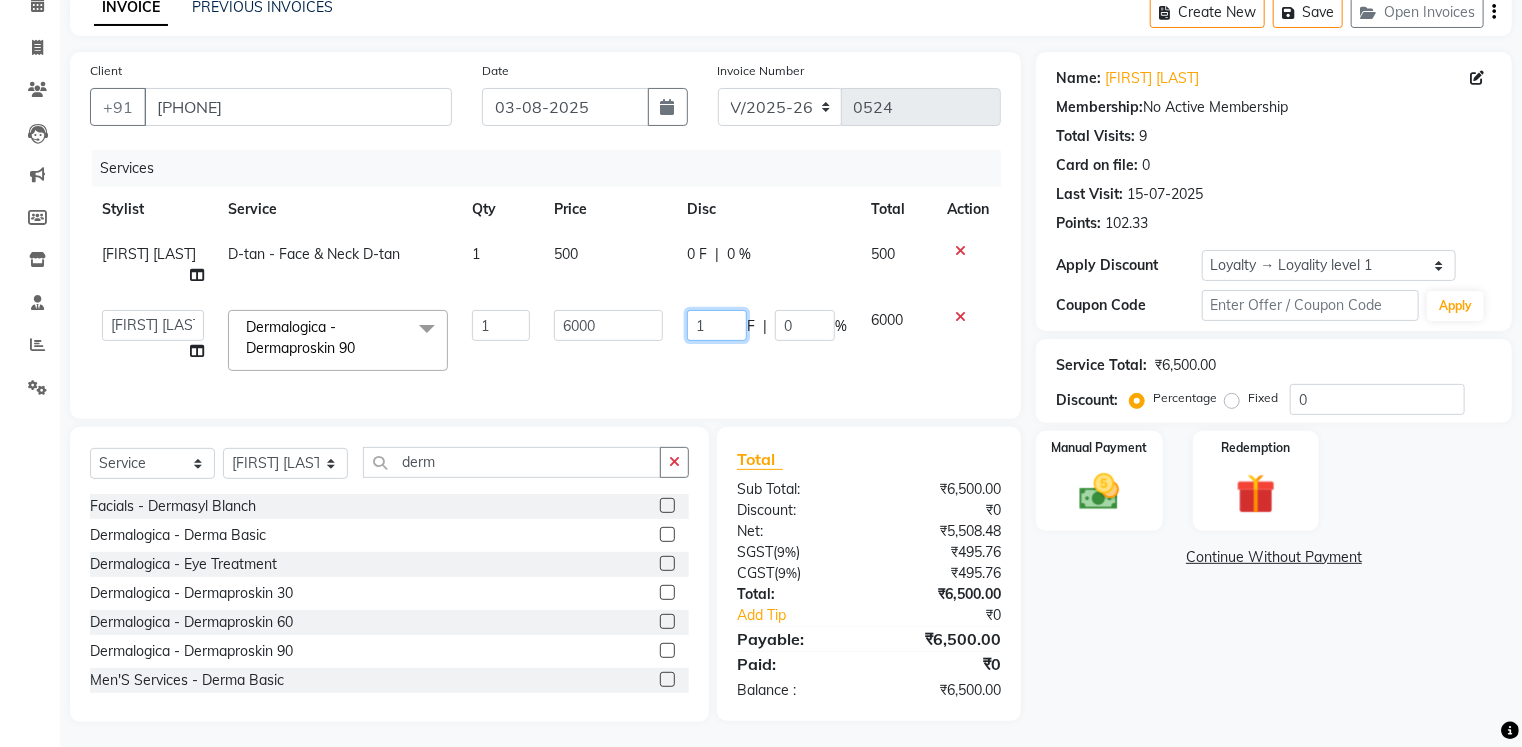 type on "10" 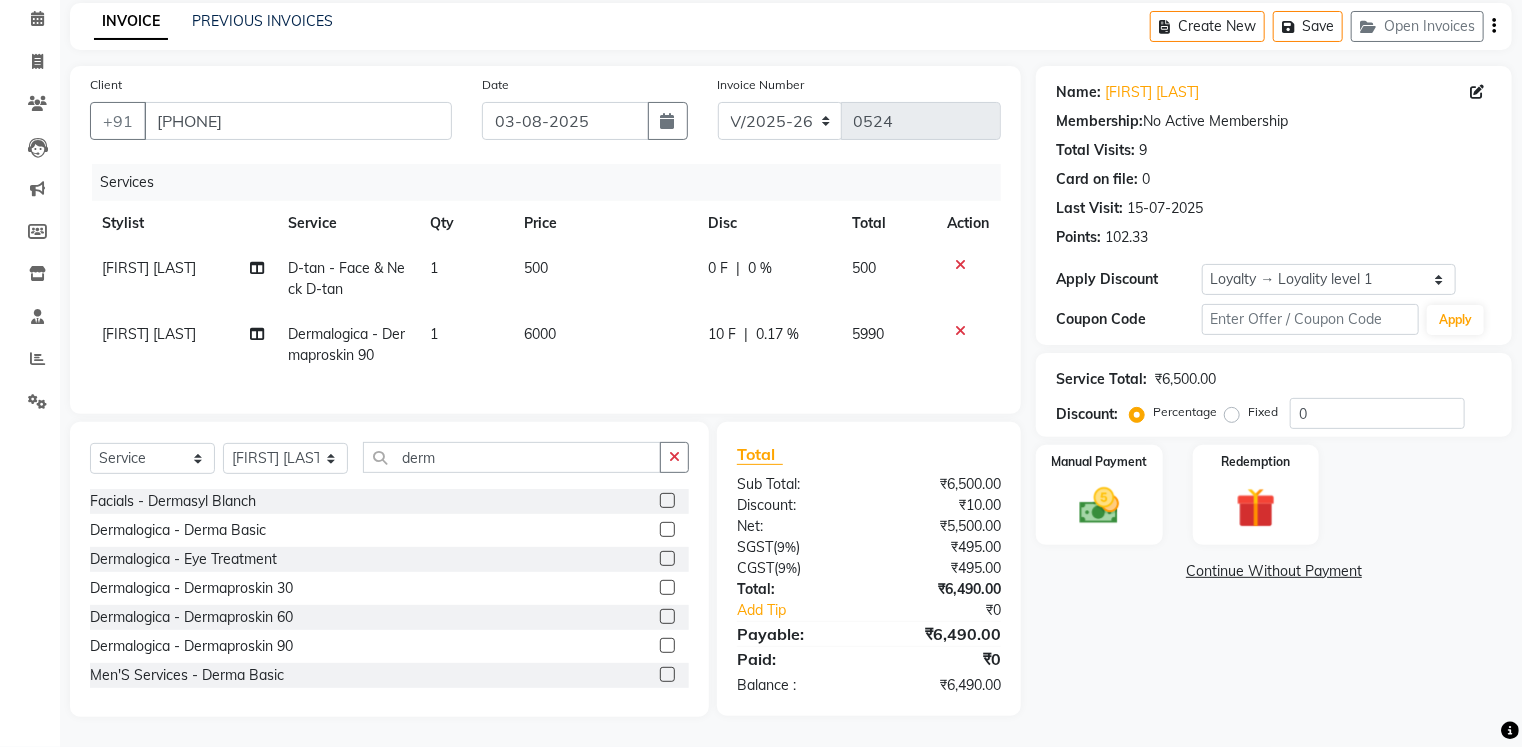 click on "Services Stylist Service Qty Price Disc Total Action [FIRST] [LAST] D-tan - Face & Neck D-tan 1 500 0 F | 0 % 500 [FIRST] [LAST] Dermalogica - Dermaproskin 90 1 6000 10 F | 0.17 % 5990" 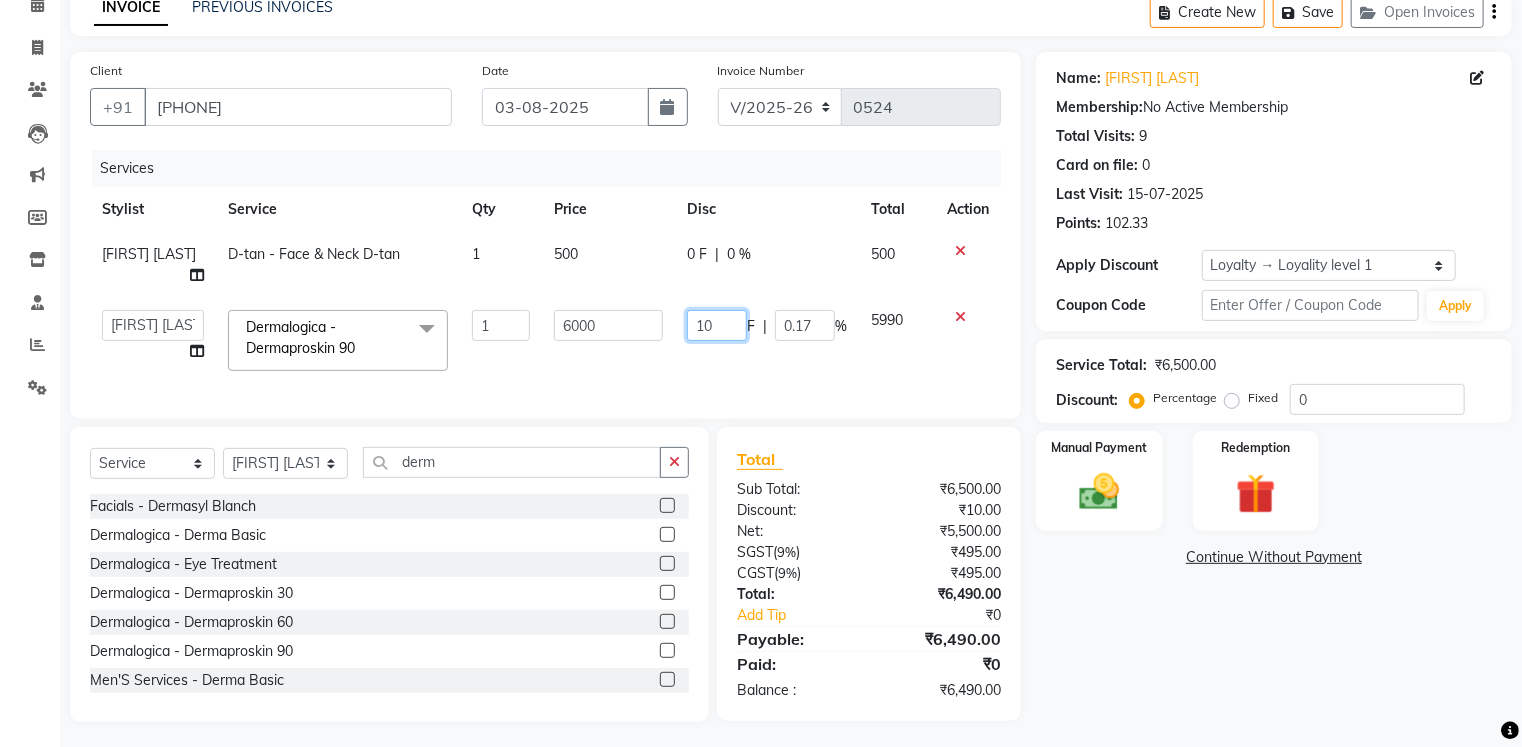 click on "10" 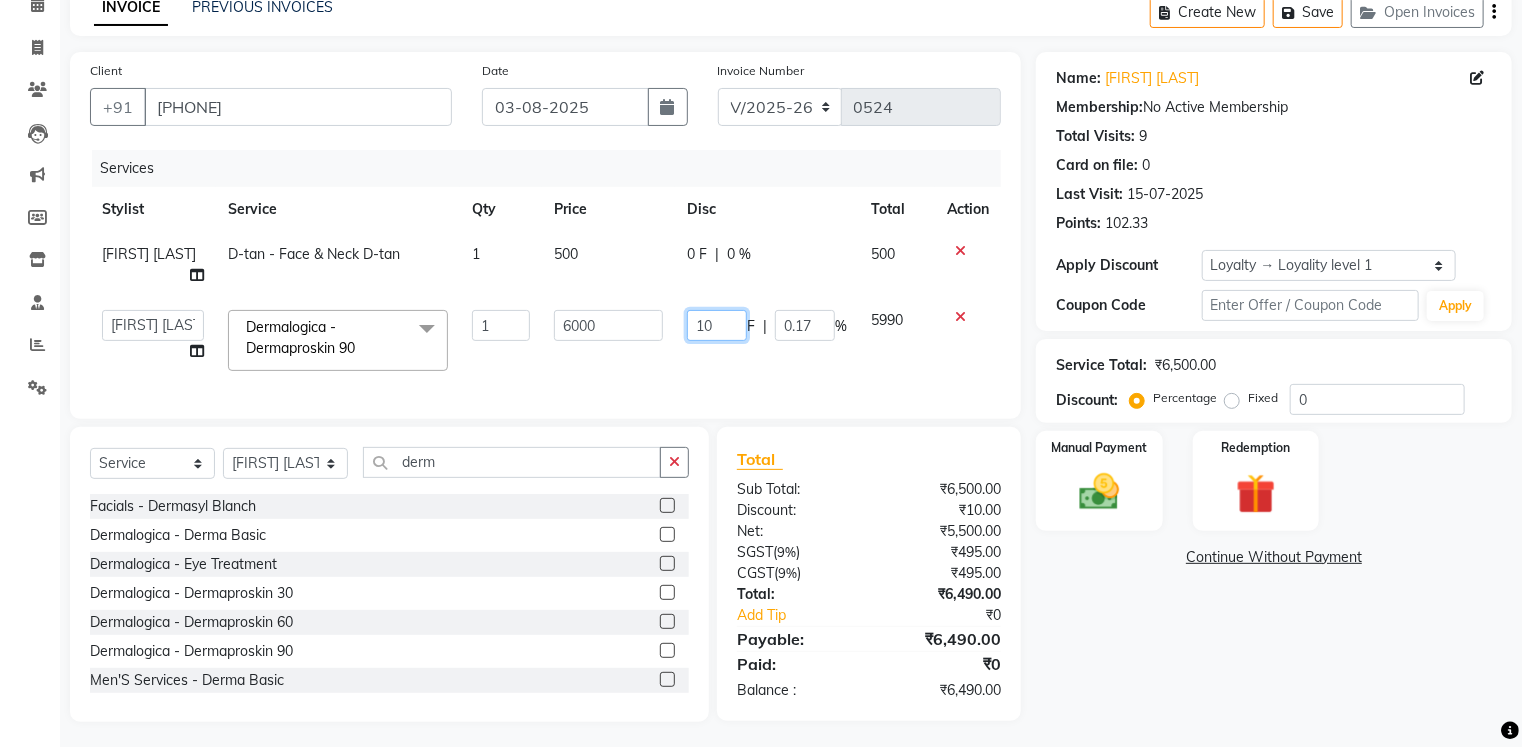 type on "1" 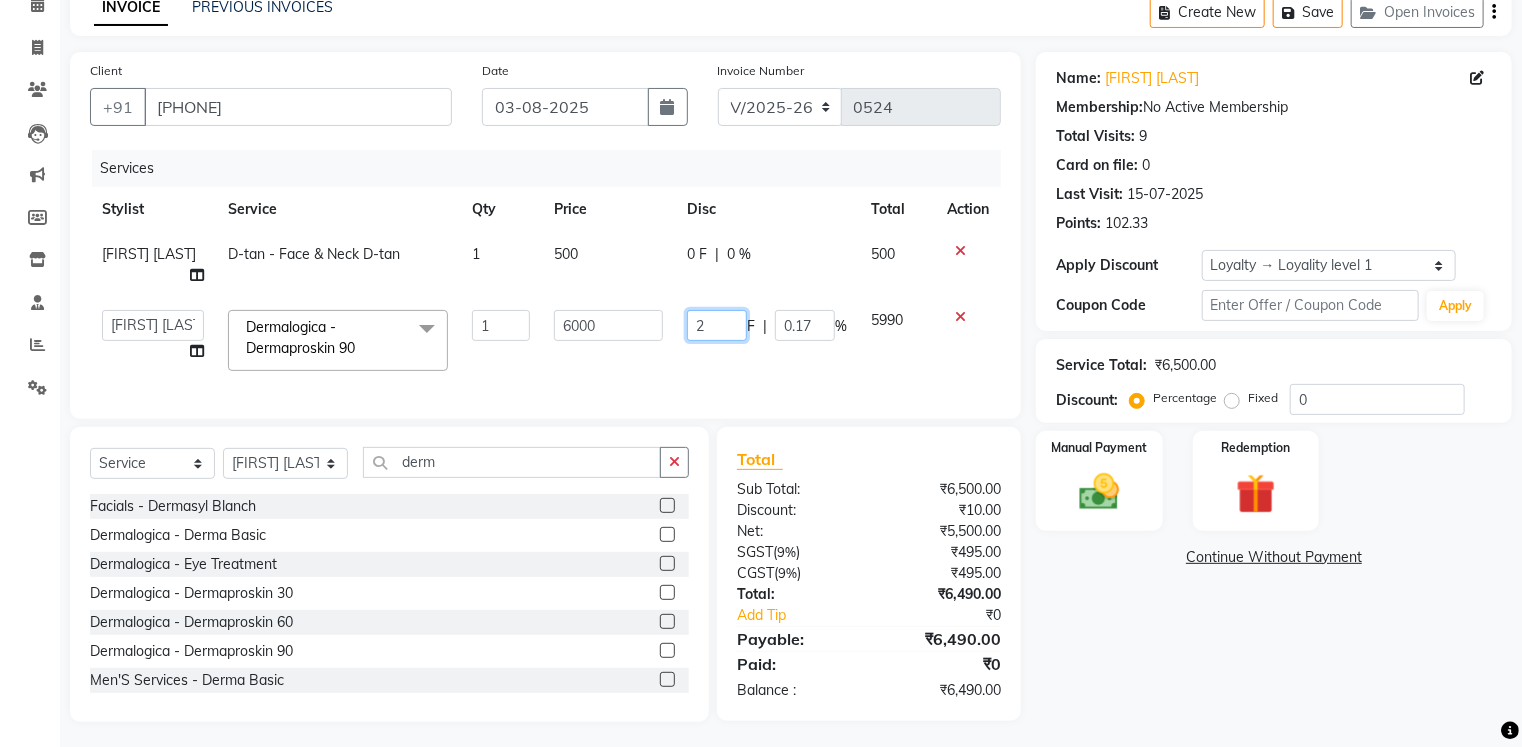 type on "20" 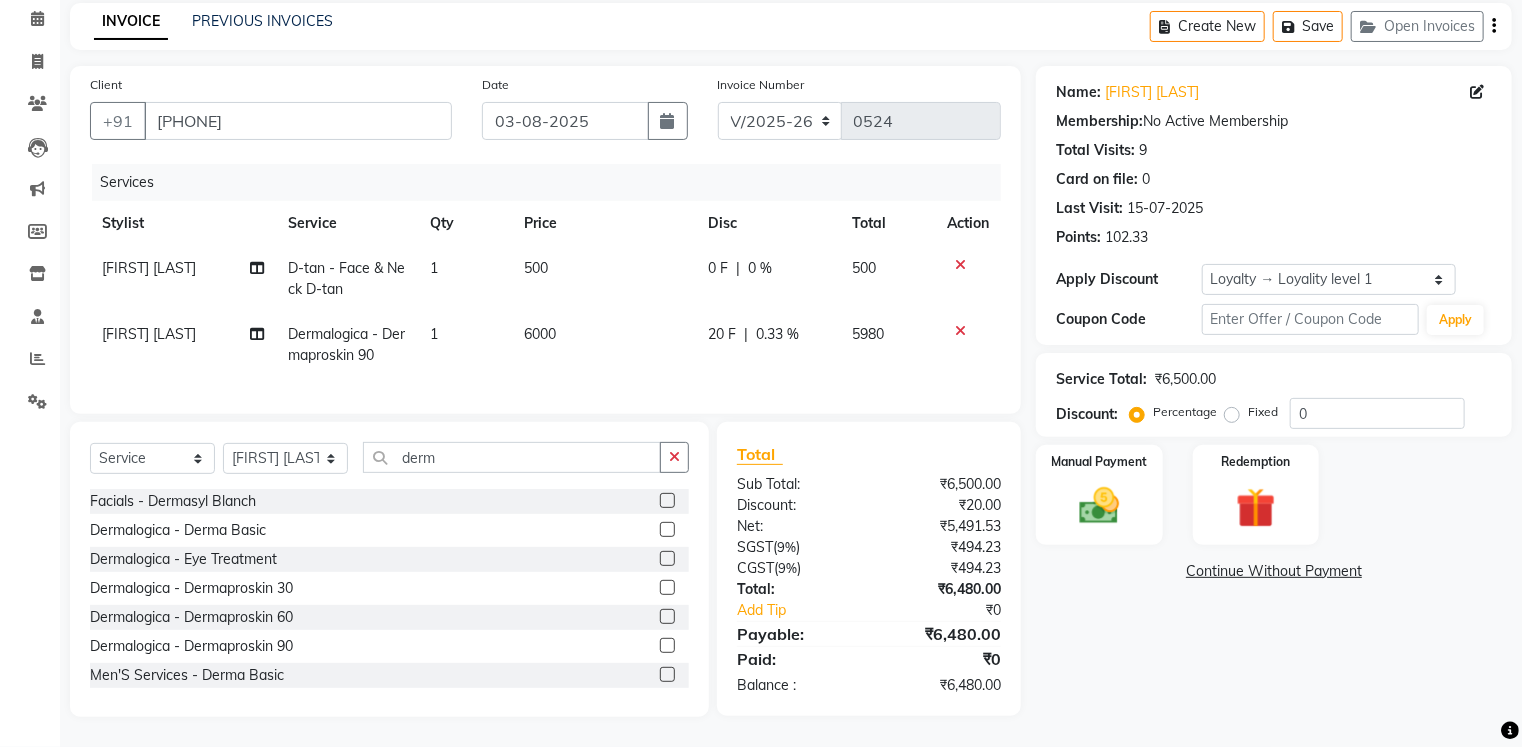 click on "Services Stylist Service Qty Price Disc Total Action [FIRST] [LAST] D-tan - Face & Neck D-tan 1 500 0 F | 0 % 500 [FIRST] [LAST] Dermalogica - Dermaproskin 90 1 6000 20 F | 0.33 % 5980" 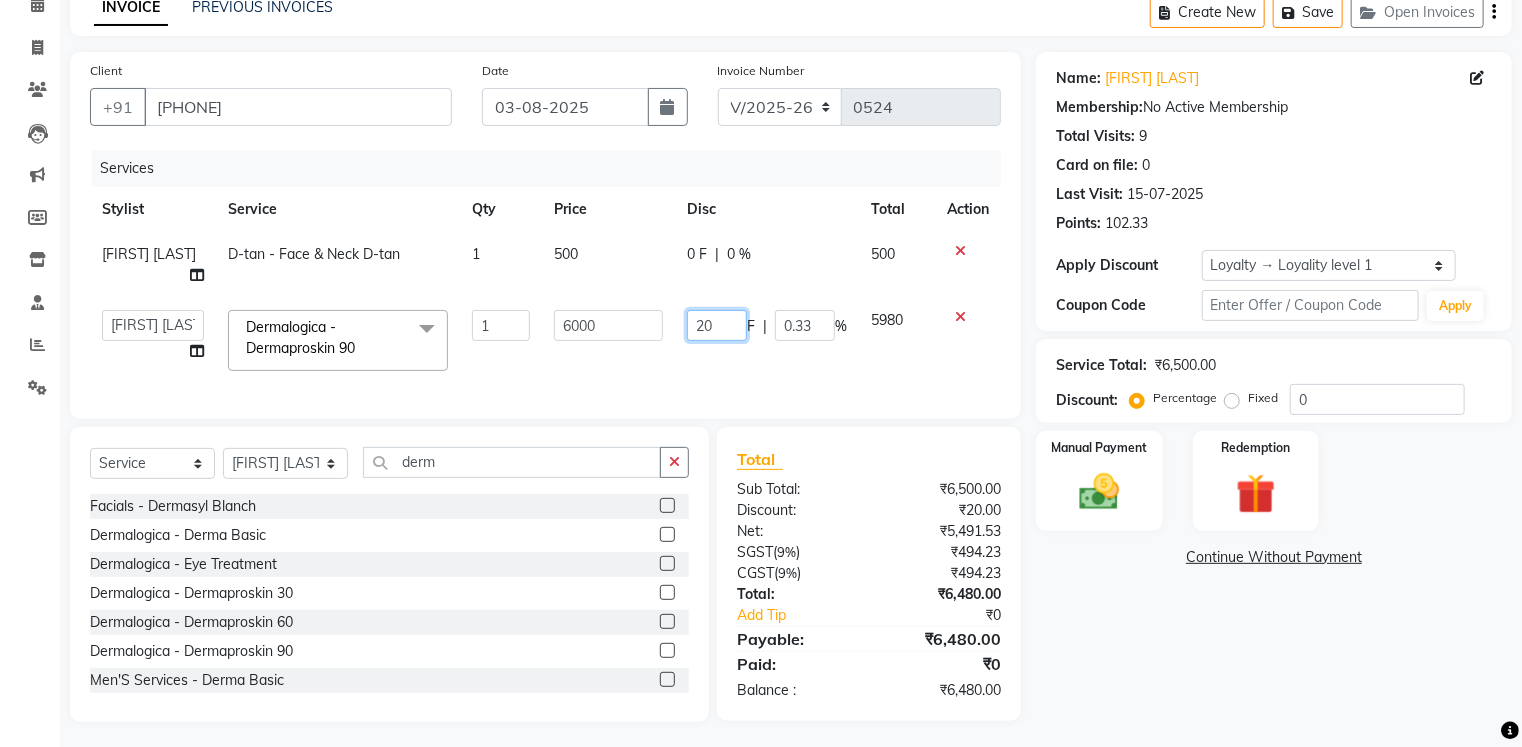 click on "20" 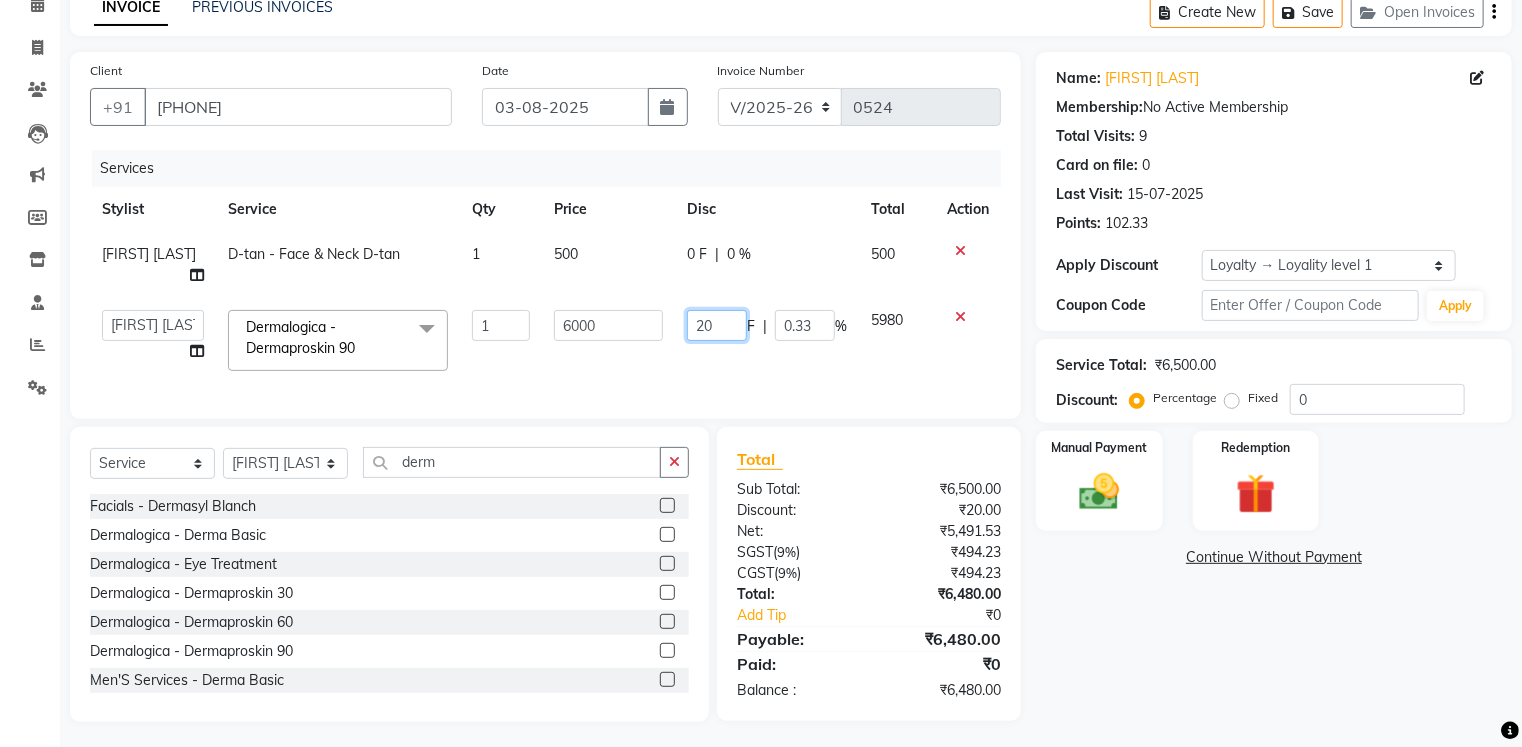 type on "2" 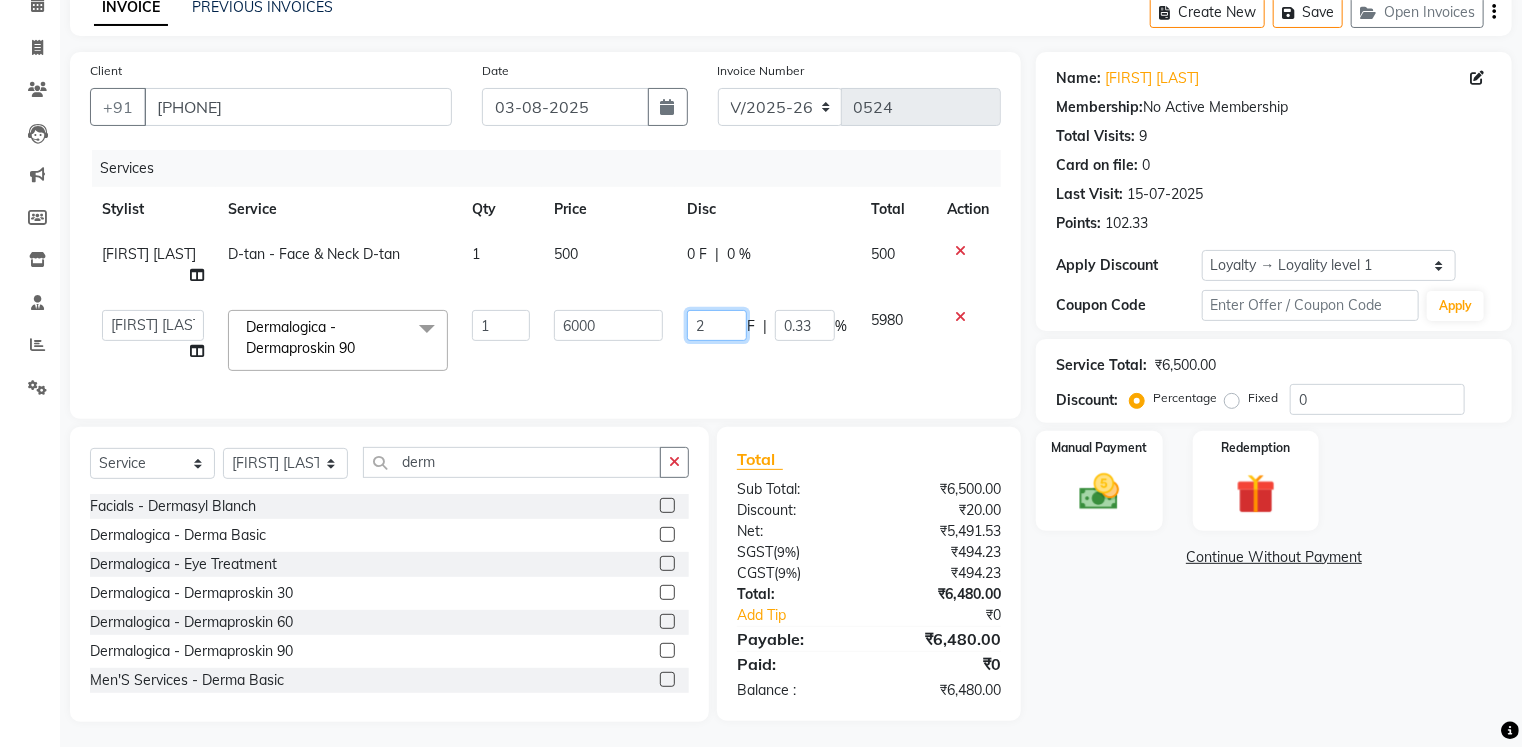 type 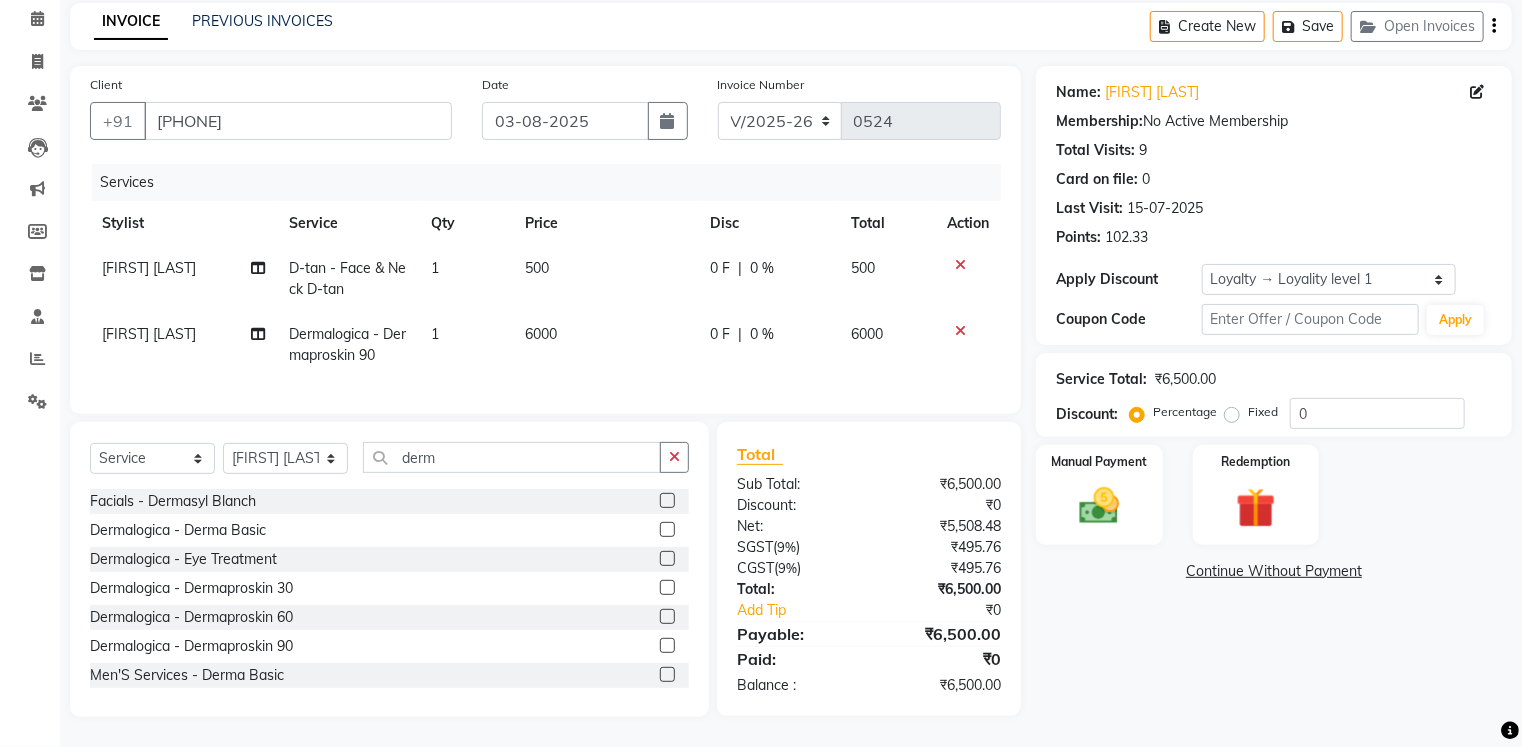 click on "0 F | 0 %" 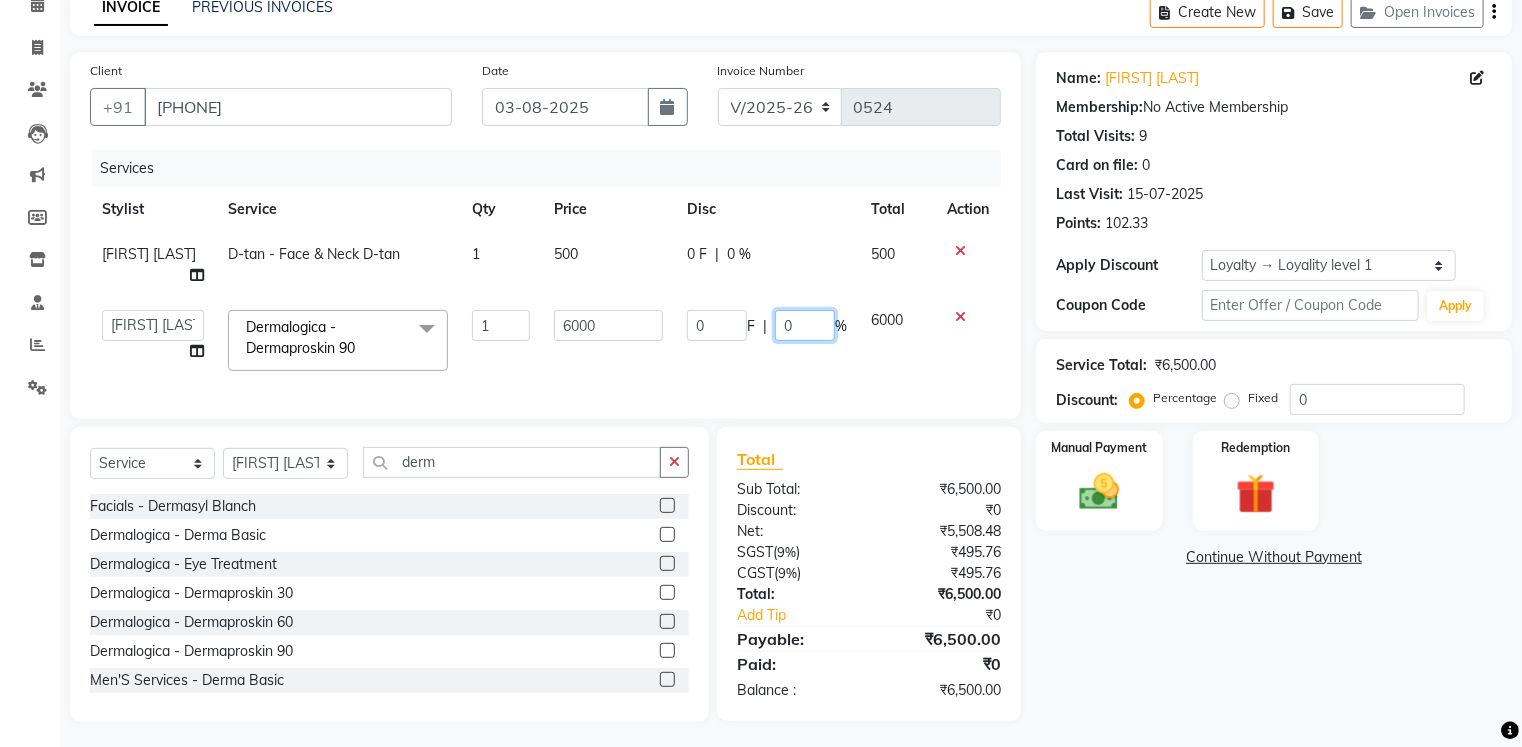 click on "0" 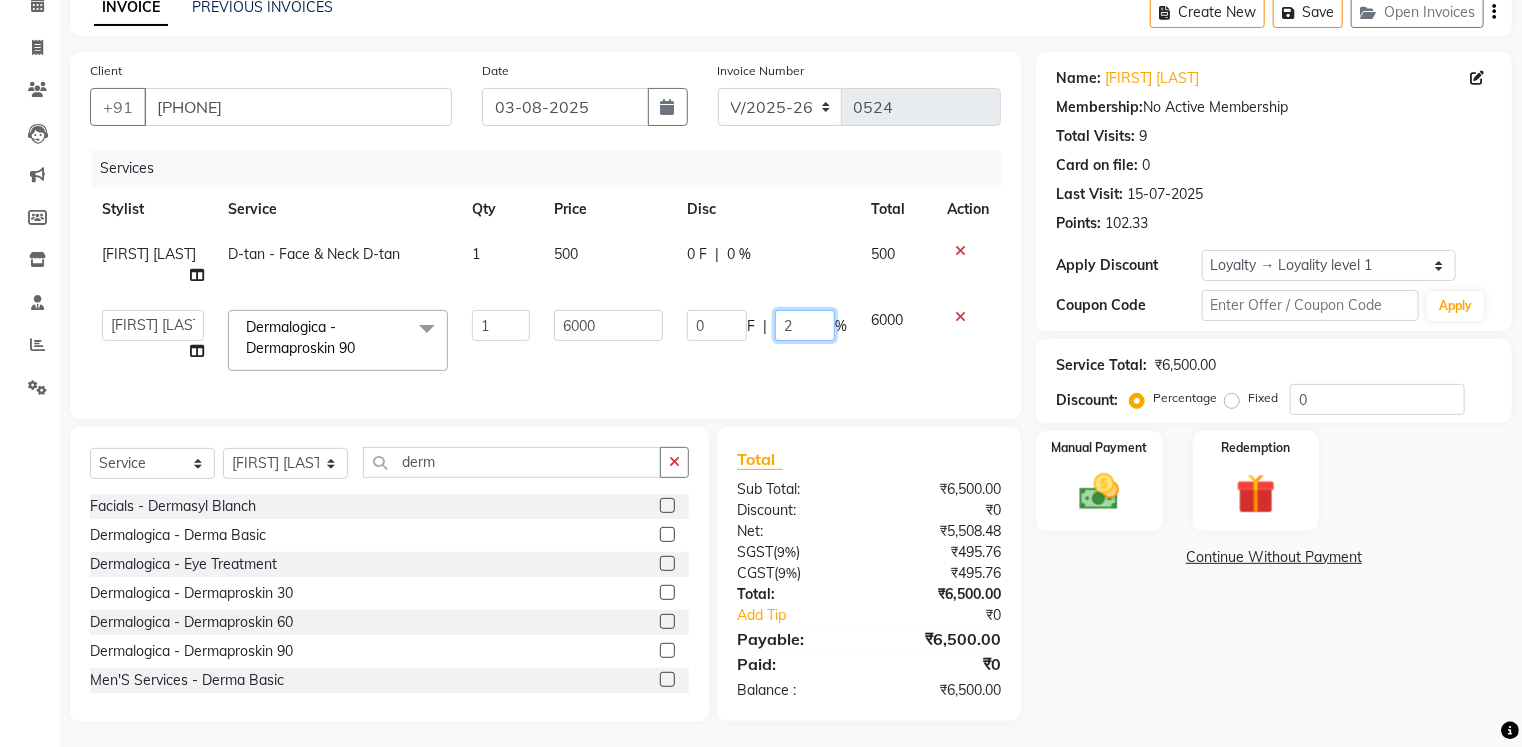 type on "20" 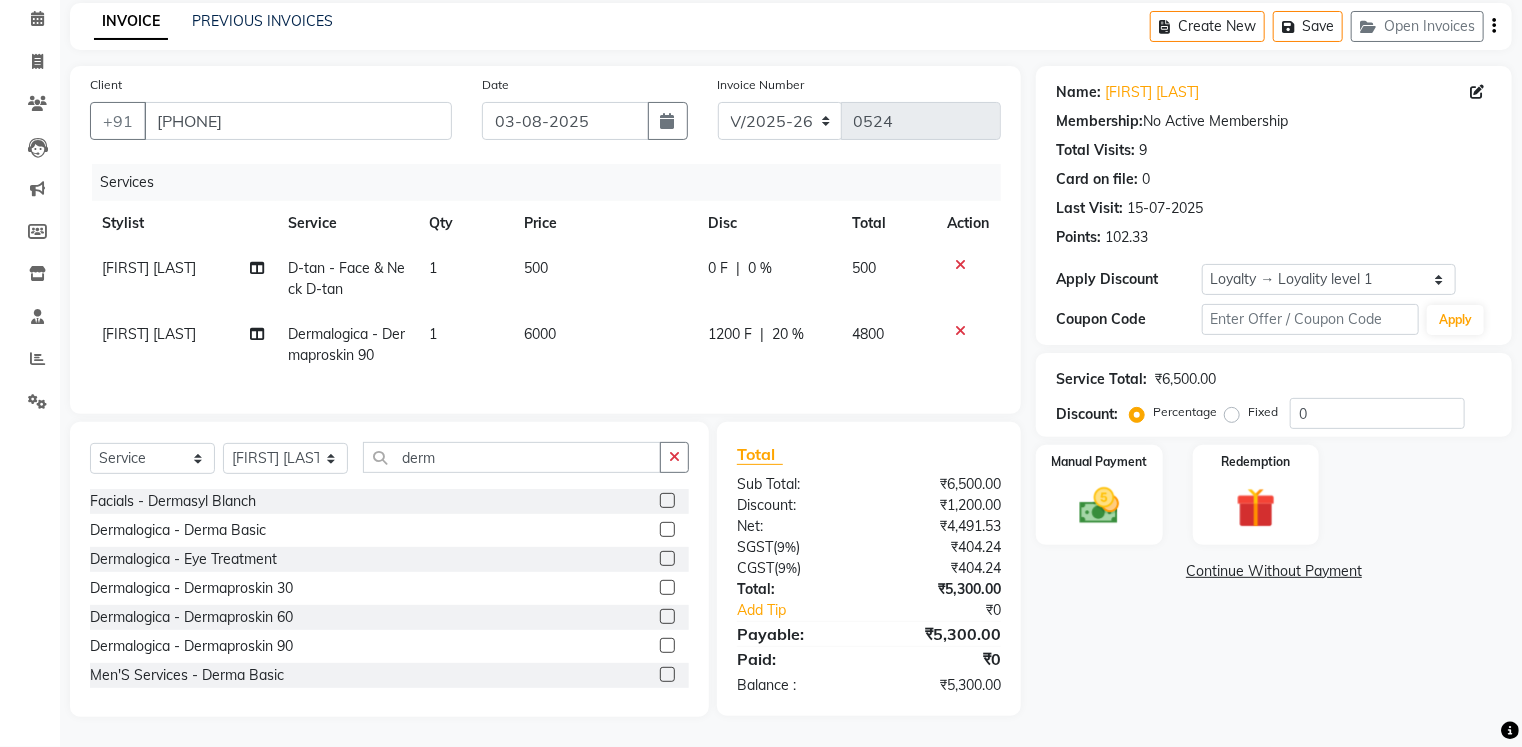 click on "Services Stylist Service Qty Price Disc Total Action [FIRST] [LAST] D-tan - Face & Neck D-tan 1 500 0 F | 0 % 500 [FIRST] [LAST] Dermalogica - Dermaproskin 90 1 6000 1200 F | 20 % 4800" 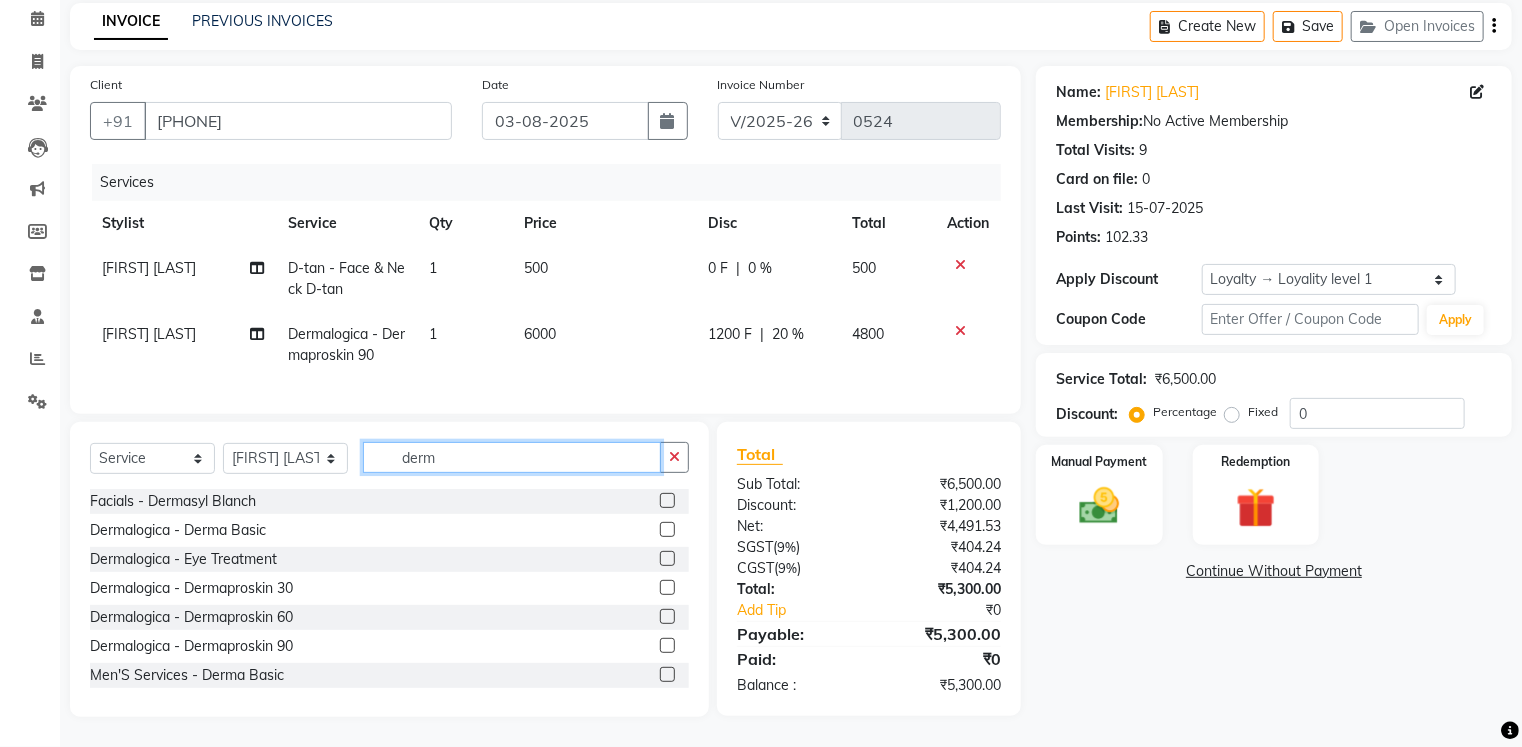 click on "derm" 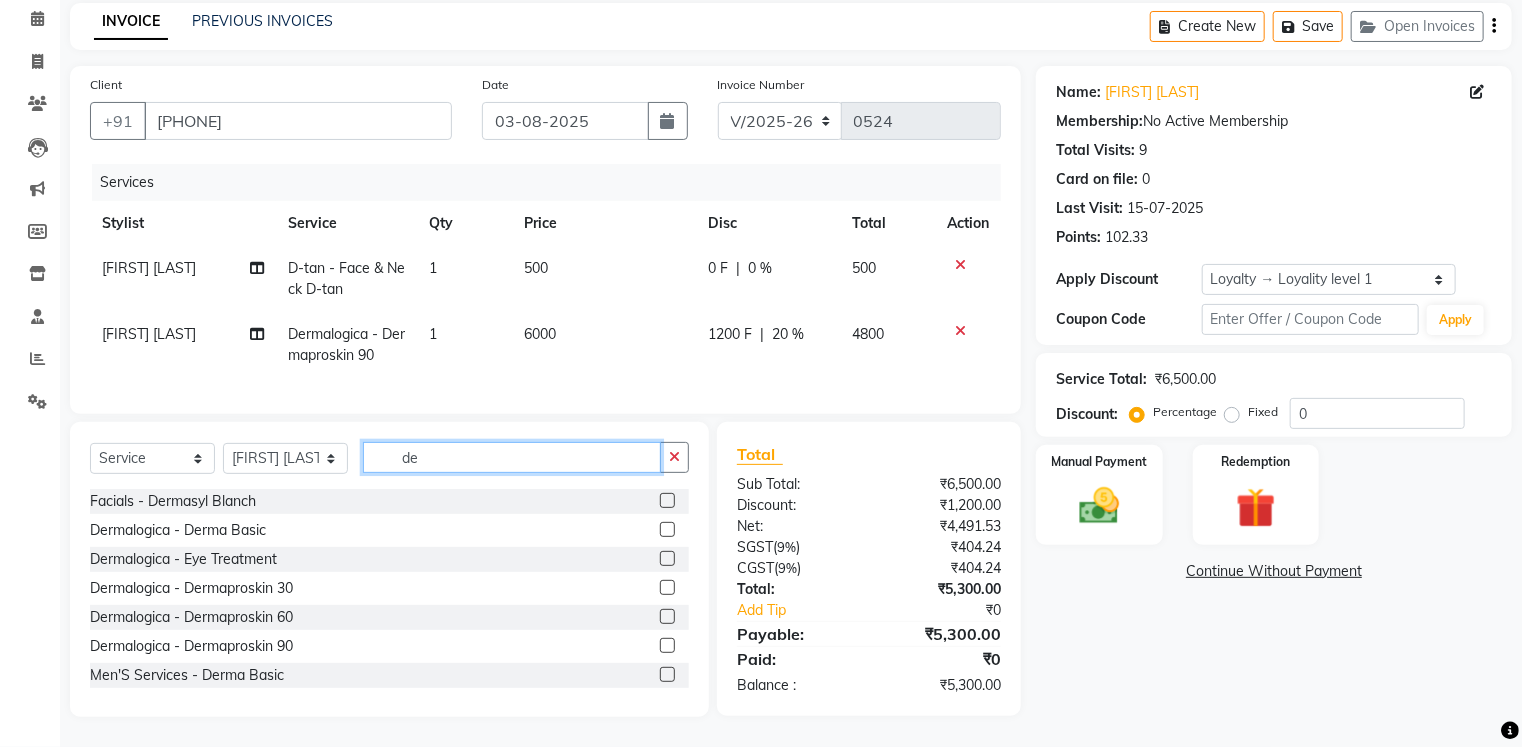 type on "d" 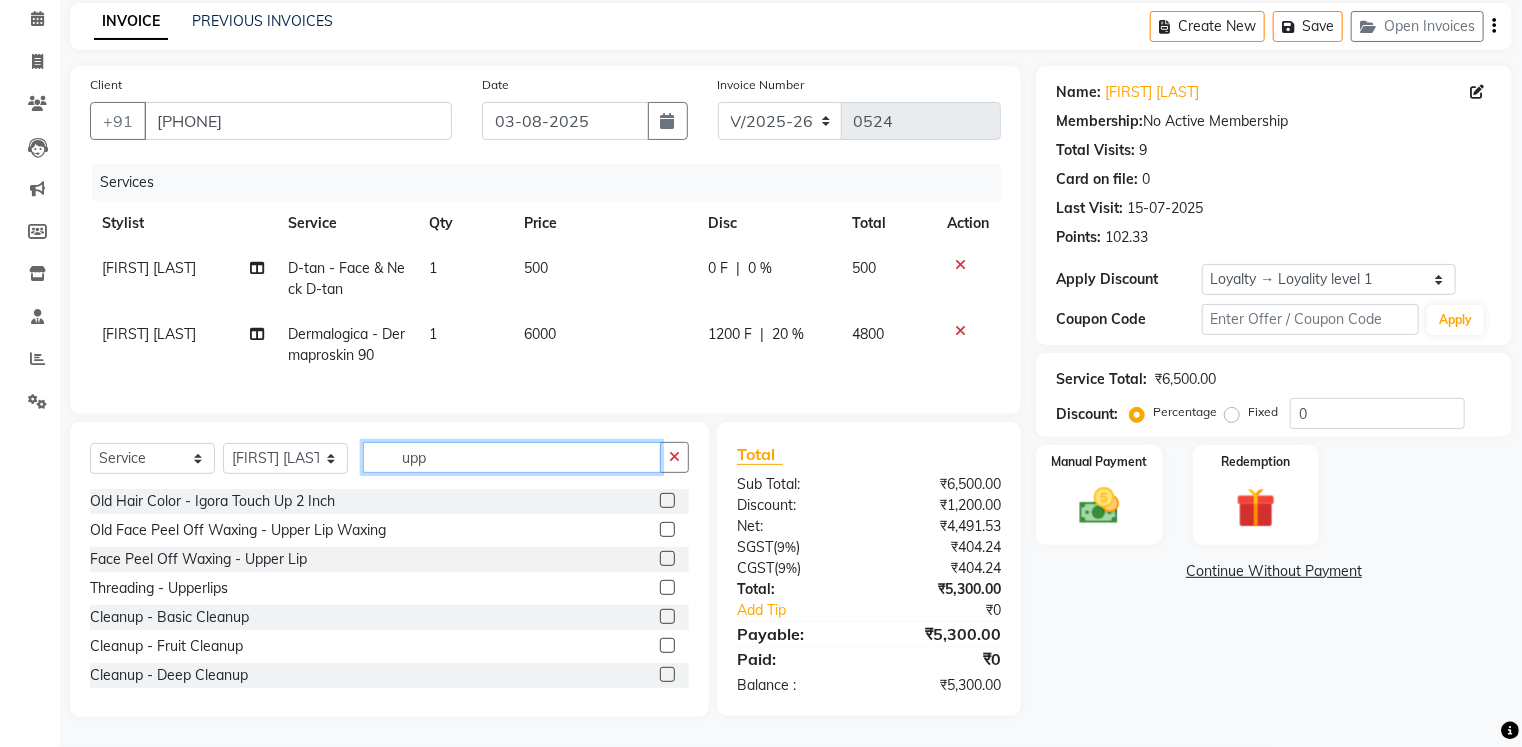 scroll, scrollTop: 96, scrollLeft: 0, axis: vertical 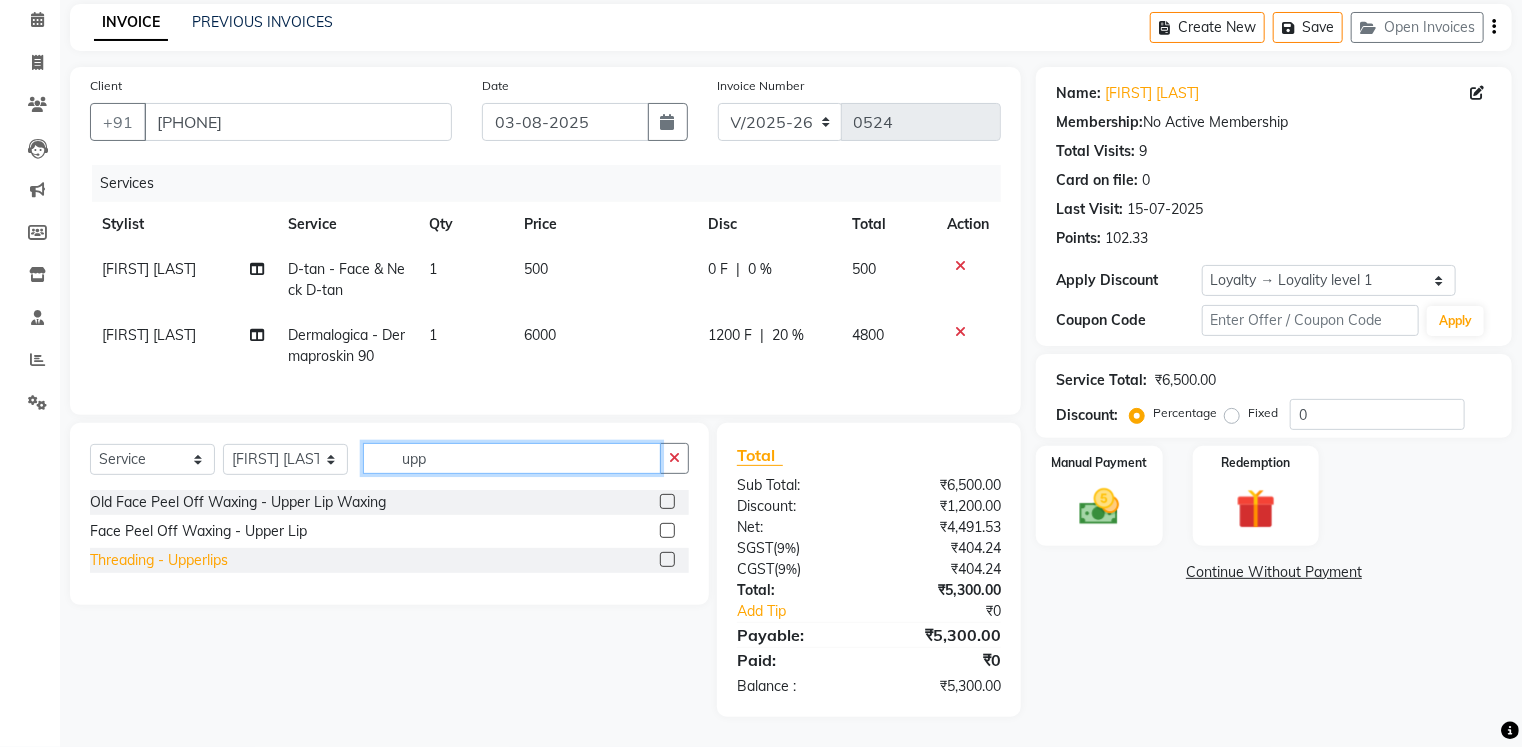 type on "upp" 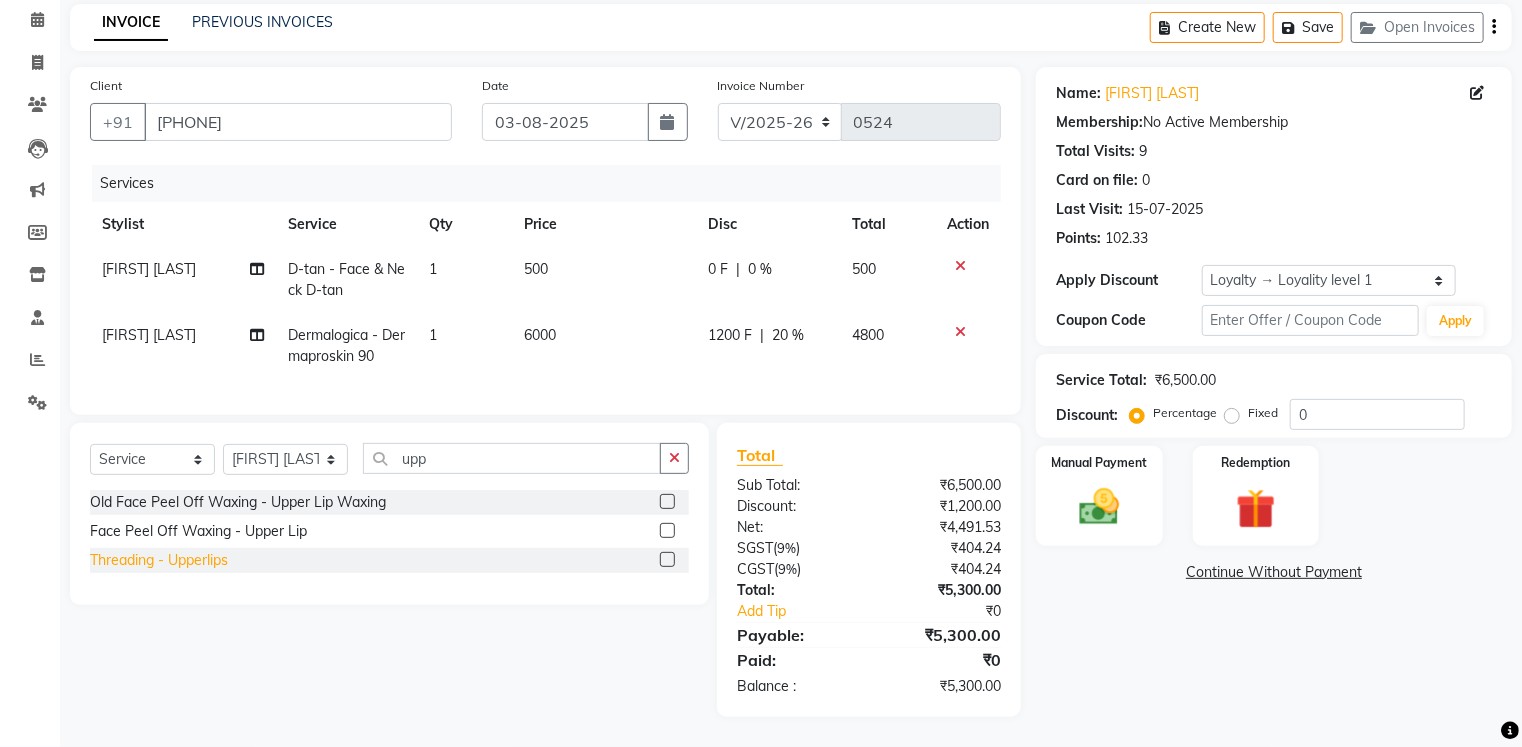 click on "Threading - Upperlips" 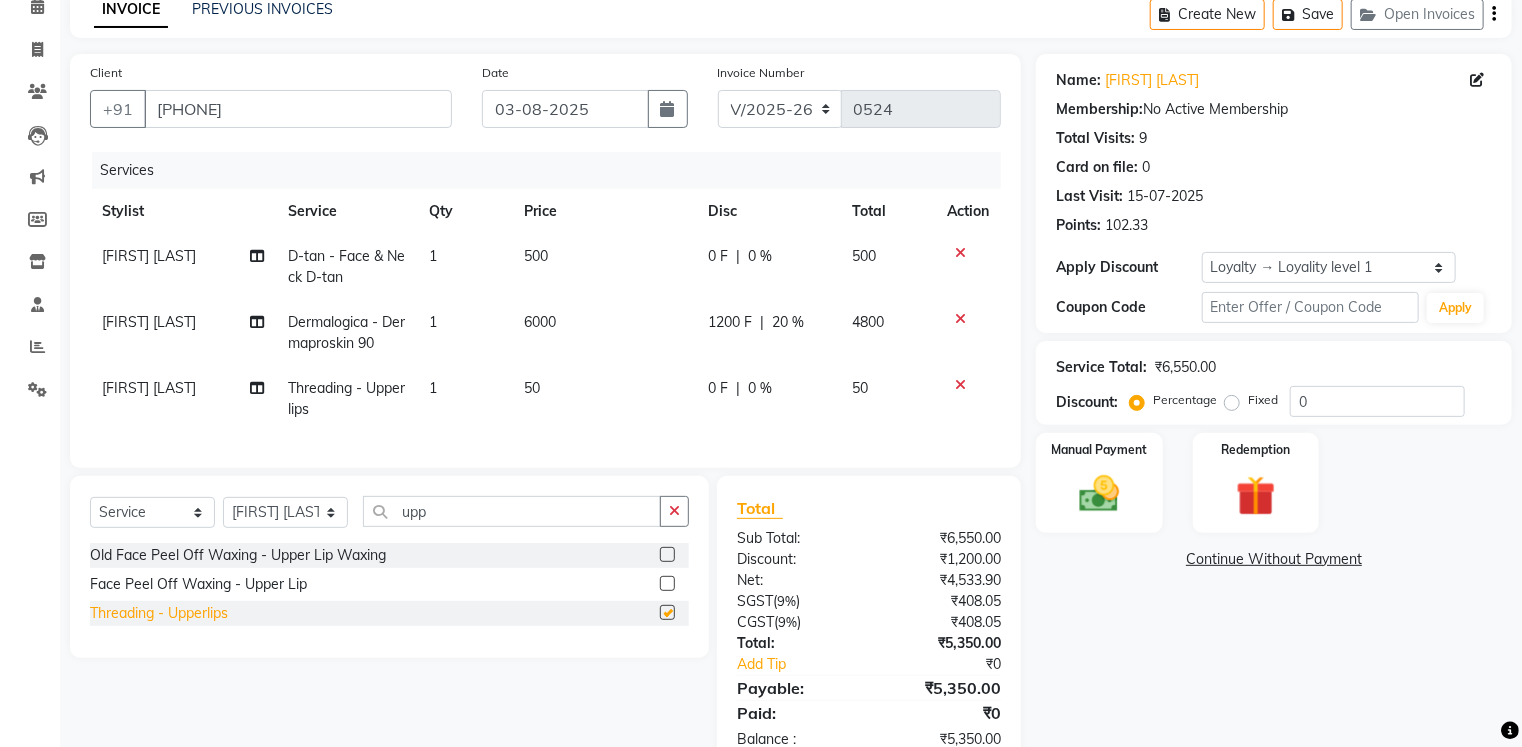 checkbox on "false" 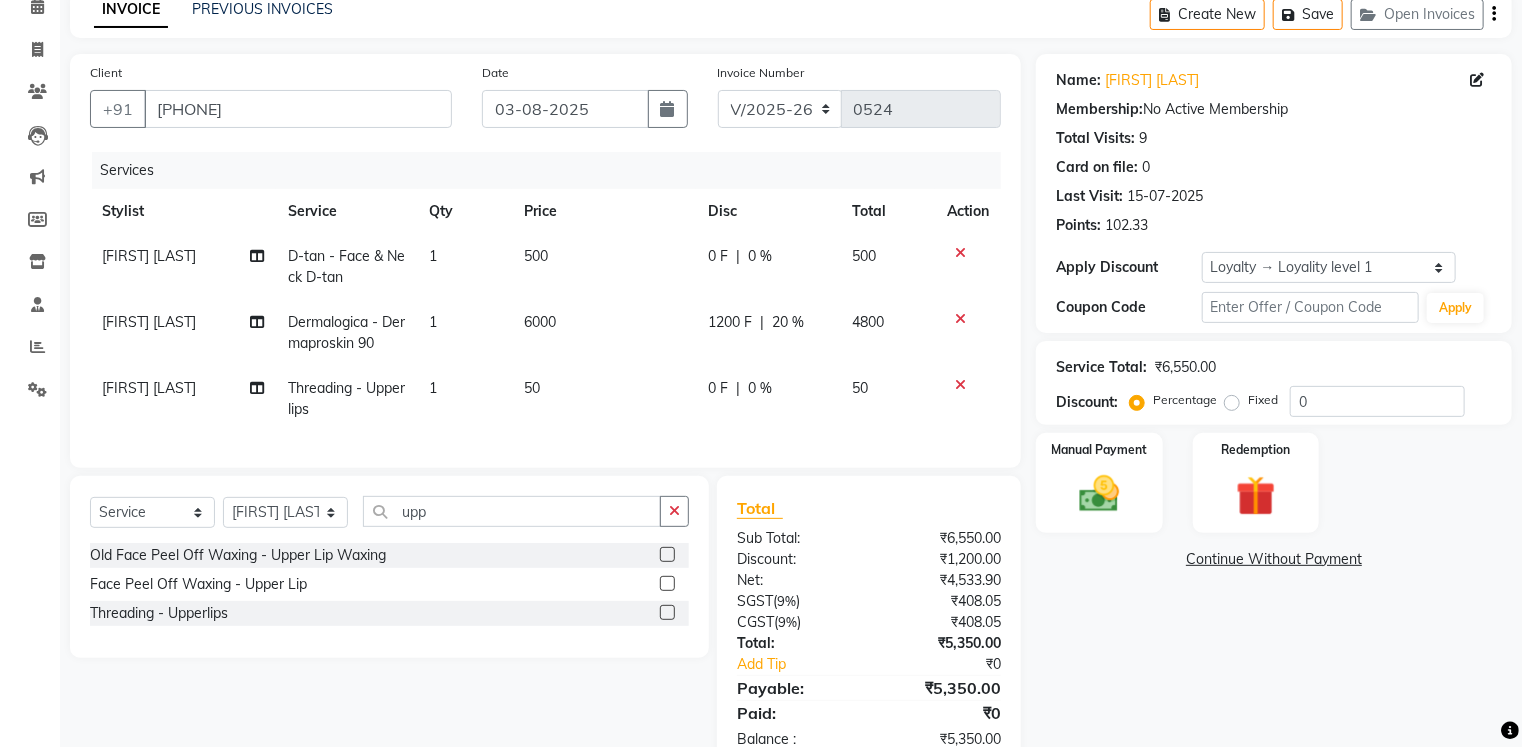 click on "20 %" 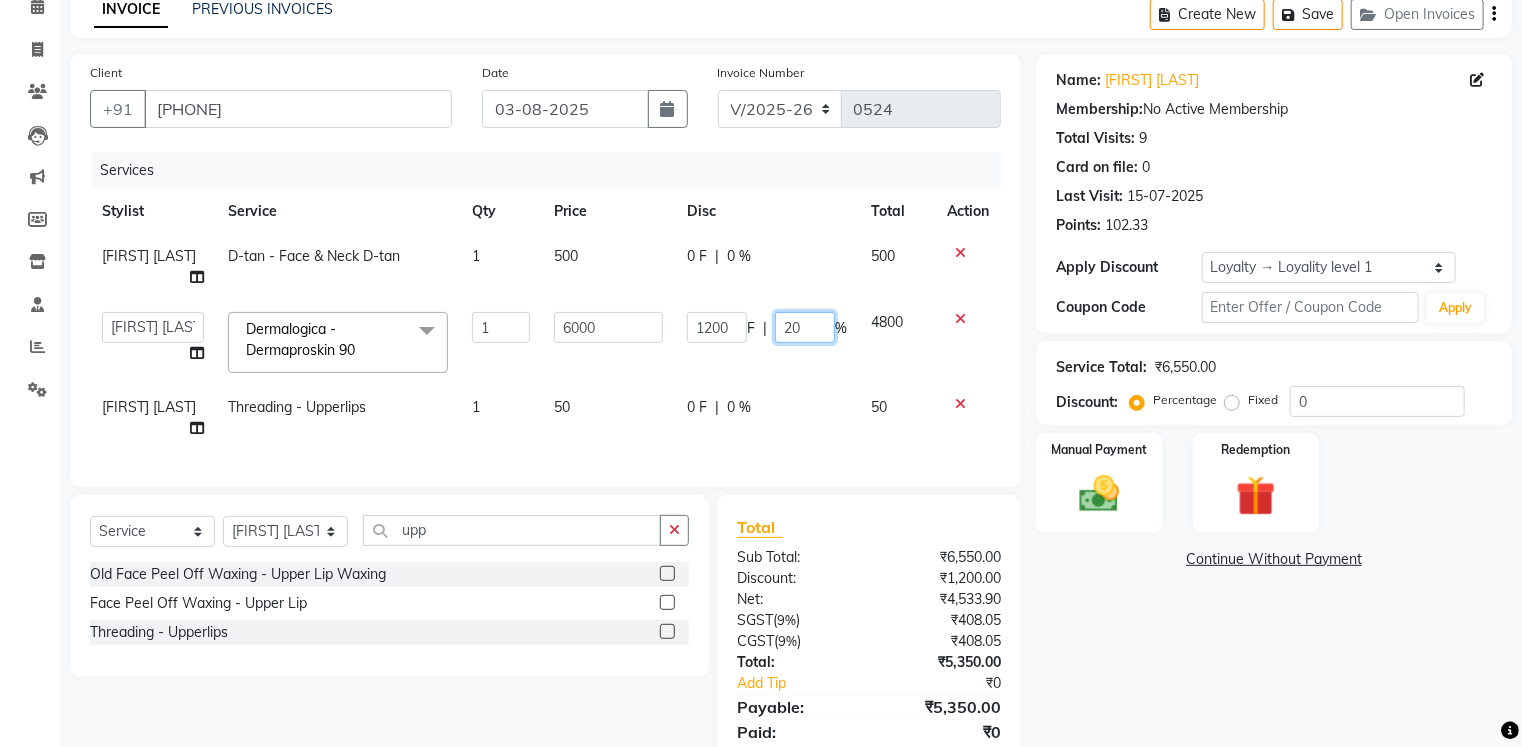 click on "20" 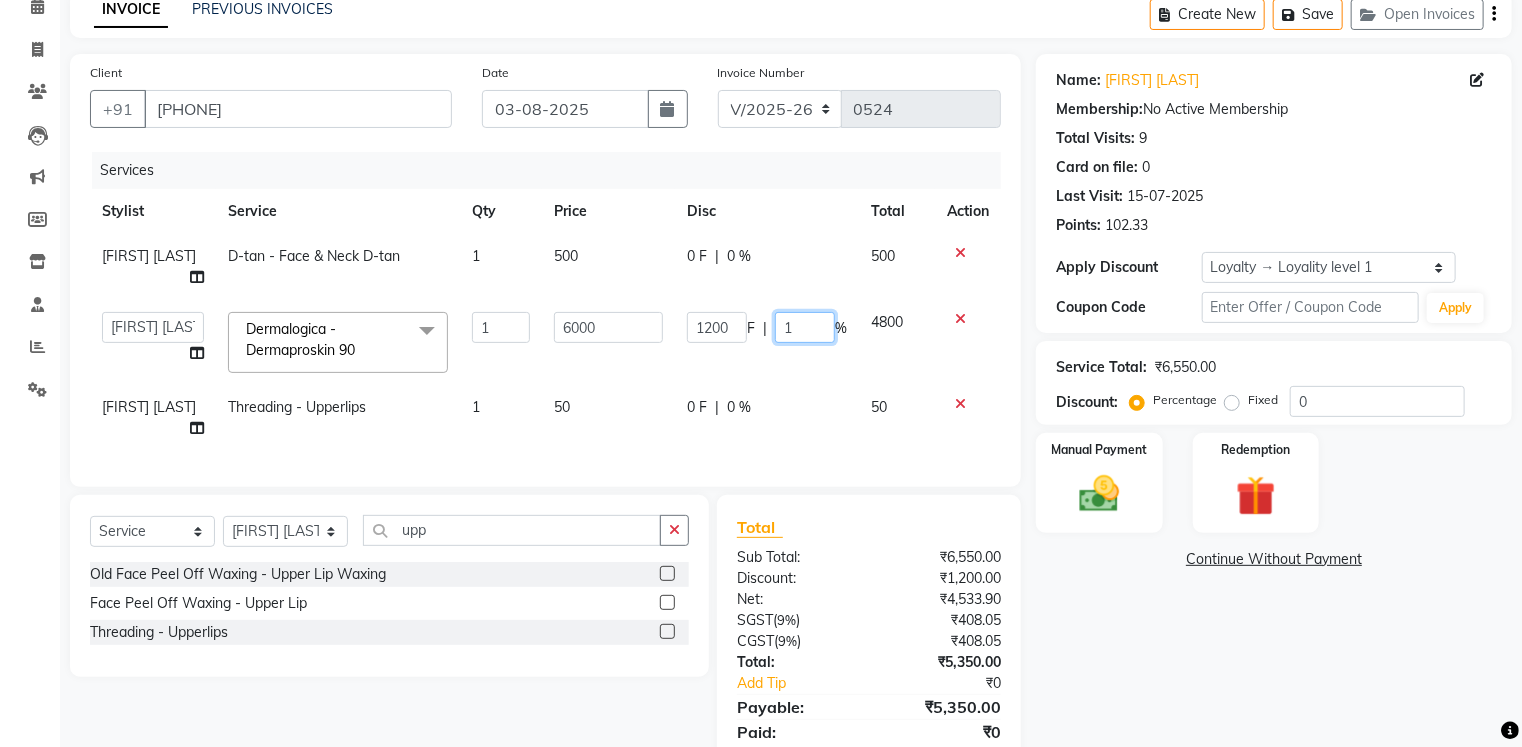 type on "10" 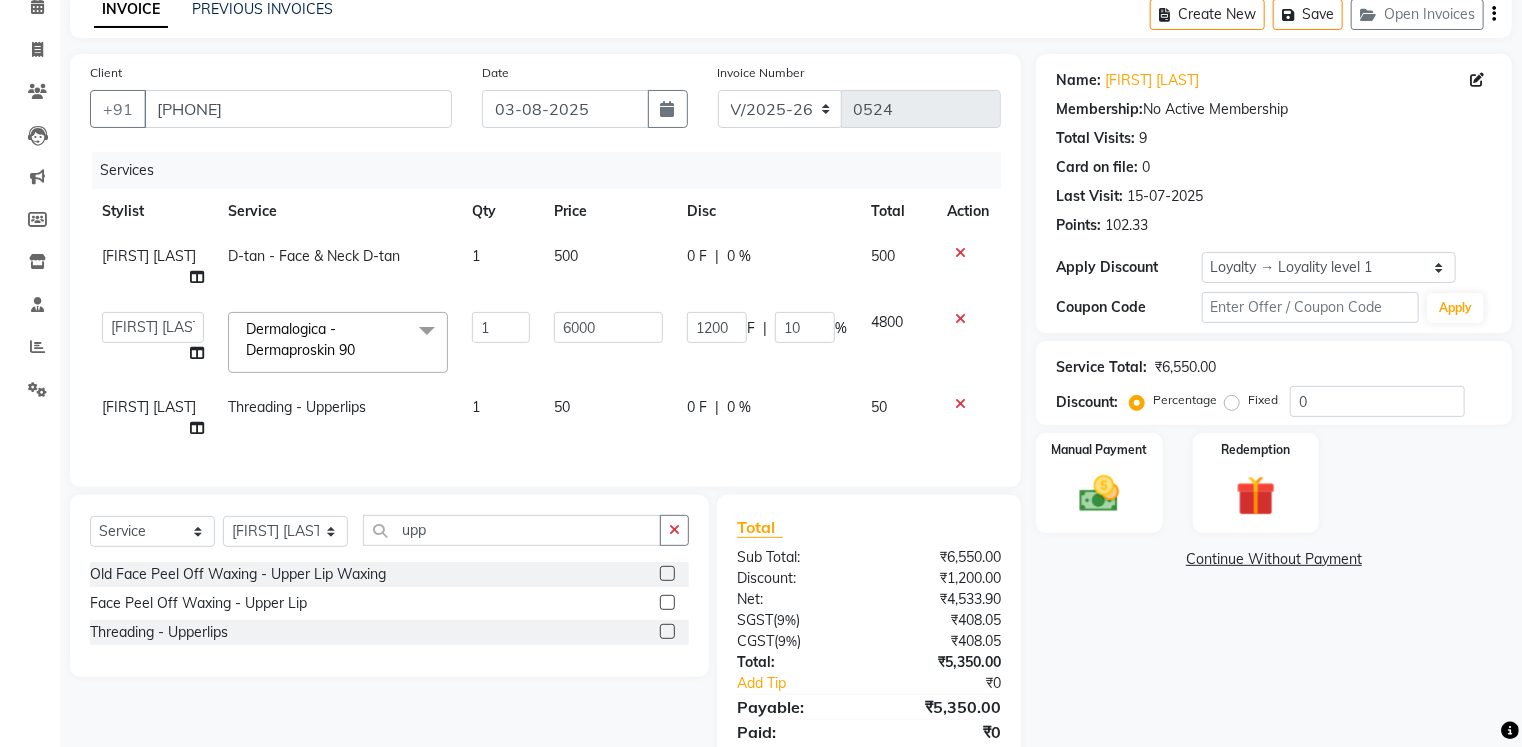 click on "[FIRST] [LAST] D-tan - Face & Neck D-tan 1 500 0 F | 0 % 500 [FIRST] [LAST] Dermalogica - Dermaproskin 90 x Old Pedicure - Aroma Pedicure Old Hair Color - Igora Touch Up 2 Inch Old Basic - Threading Eyebrow Old Face Peel Off Waxing - Eyebrow Waxing Old Face Peel Off Waxing - Chin Waxing Old Face Peel Off Waxing - Upper Lip Waxing Face Peel Off Waxing - Eyebrow Face Peel Off Waxing - Chin Face Peel Off Waxing - Upper Lip Face Peel Off Waxing - Side Locks Face Peel Off Waxing - Jawline Face Peel Off Waxing - Neck Face Peel Off Waxing - Face Face Peel Off Waxing - Lower Lip Fored peel off waxing Old Rica Waxing - Brazilian Threading - Eyebrows Threading - Upperlips Threading - Chin Threading - Forehead Threading - Neck Threading - Side Locks Threading - Jawline Threading - Face skin Counsultation Eyeneed blink Threading - lowerlip Rica Waxing - Normal Under Arms Rica Waxing - Half Arms Rica Waxing - Full Arms Rica Waxing - Blouse Line Rica Waxing - Half Legs Rica Waxing - Full Legs 1" 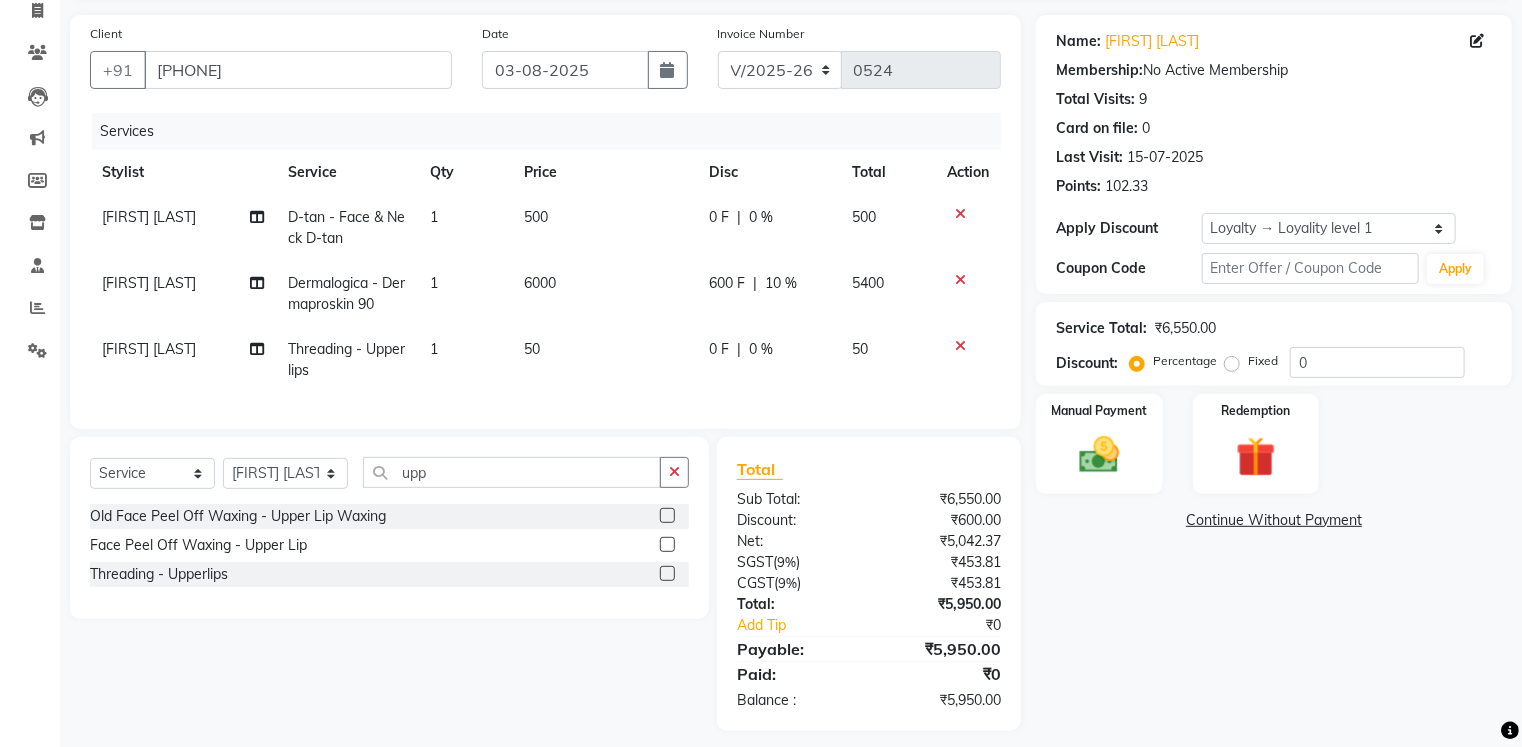 scroll, scrollTop: 163, scrollLeft: 0, axis: vertical 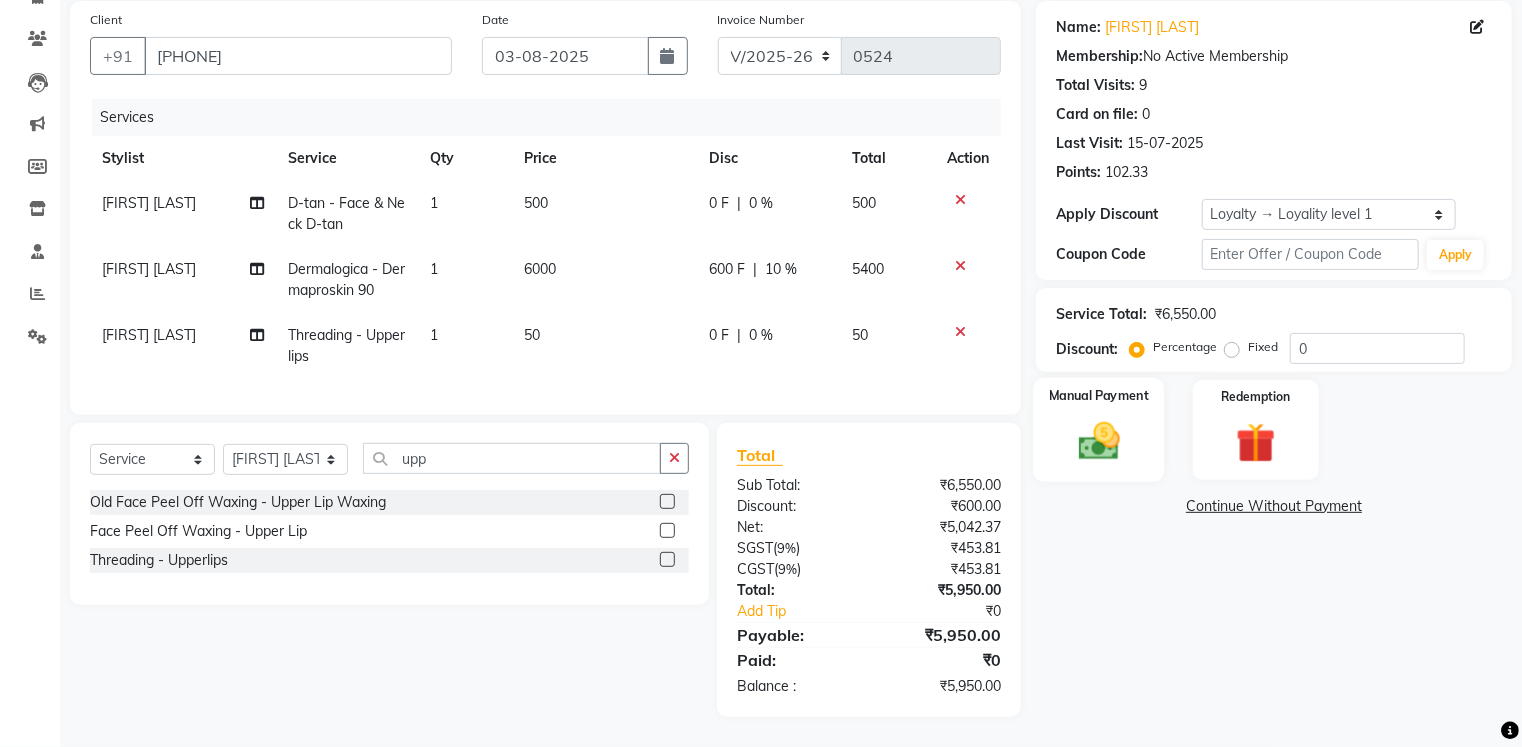 click 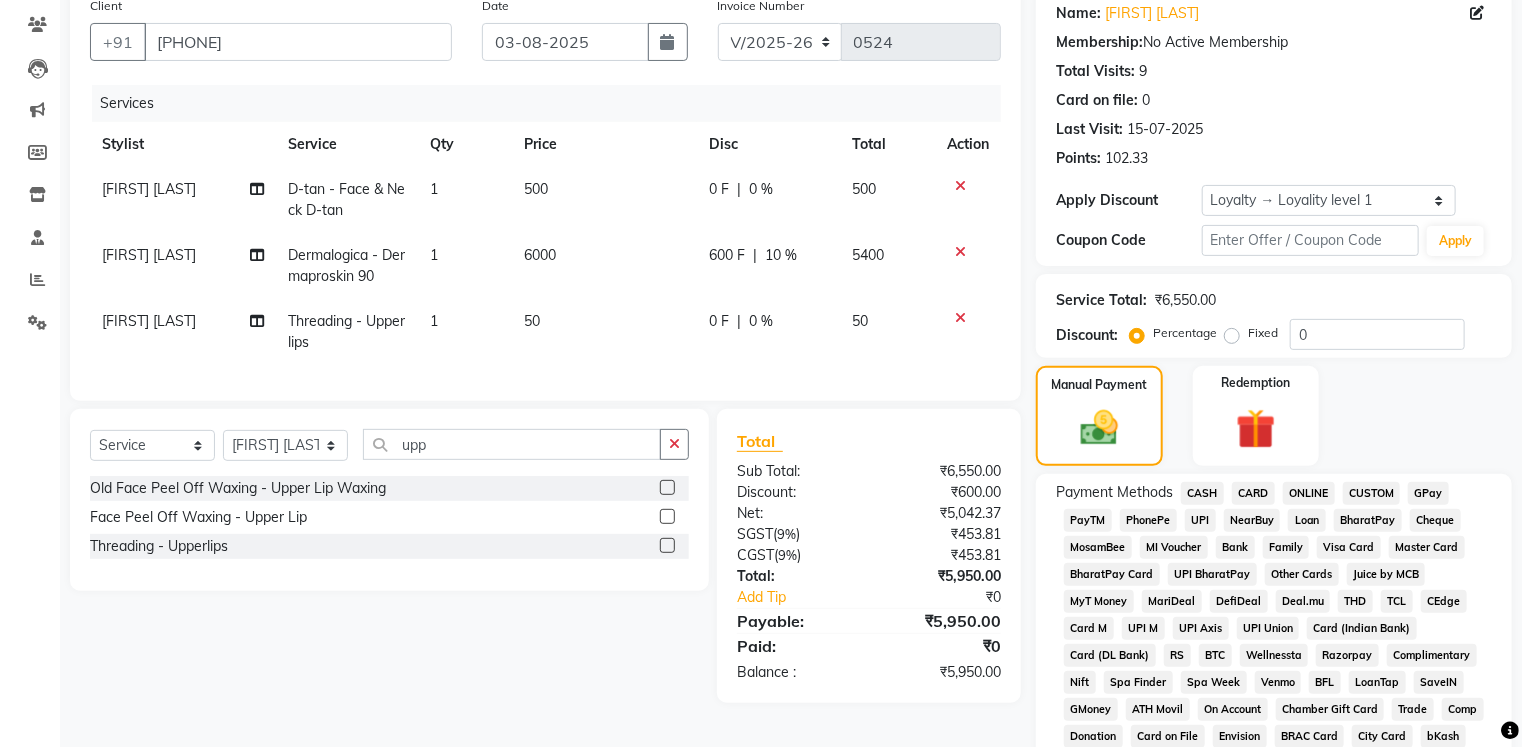 click on "GPay" 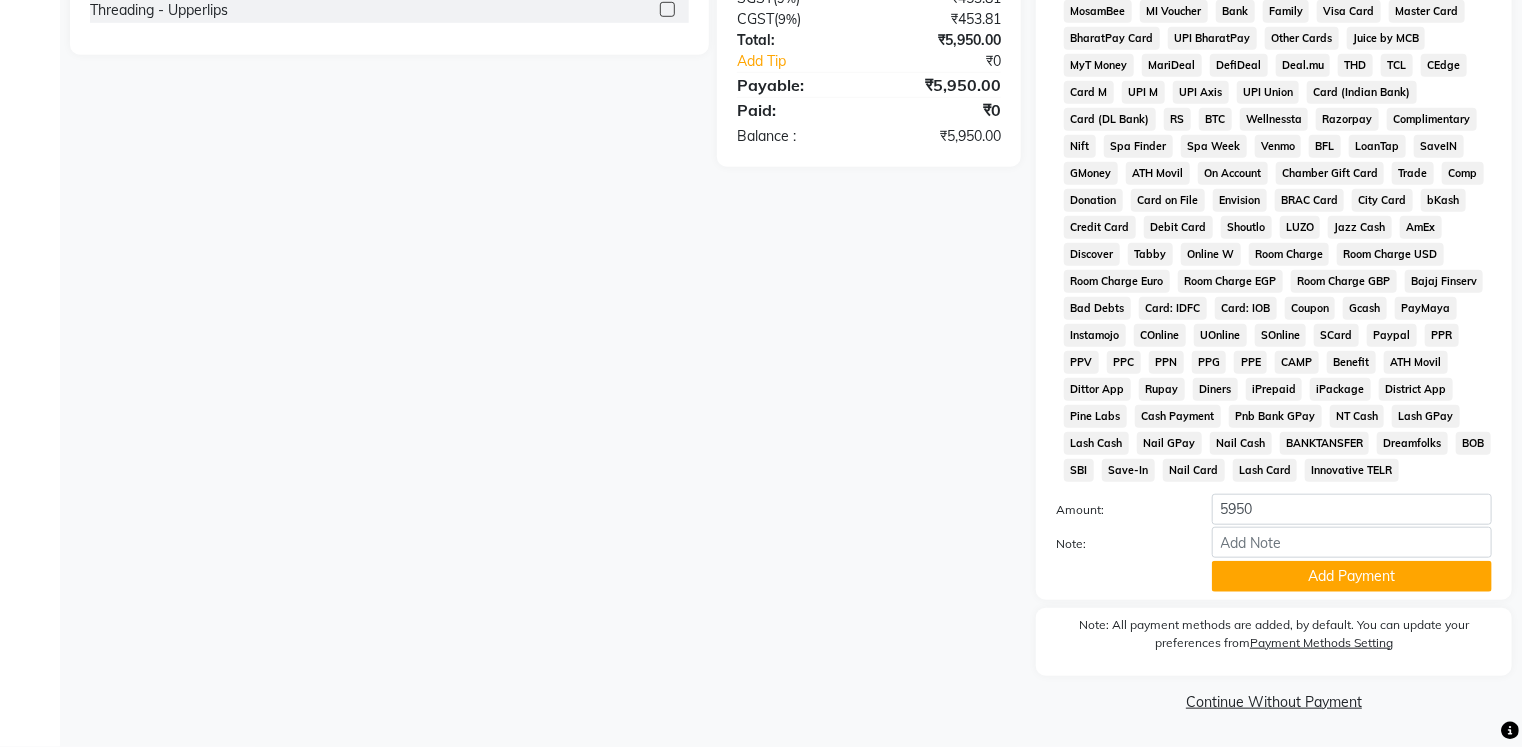 scroll, scrollTop: 715, scrollLeft: 0, axis: vertical 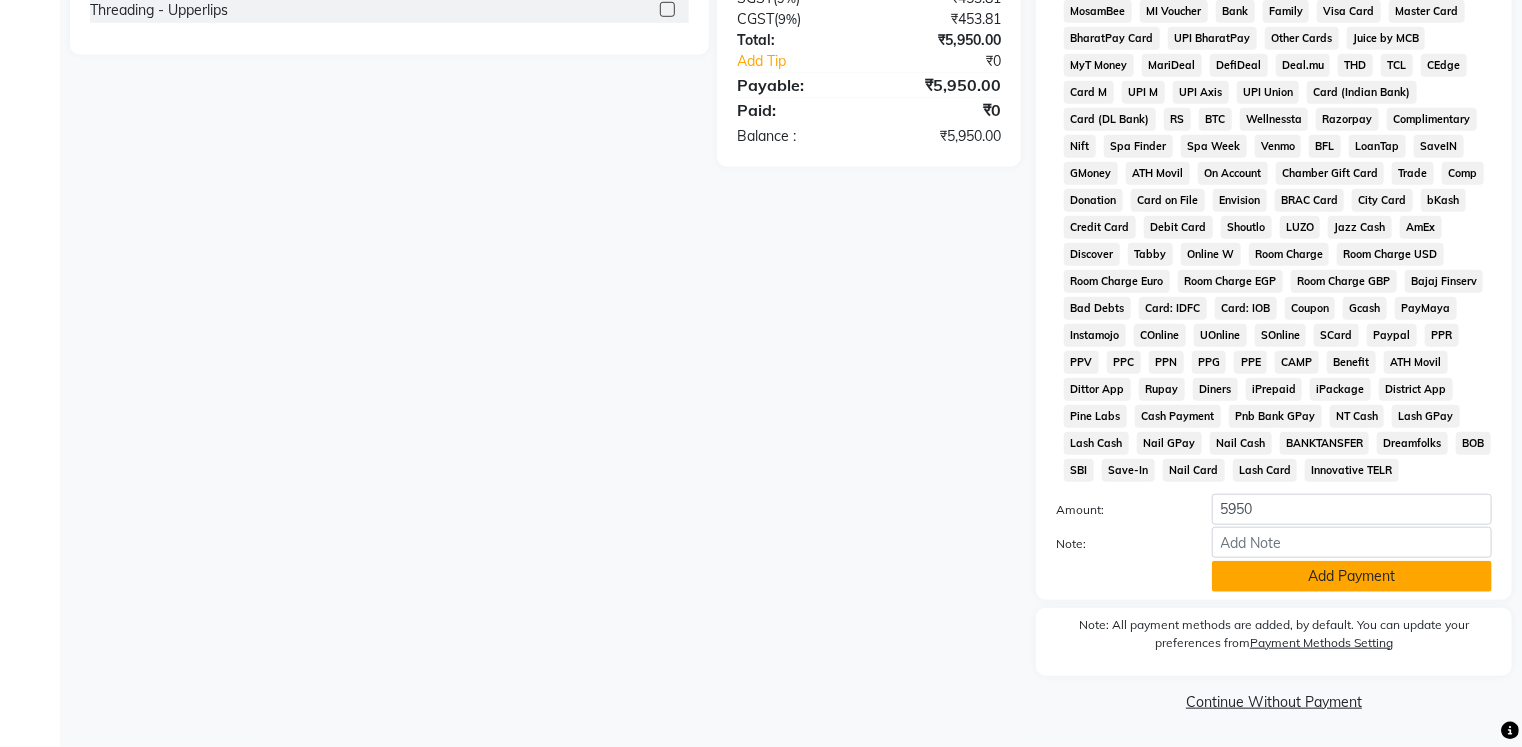click on "Add Payment" 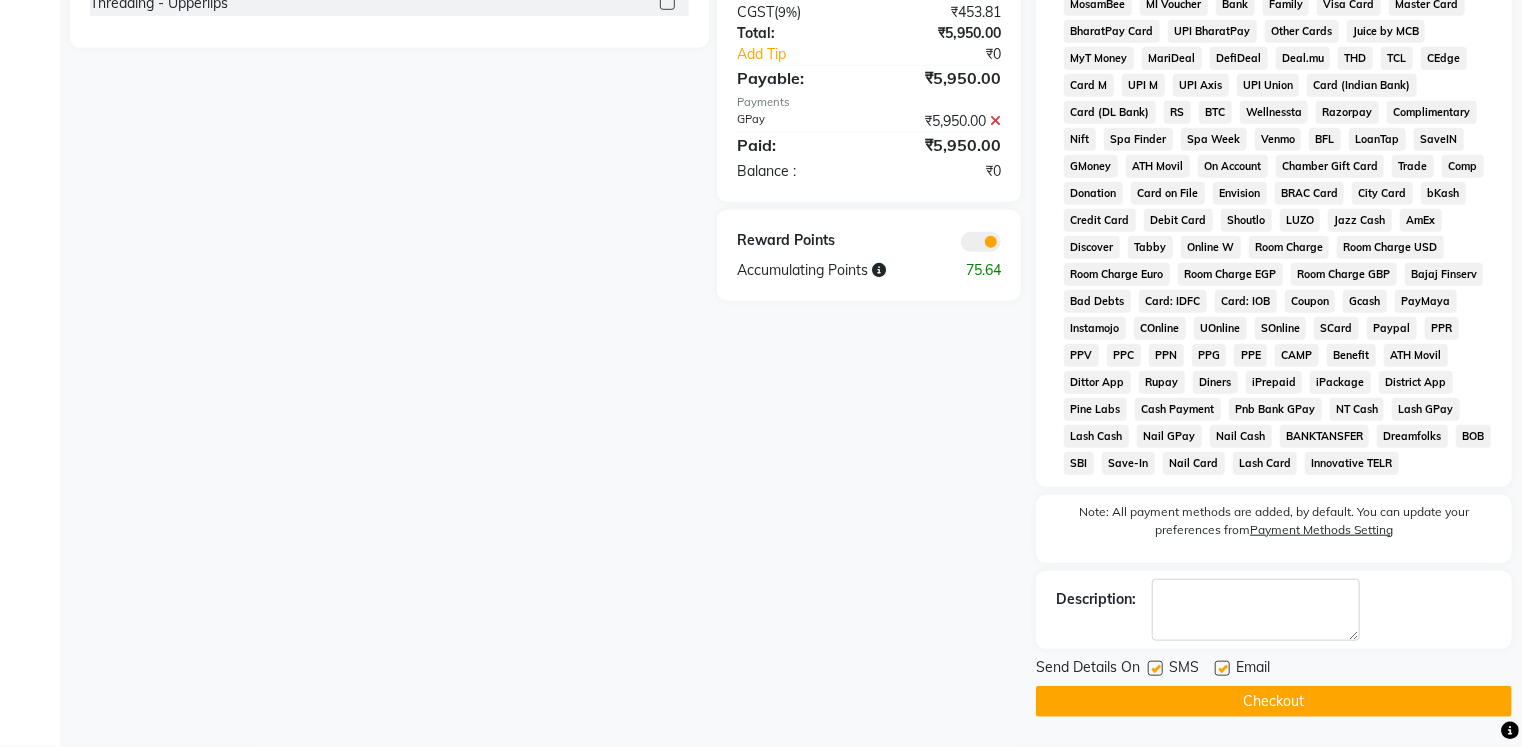click on "Checkout" 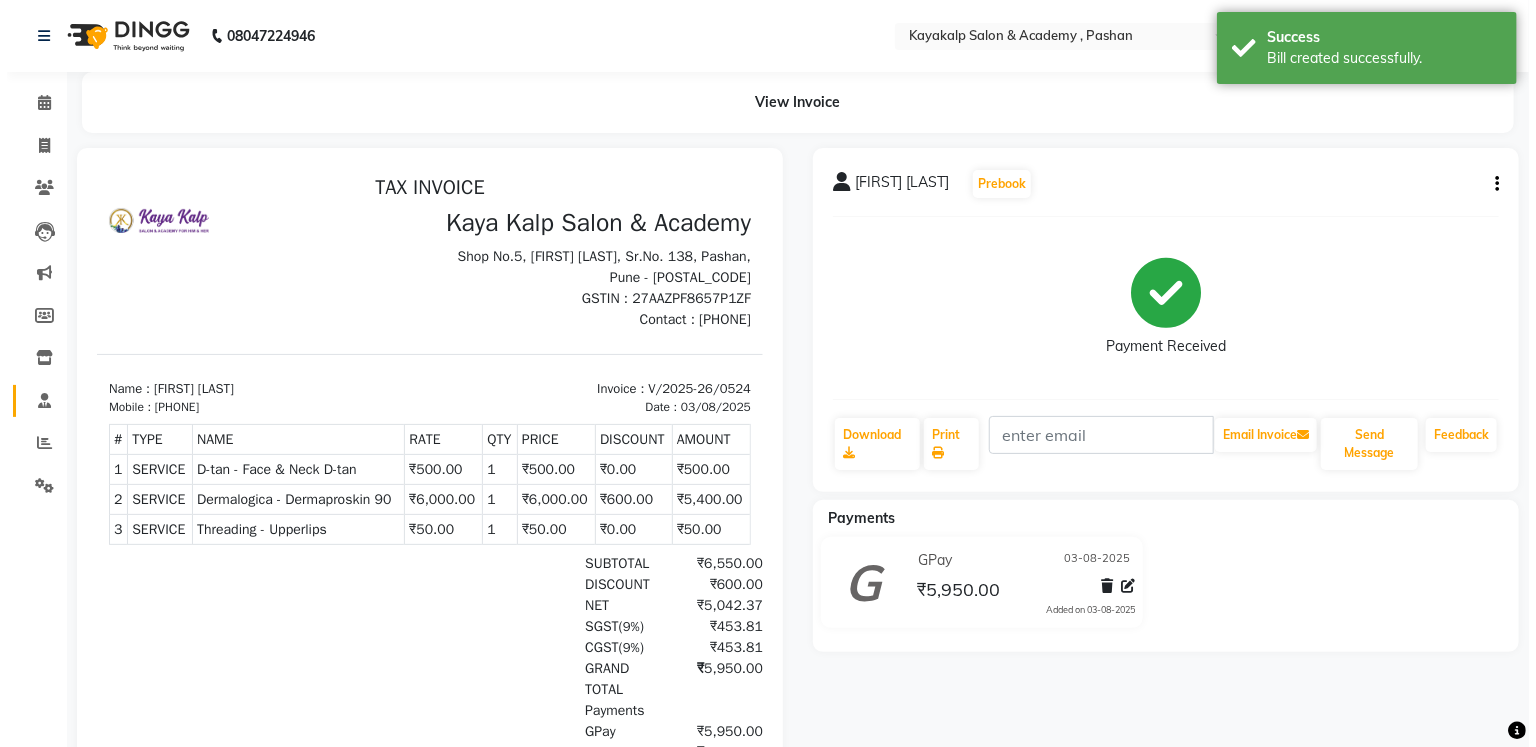 scroll, scrollTop: 0, scrollLeft: 0, axis: both 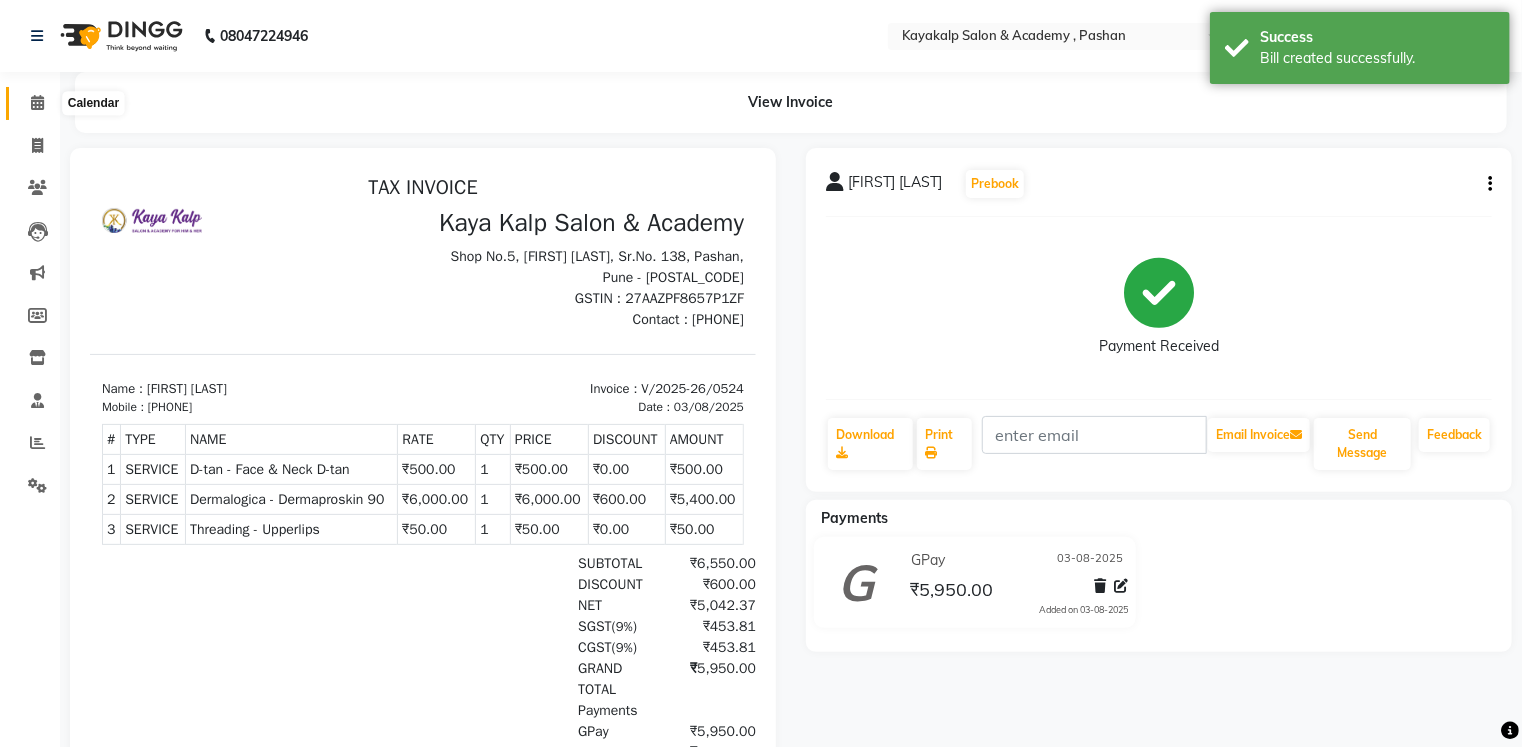 click 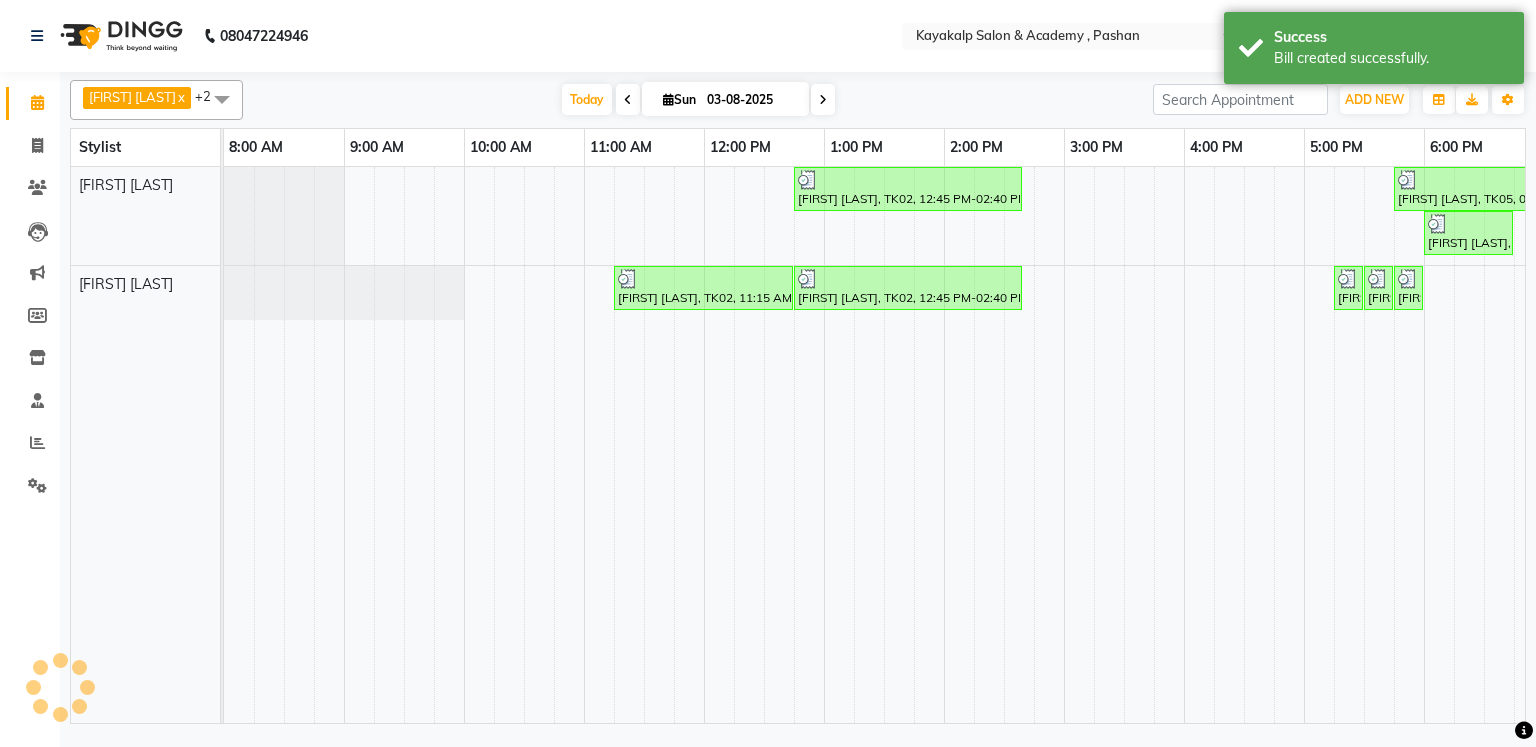 scroll, scrollTop: 0, scrollLeft: 0, axis: both 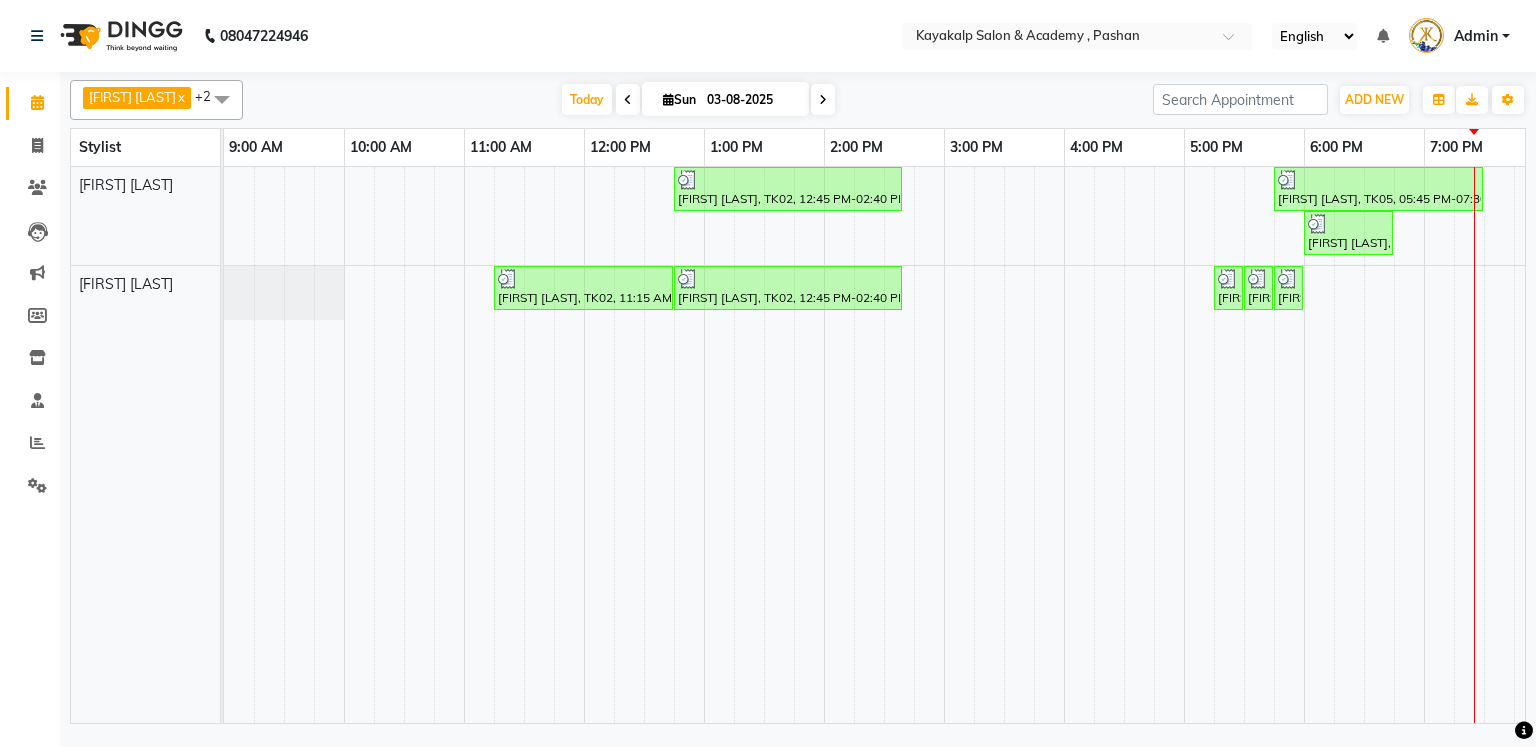 click at bounding box center (823, 100) 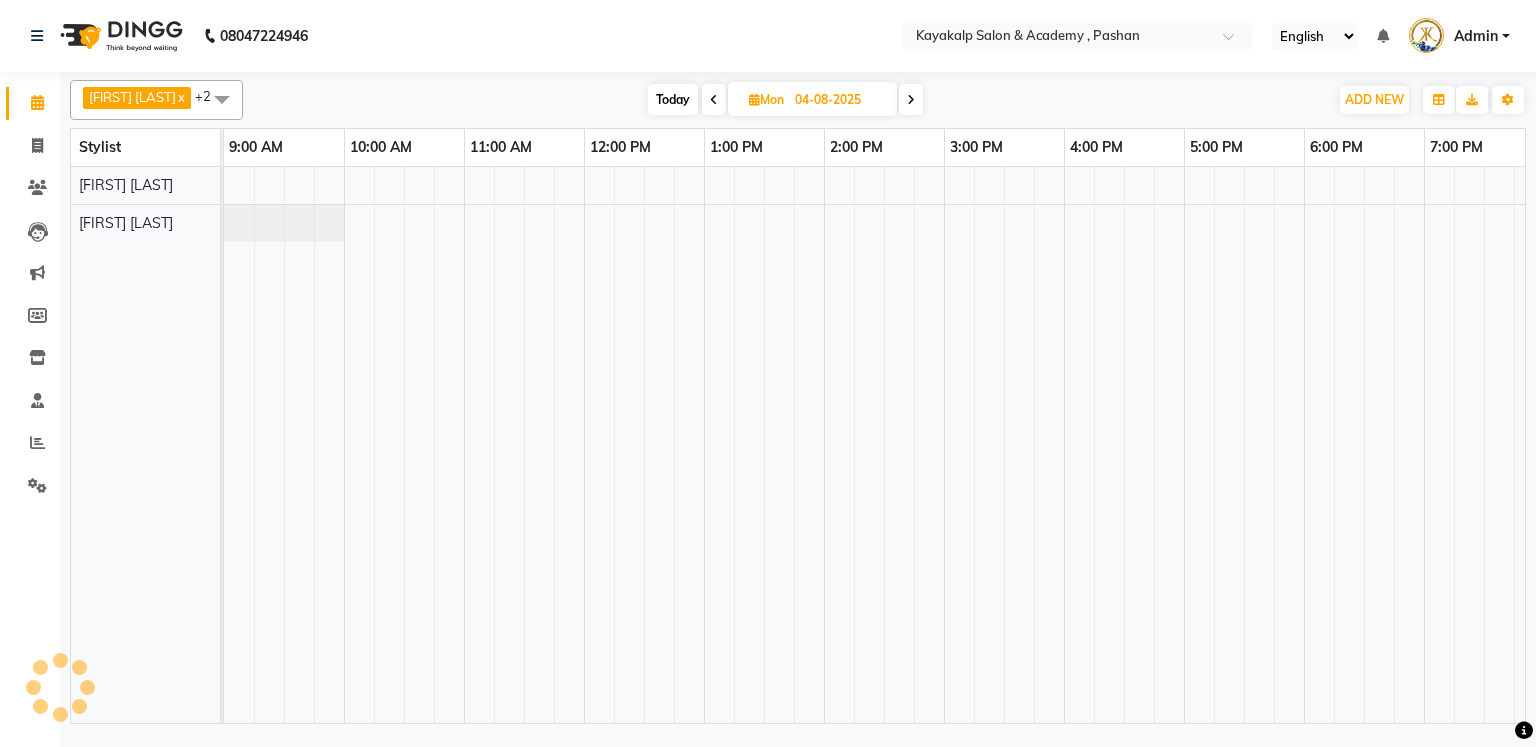 scroll, scrollTop: 0, scrollLeft: 138, axis: horizontal 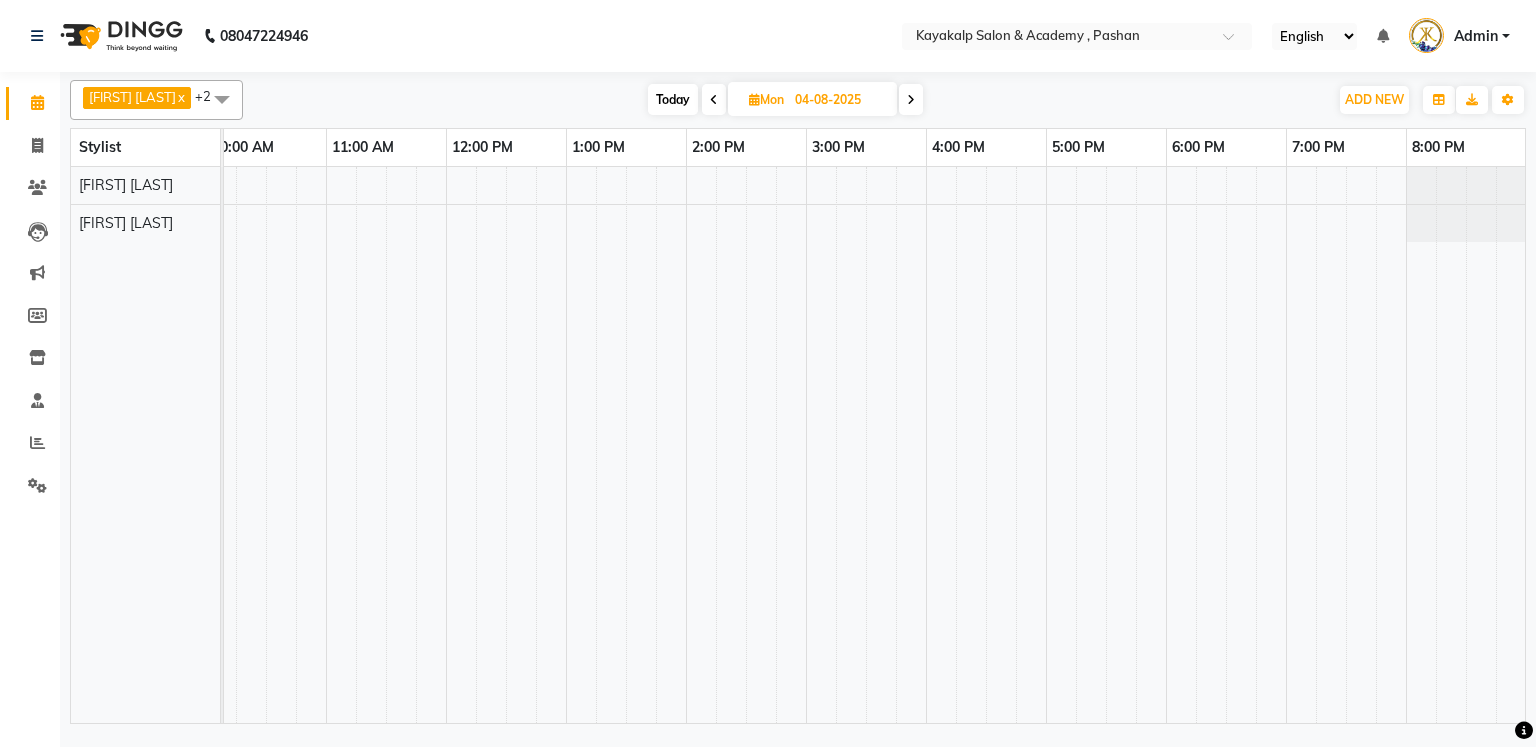 click at bounding box center [911, 99] 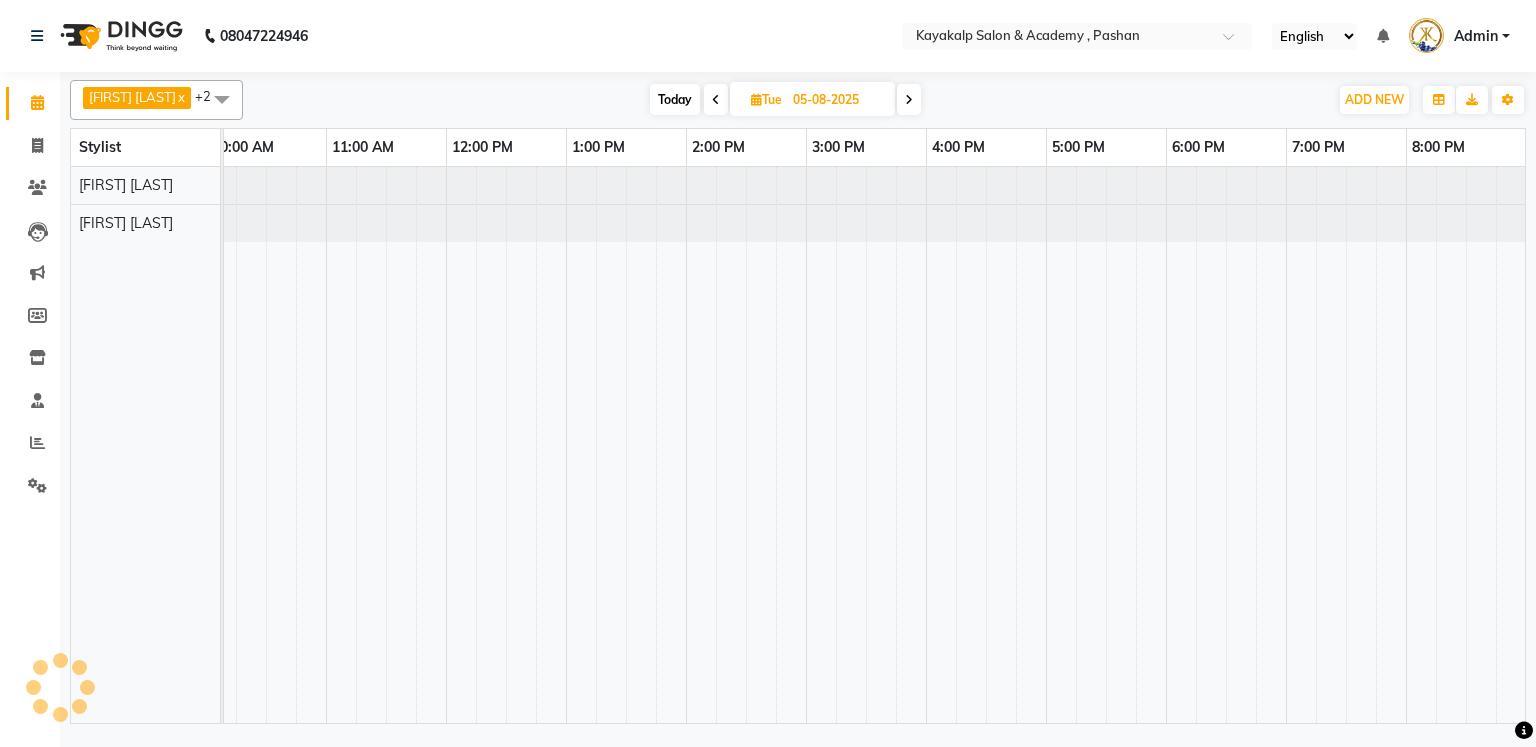 scroll, scrollTop: 0, scrollLeft: 0, axis: both 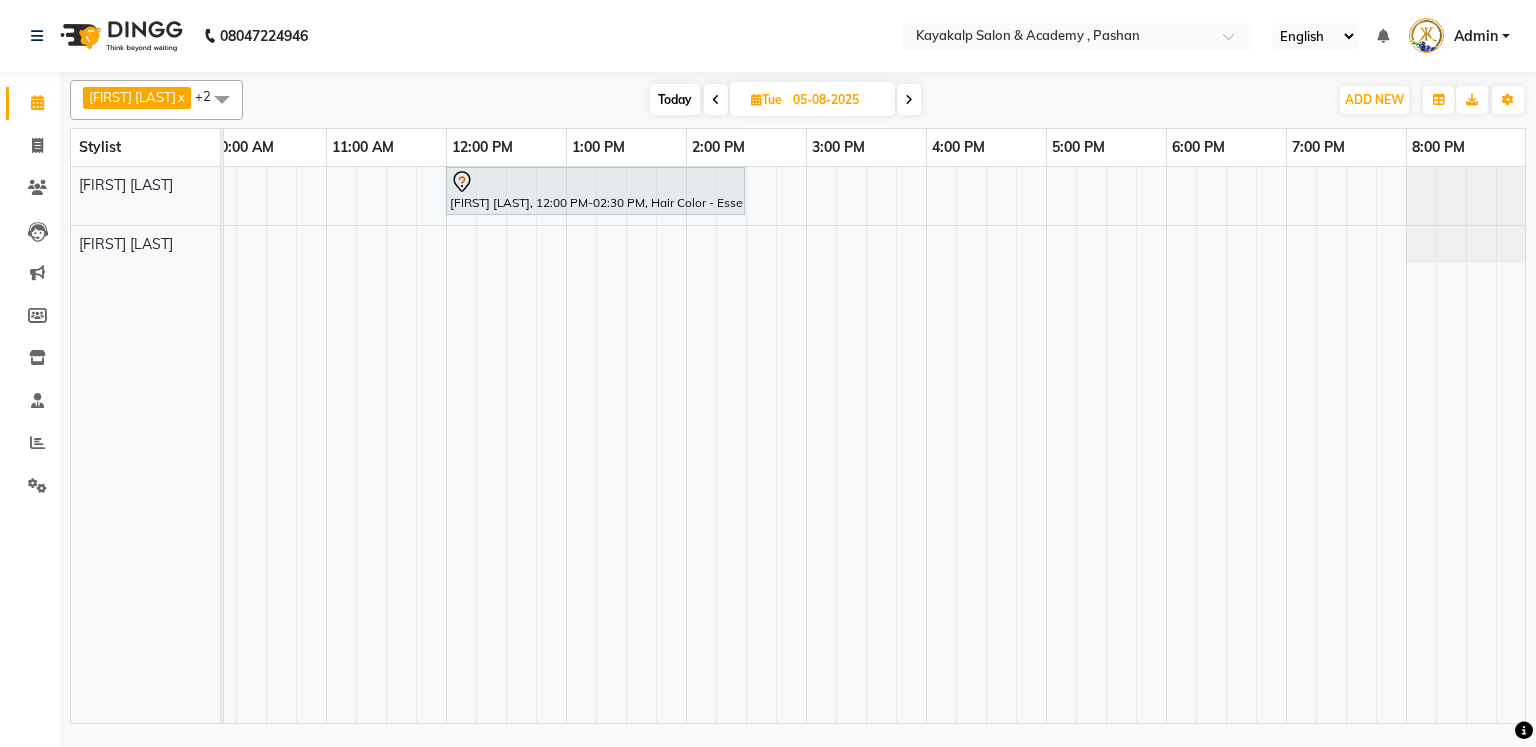 click at bounding box center (909, 100) 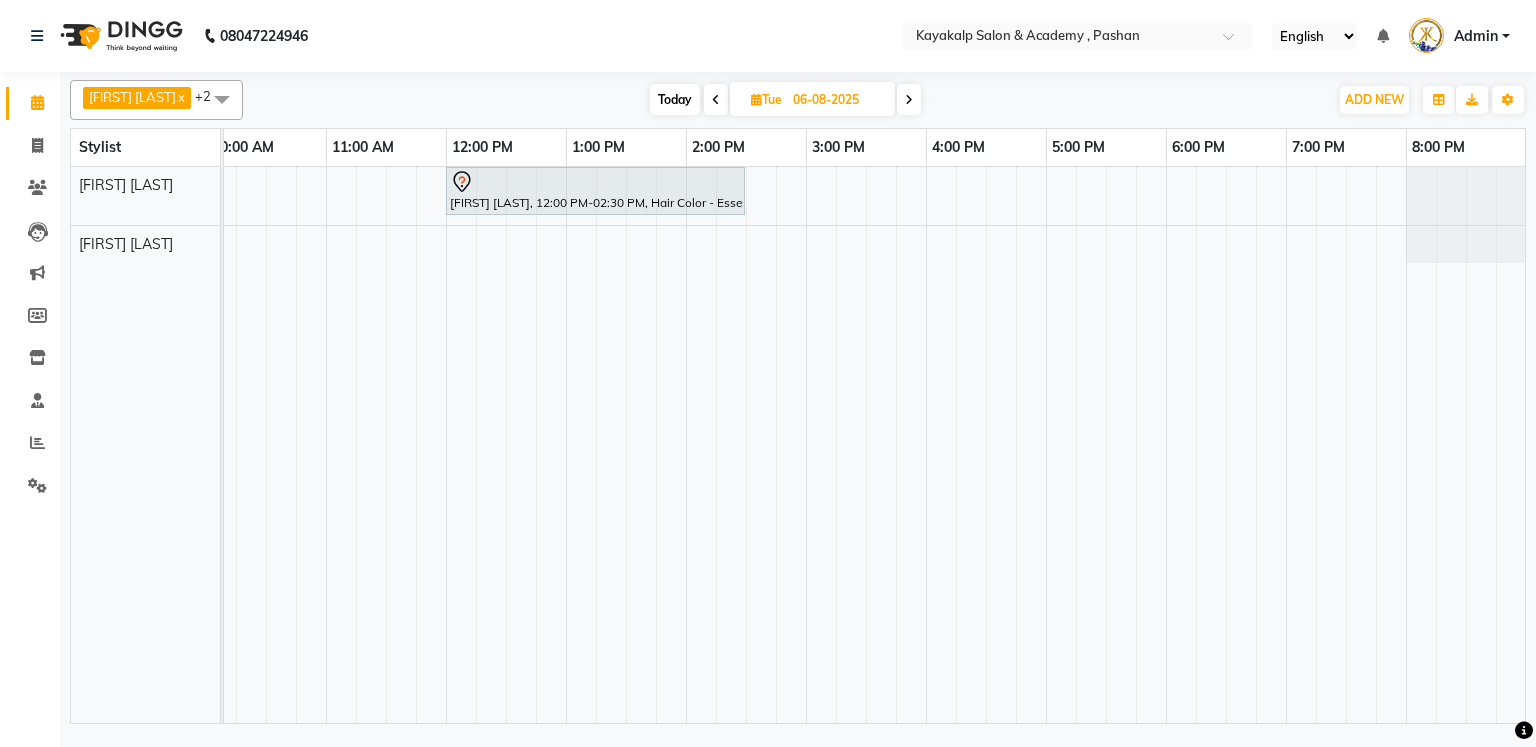 scroll, scrollTop: 0, scrollLeft: 138, axis: horizontal 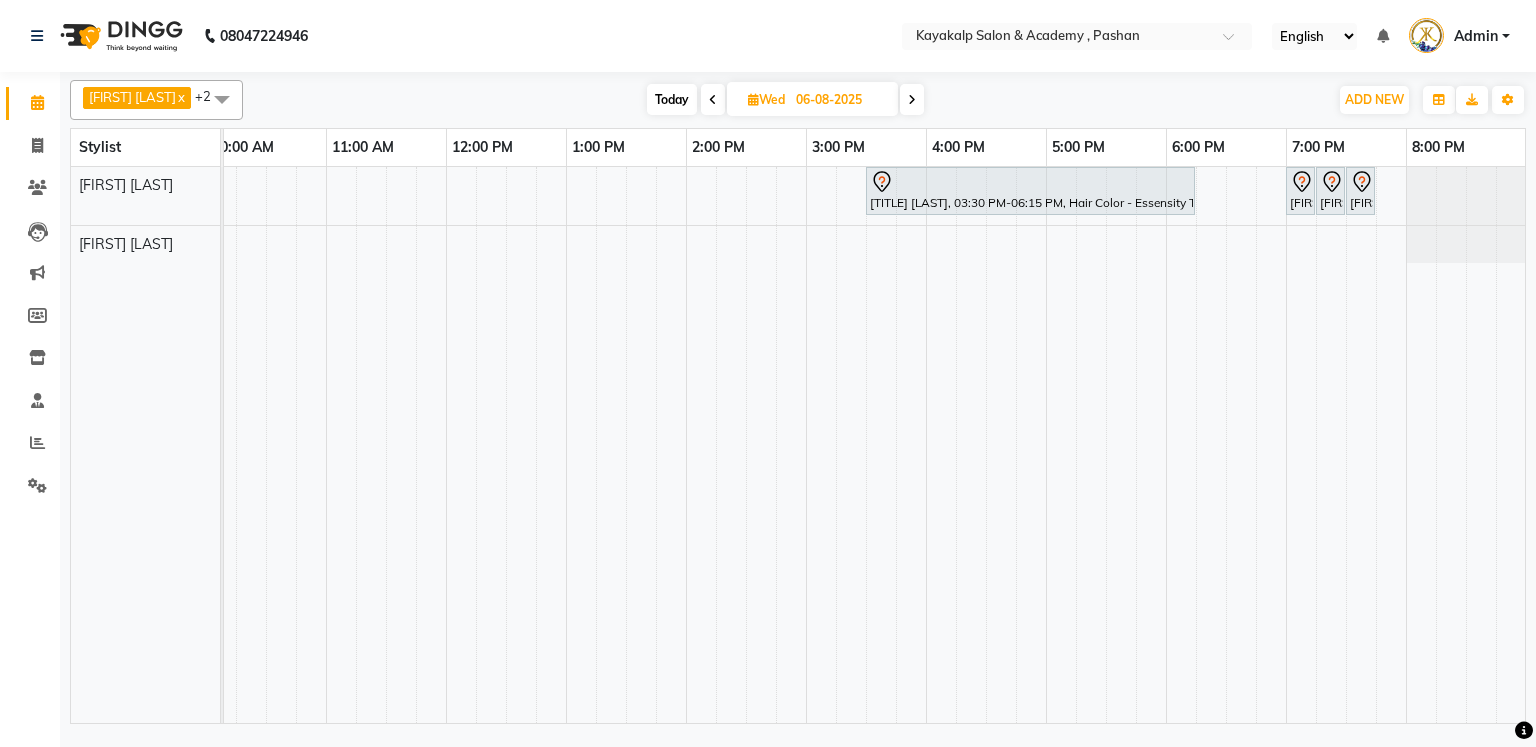 click at bounding box center [912, 99] 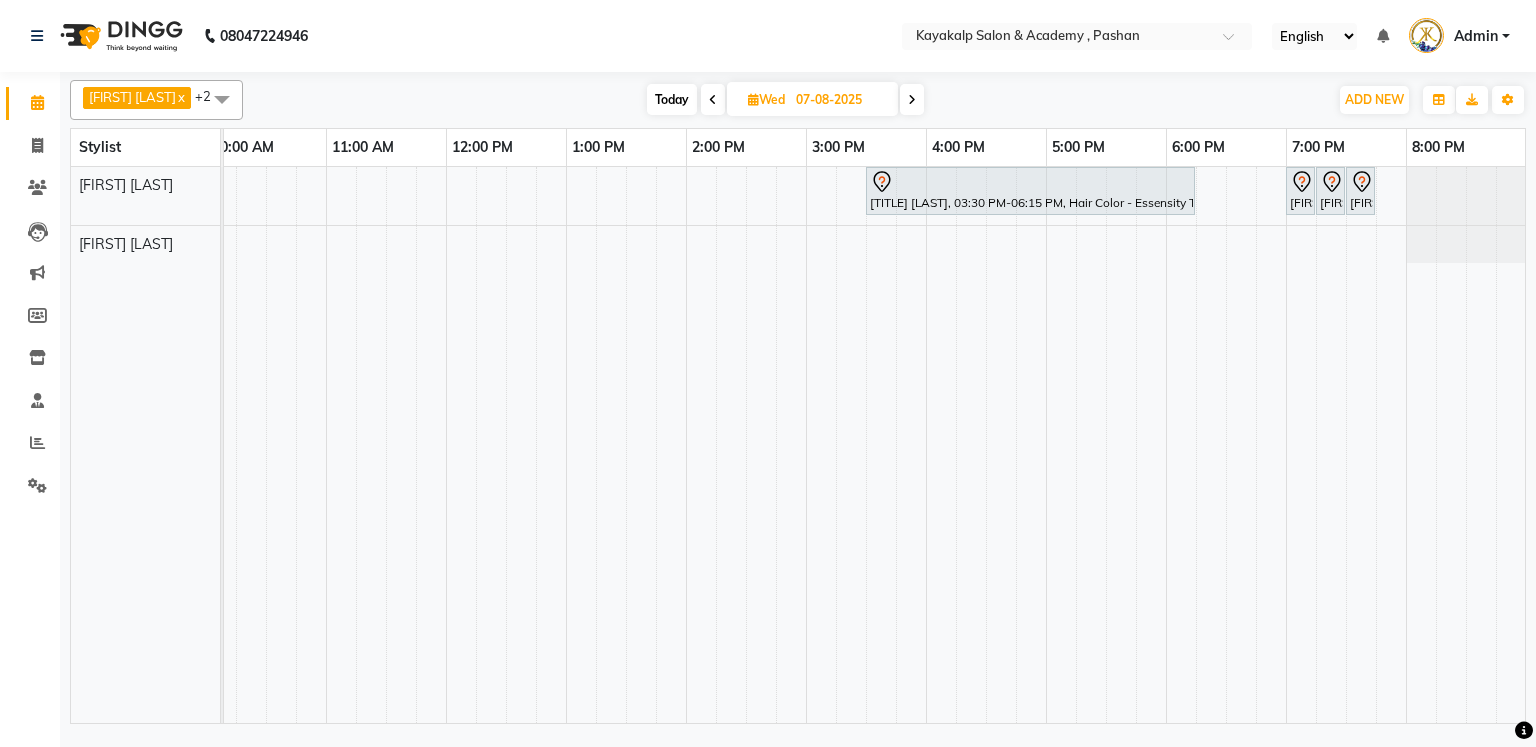 scroll, scrollTop: 0, scrollLeft: 0, axis: both 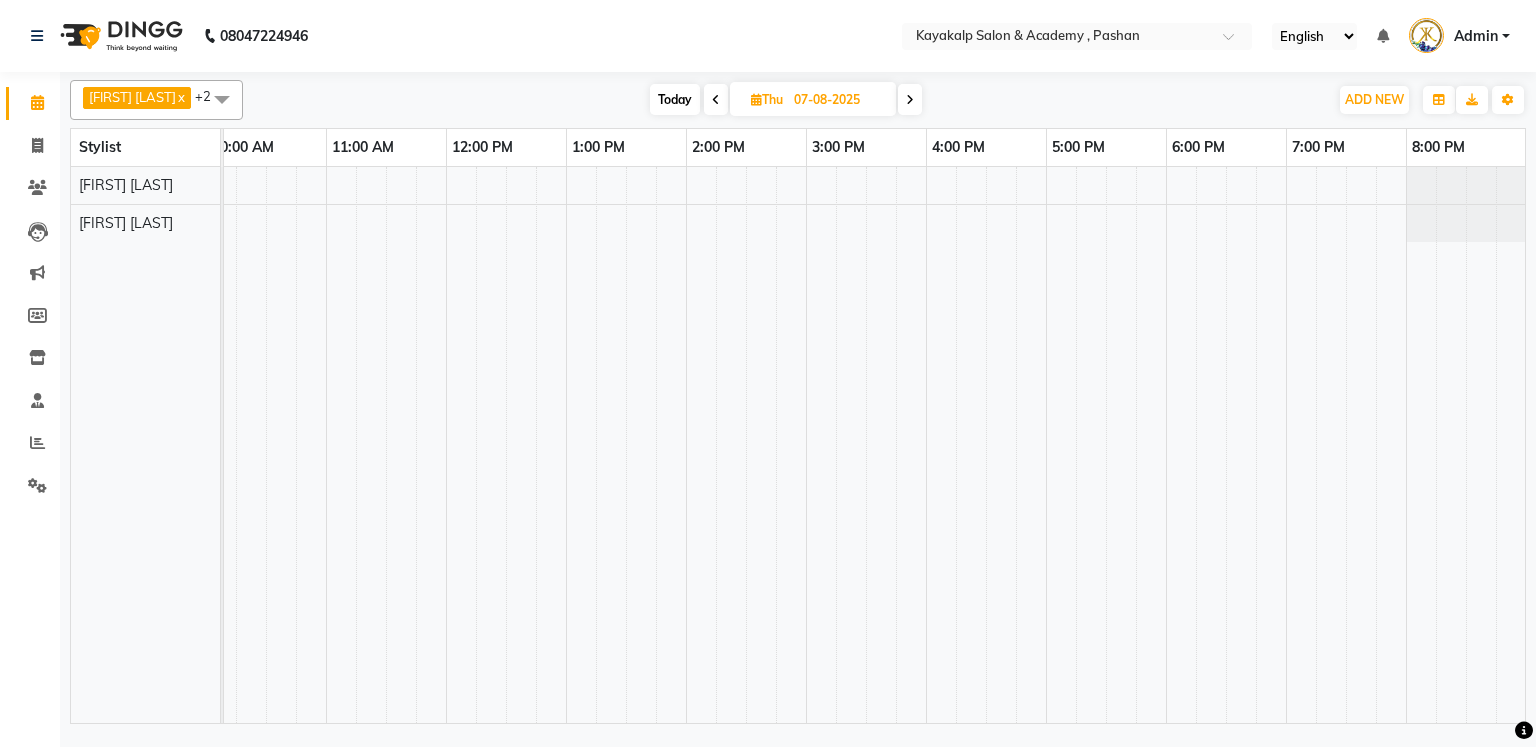 click at bounding box center (910, 100) 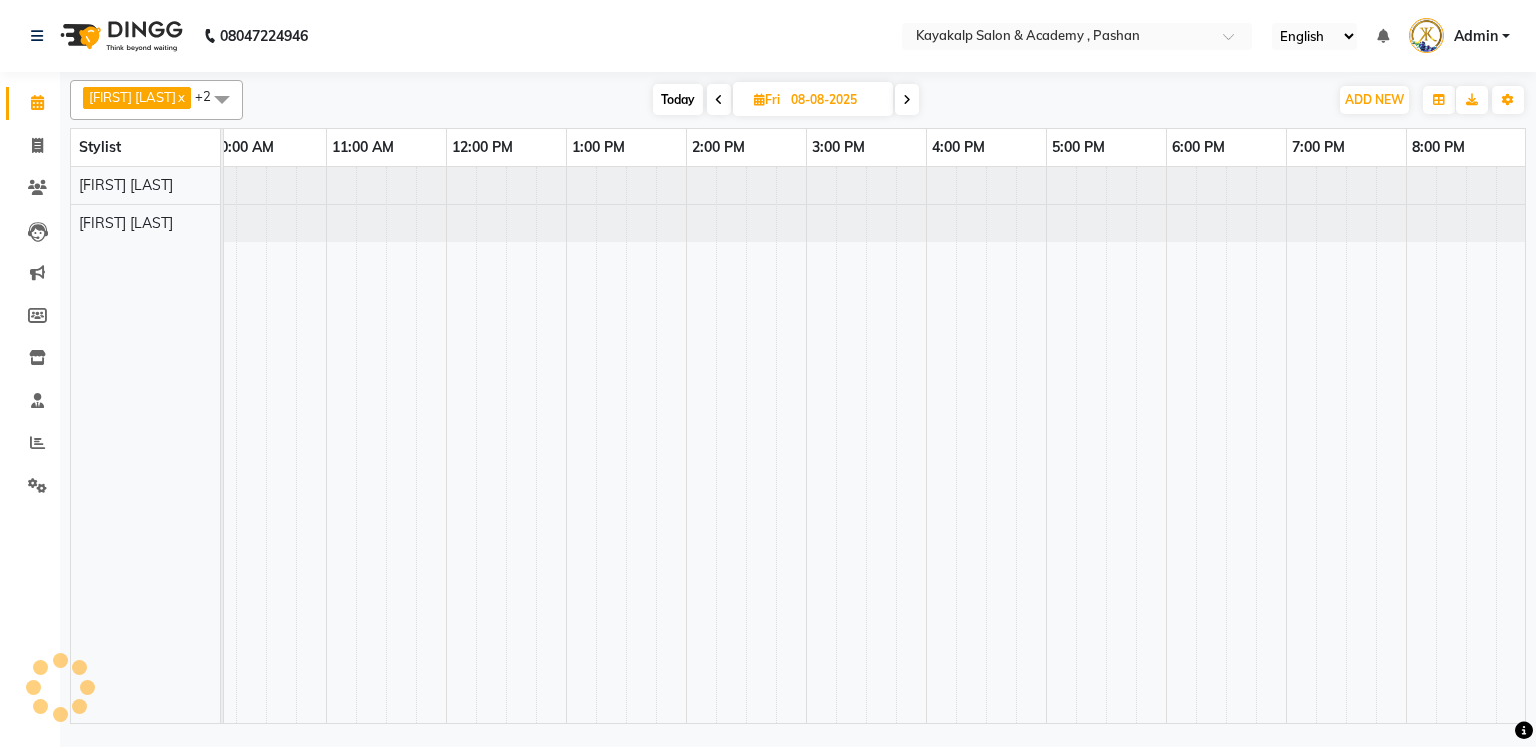 scroll, scrollTop: 0, scrollLeft: 138, axis: horizontal 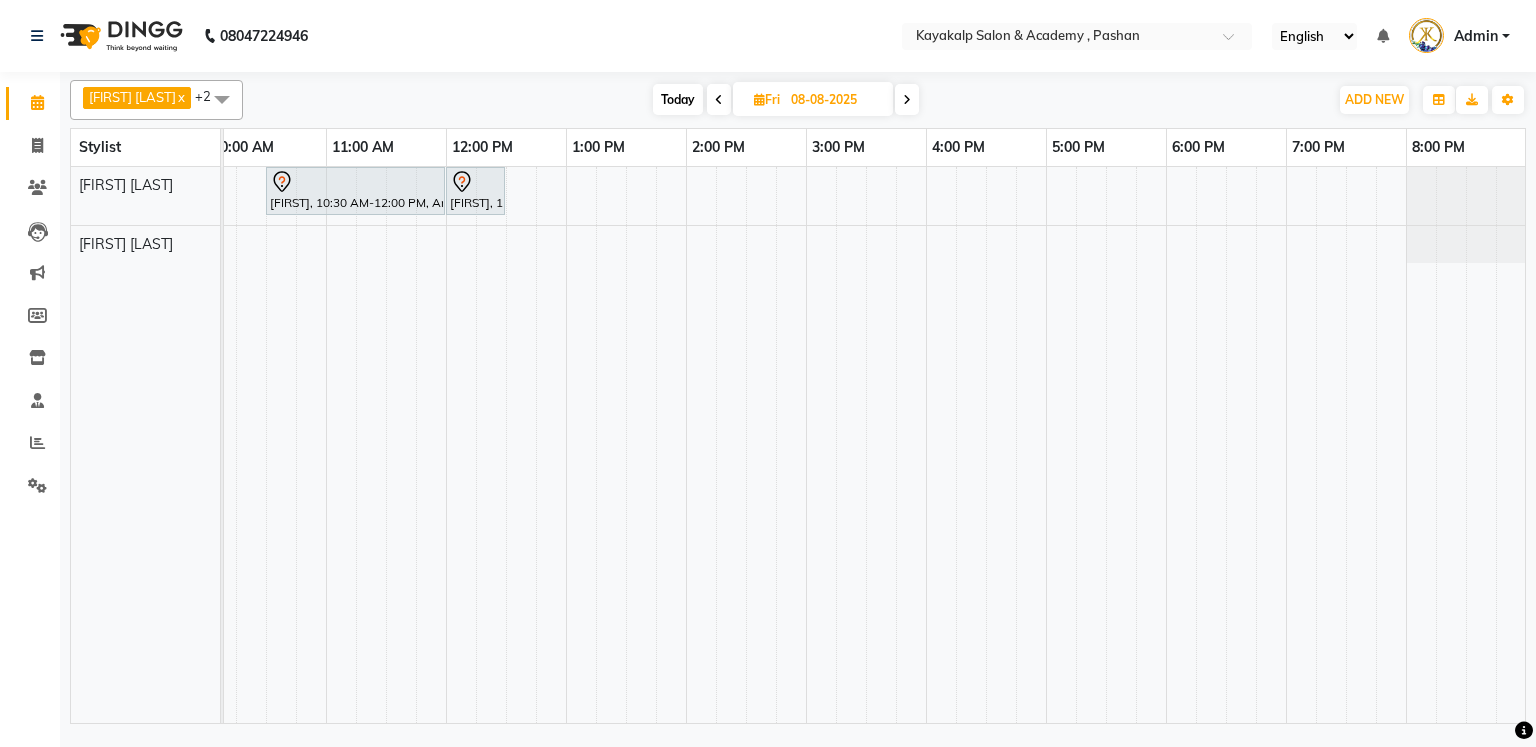 click at bounding box center [907, 99] 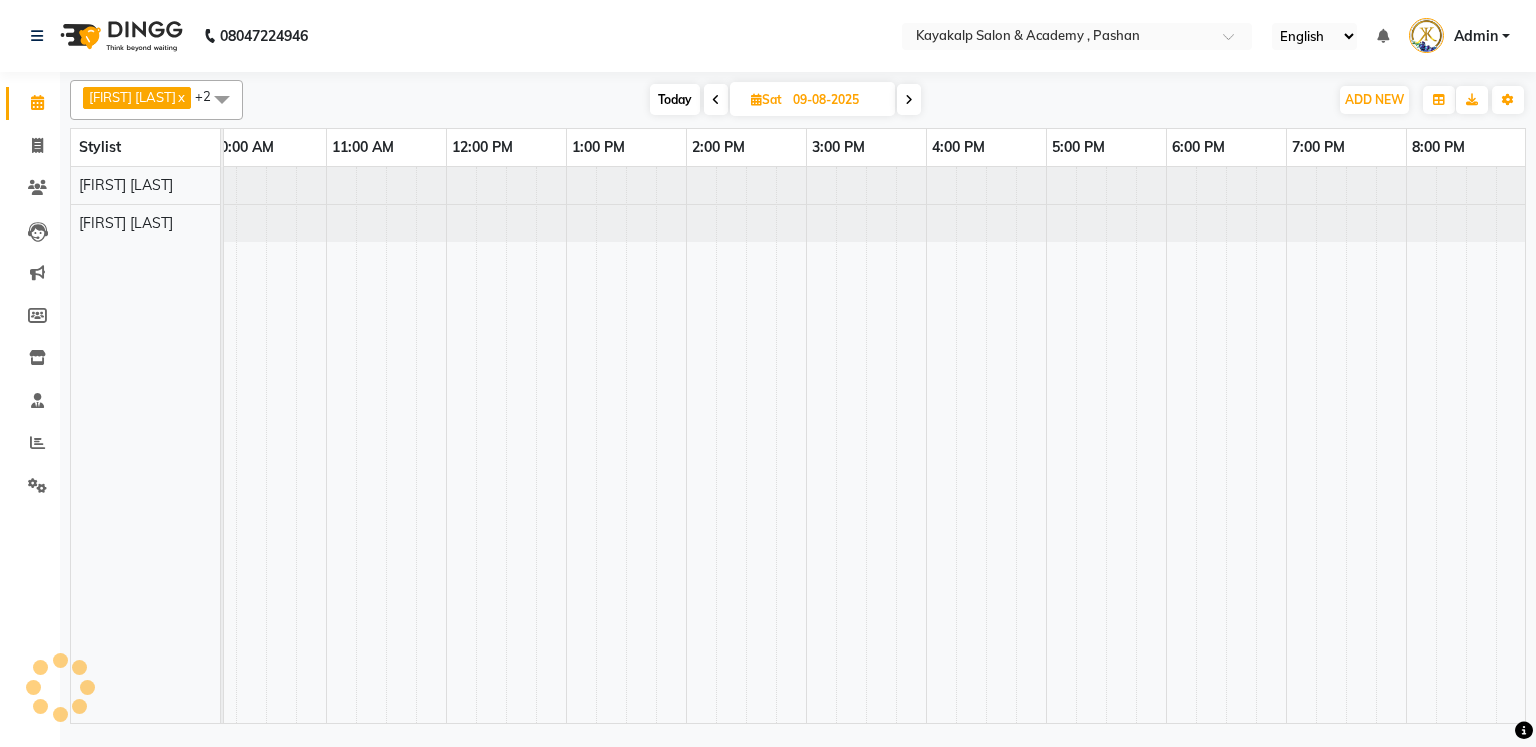 scroll, scrollTop: 0, scrollLeft: 138, axis: horizontal 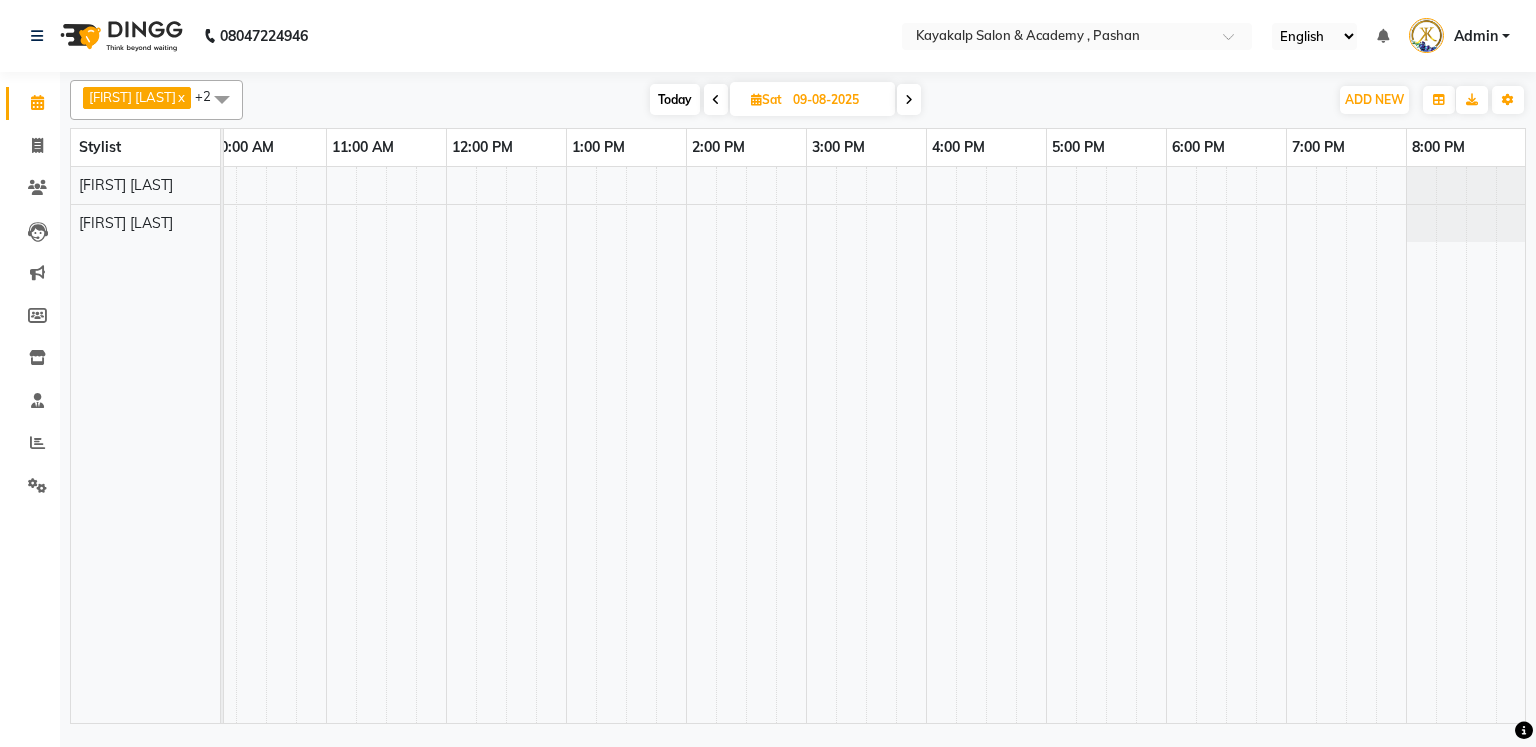 click on "Today" at bounding box center [675, 99] 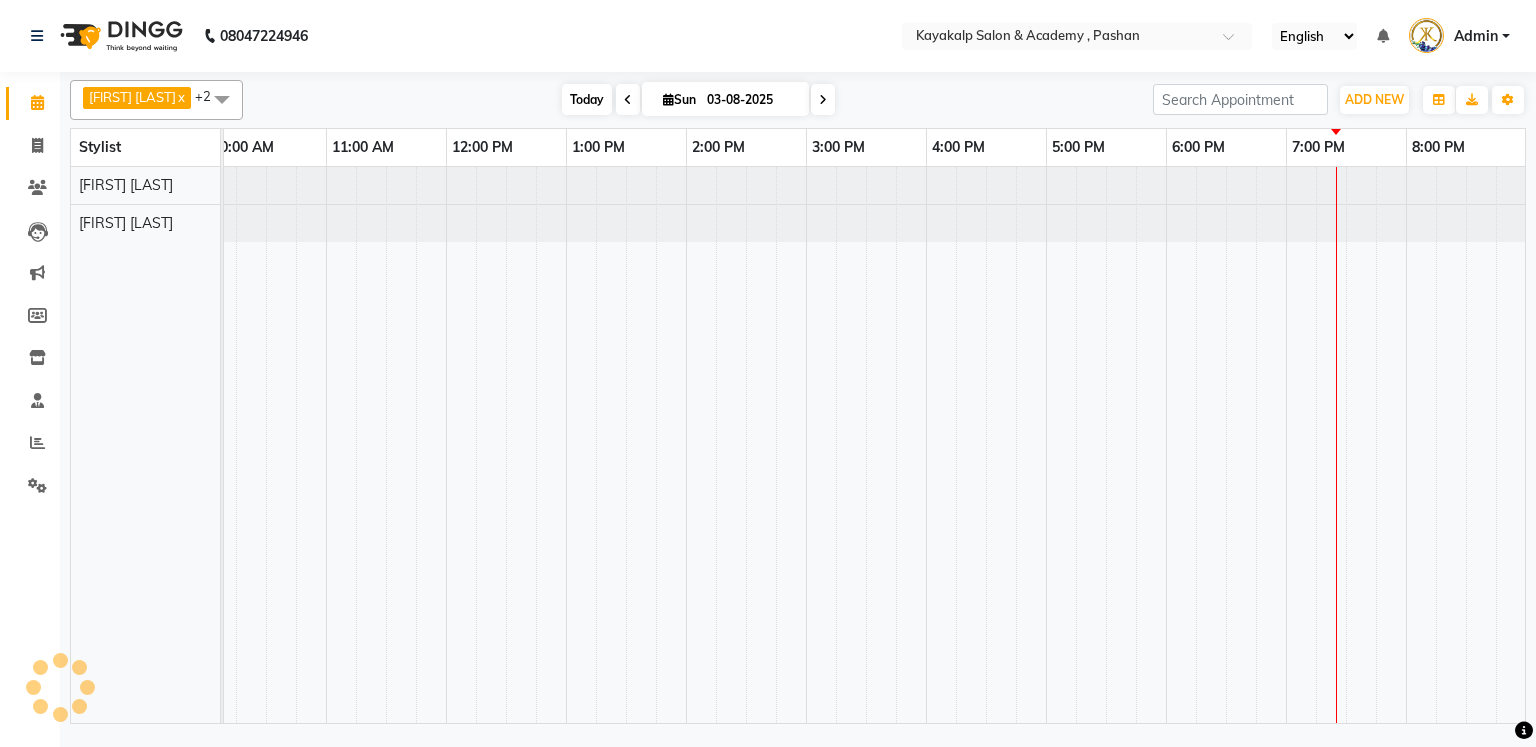 scroll, scrollTop: 0, scrollLeft: 0, axis: both 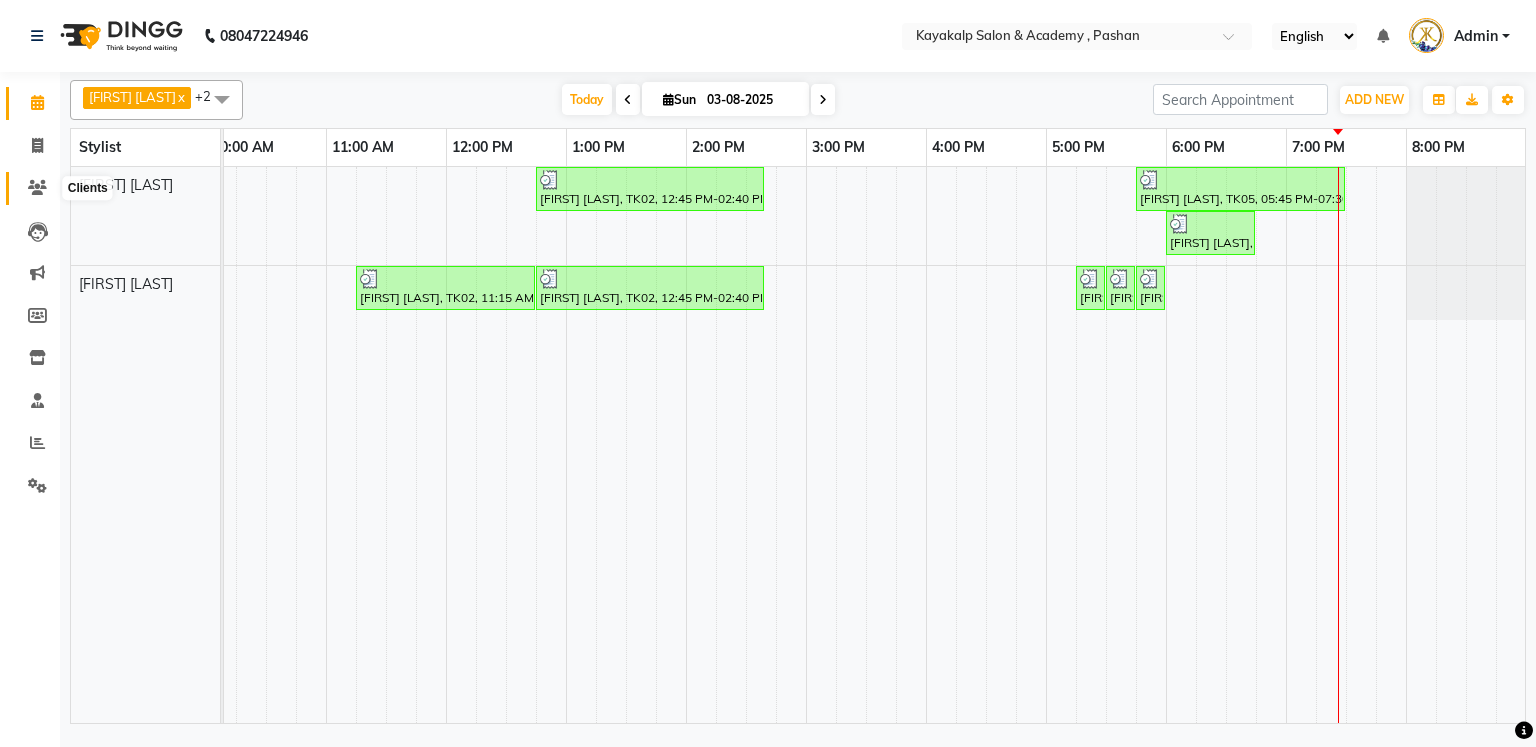click 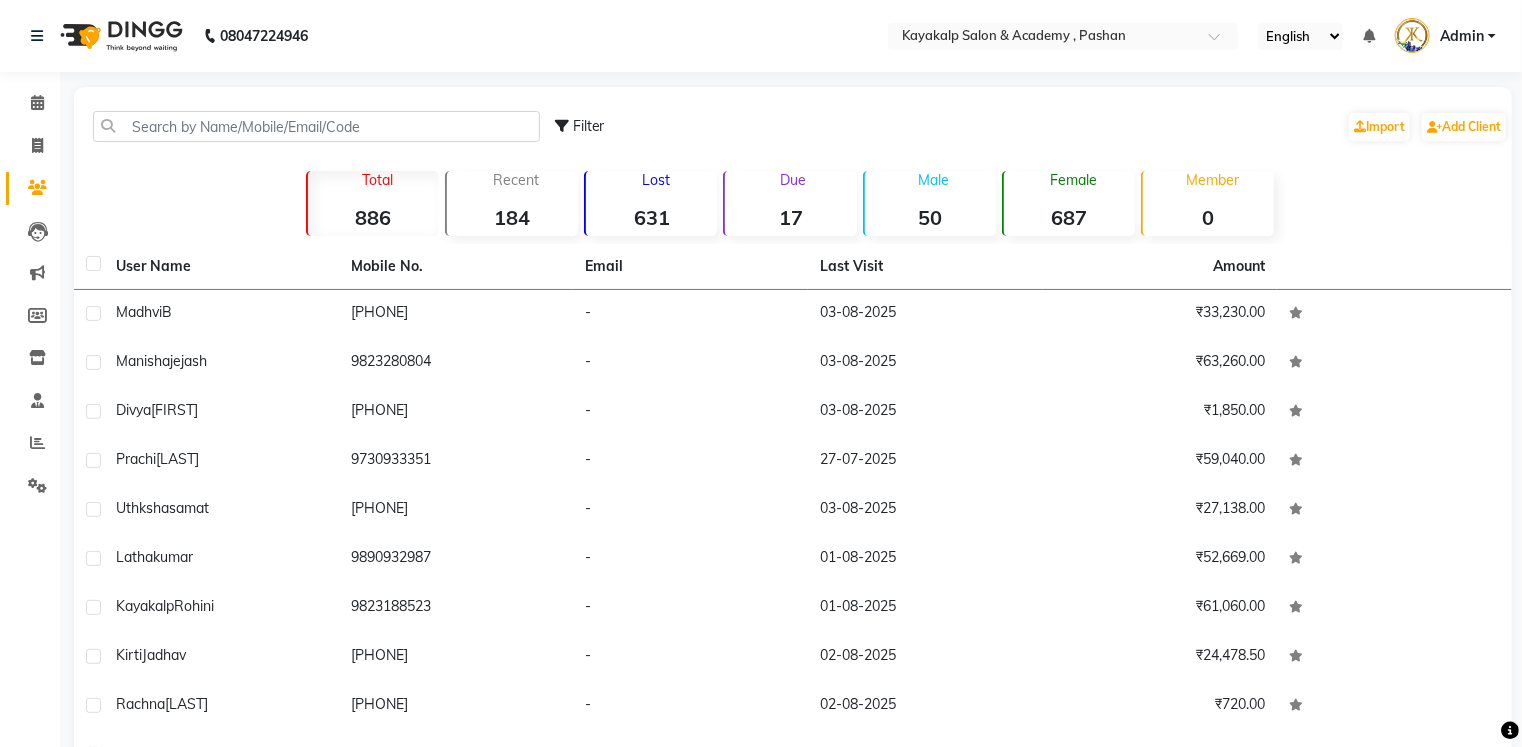 click on "17" 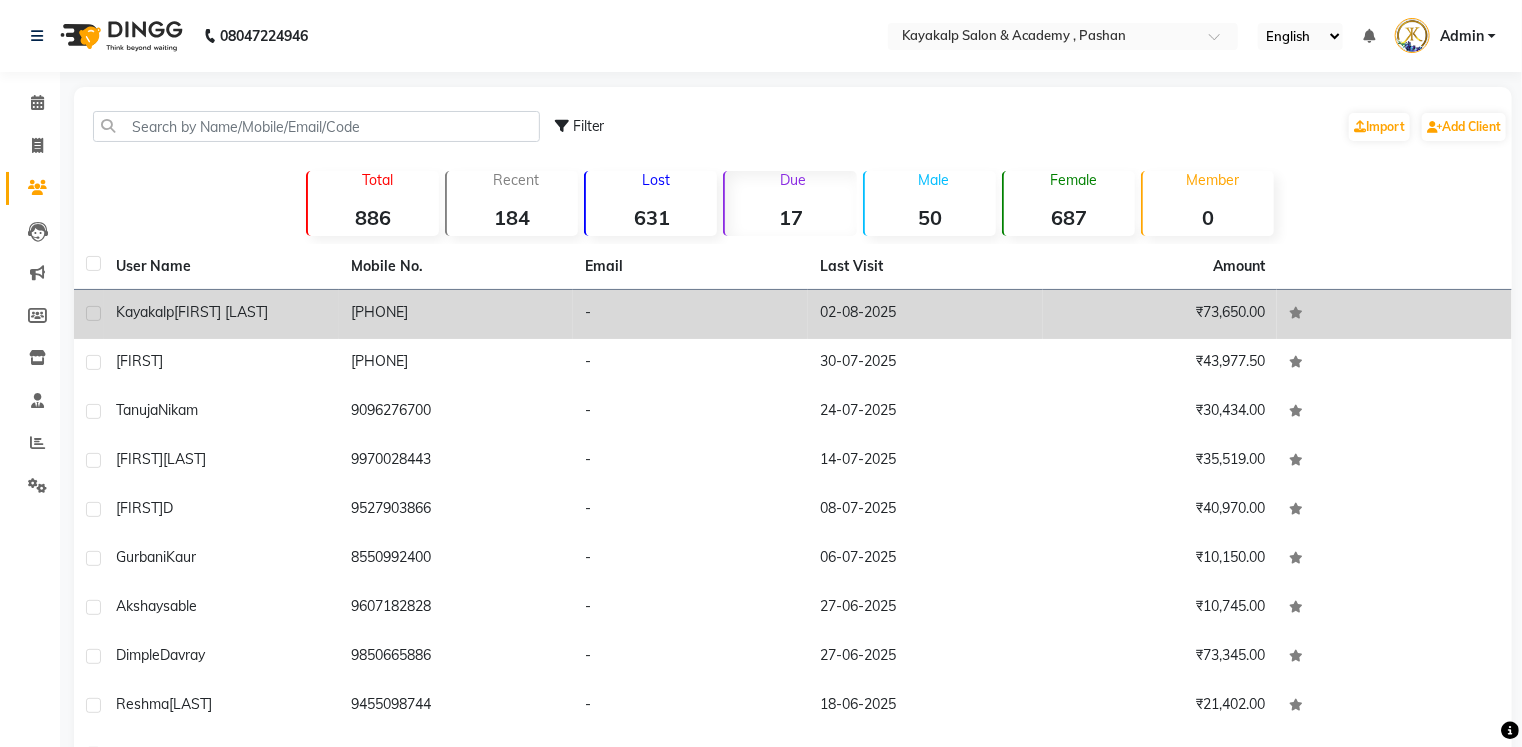 click on "-" 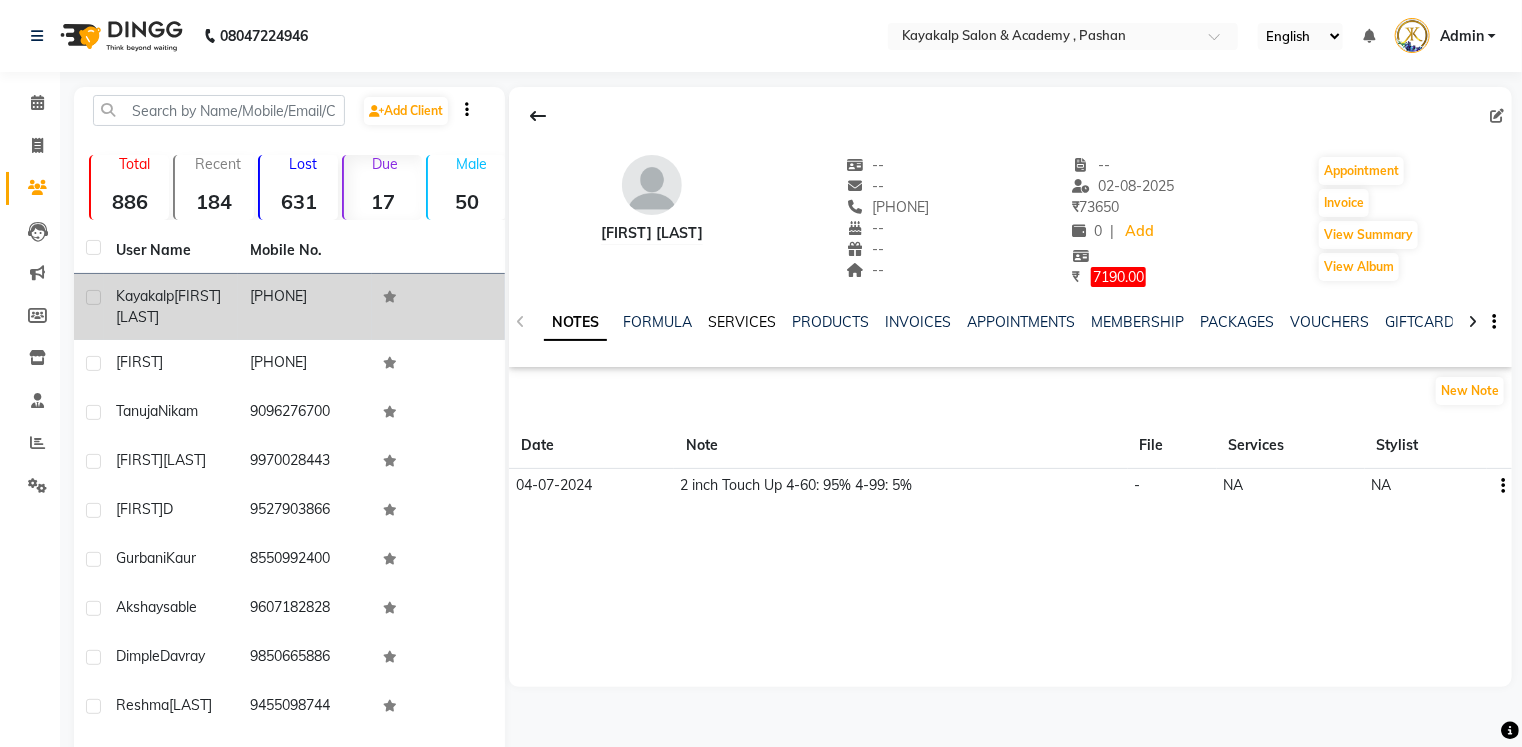 click on "SERVICES" 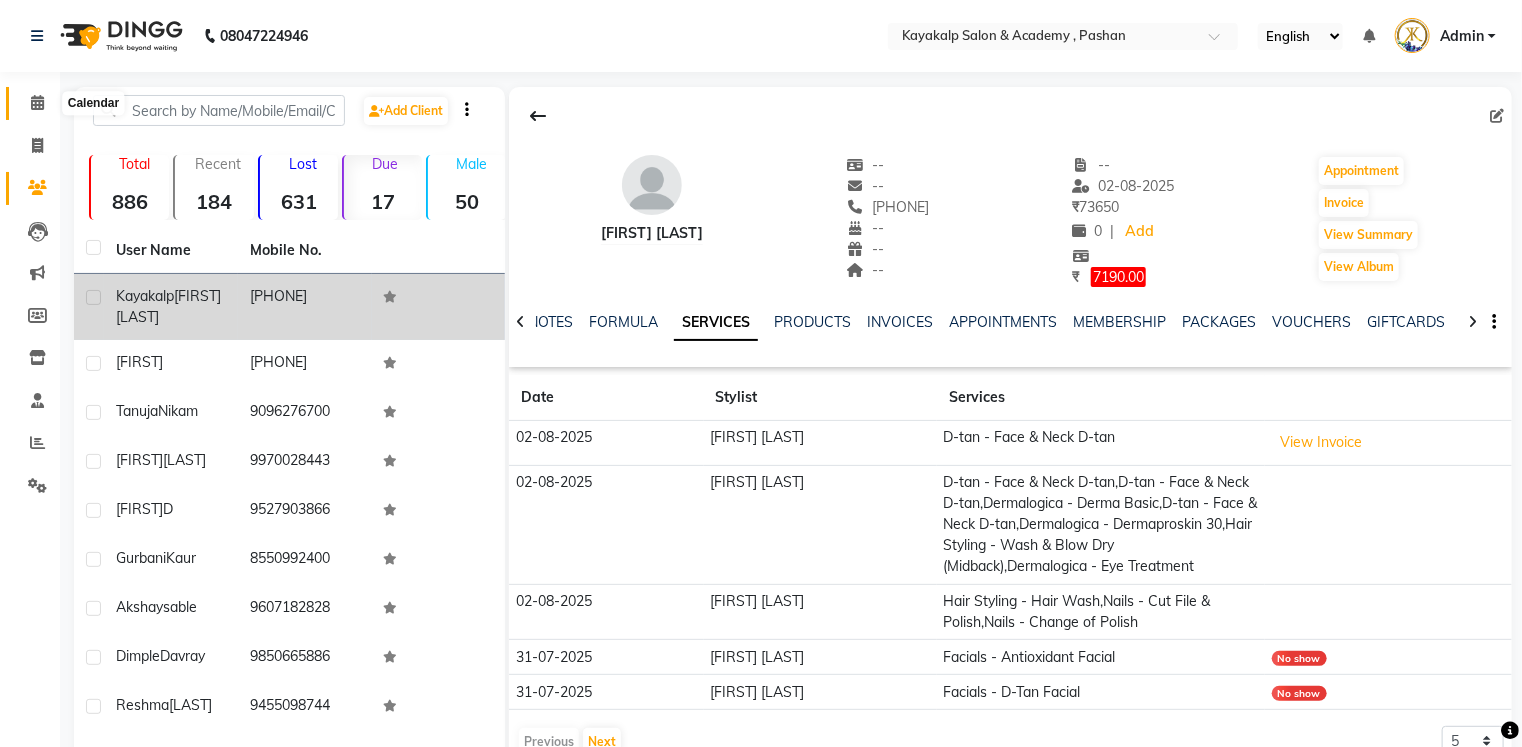 click 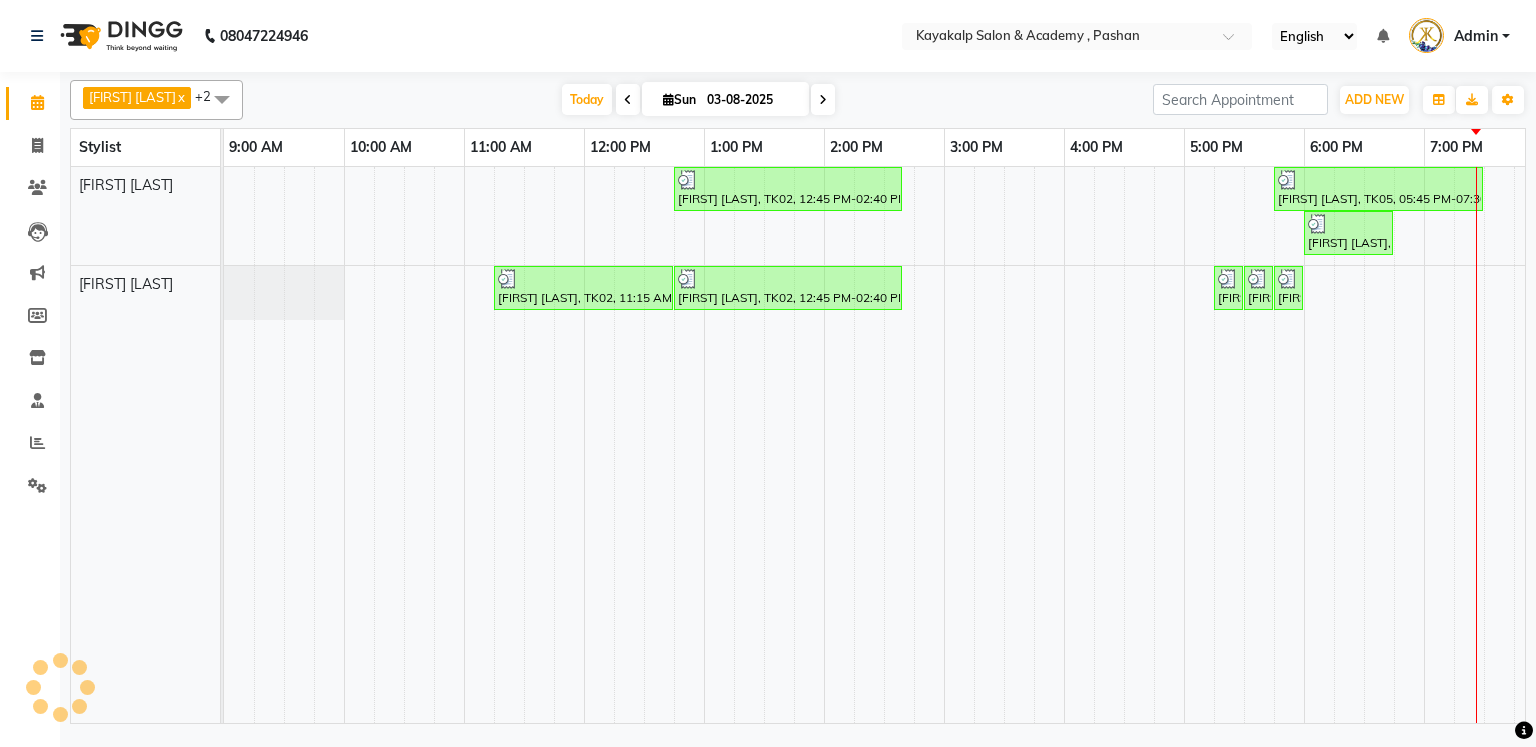 scroll, scrollTop: 0, scrollLeft: 0, axis: both 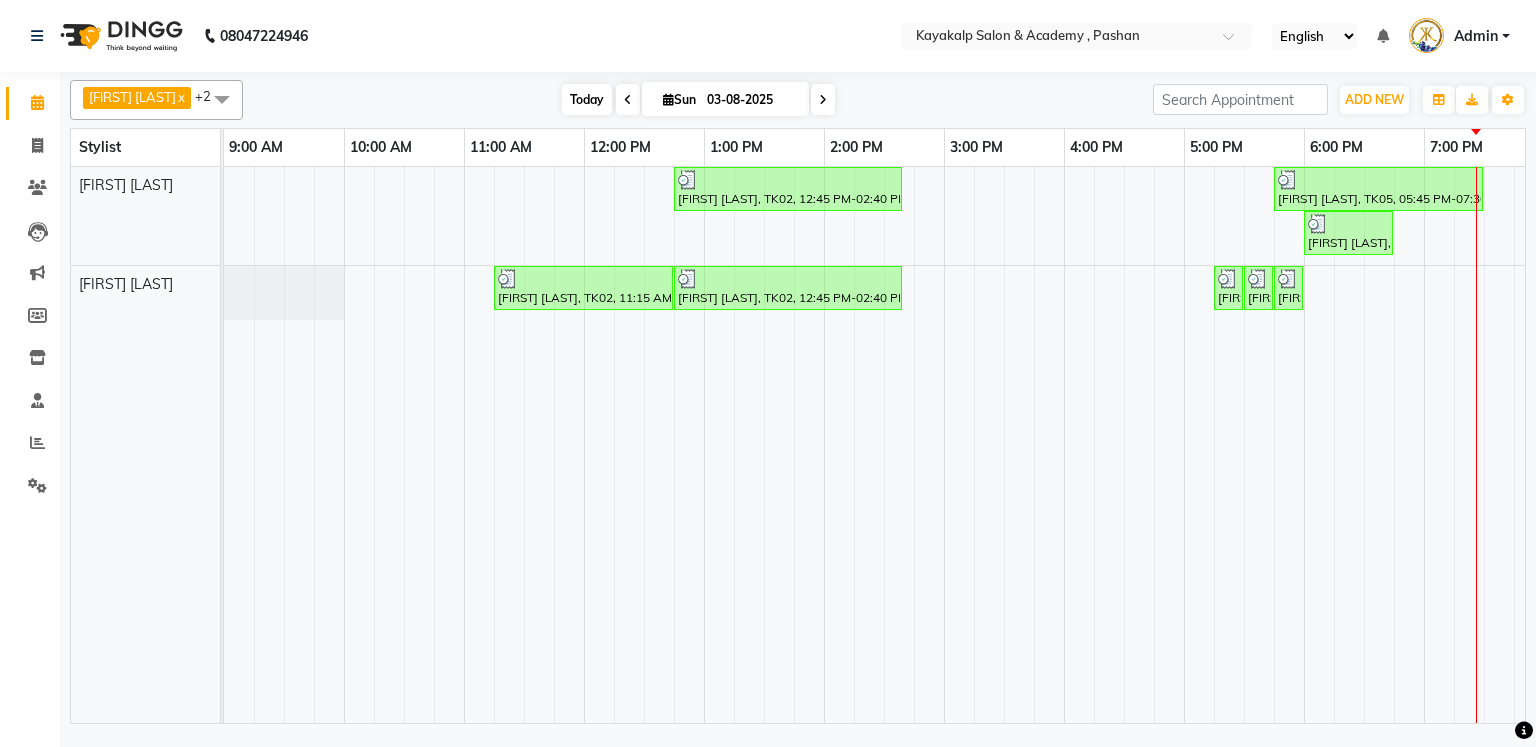 click on "Today" at bounding box center [587, 99] 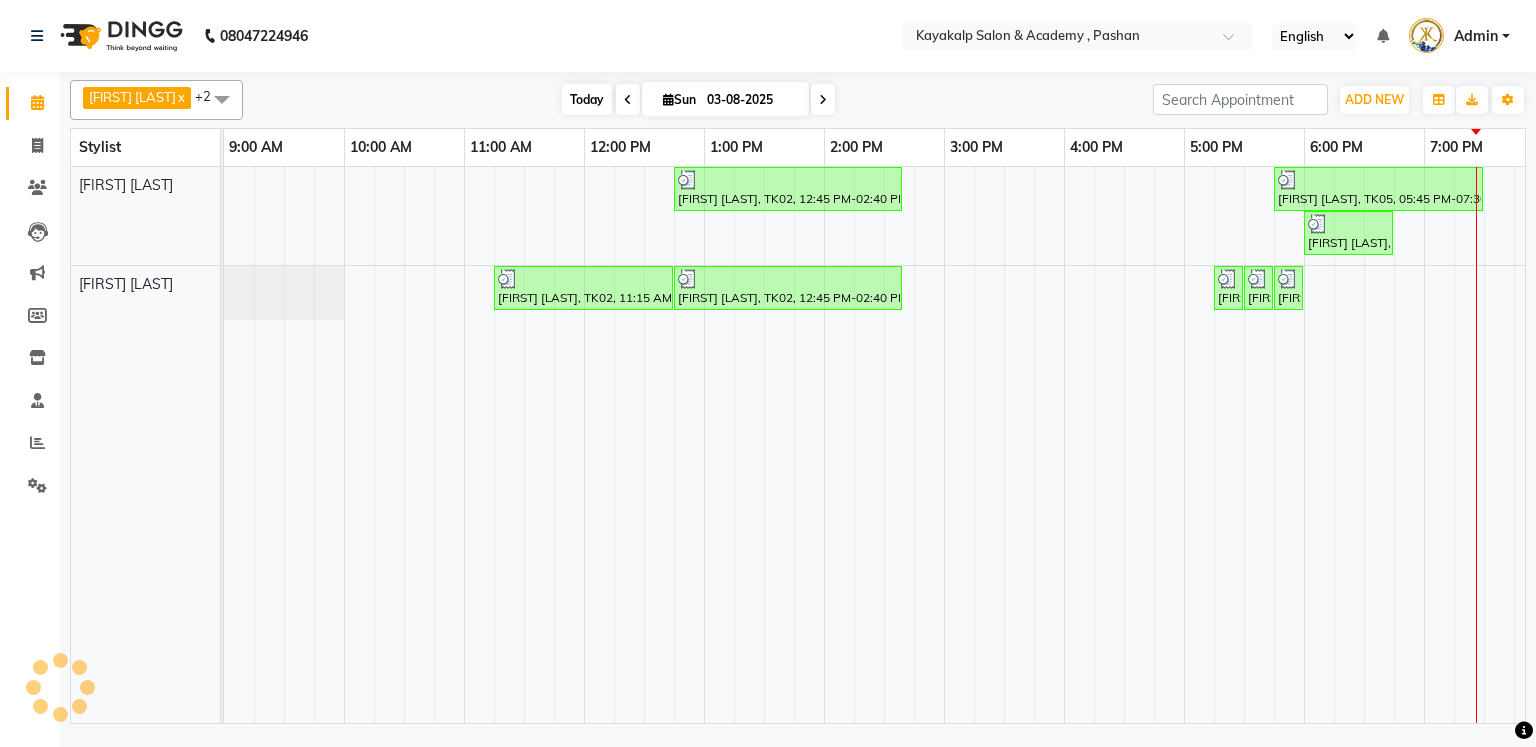 scroll, scrollTop: 0, scrollLeft: 138, axis: horizontal 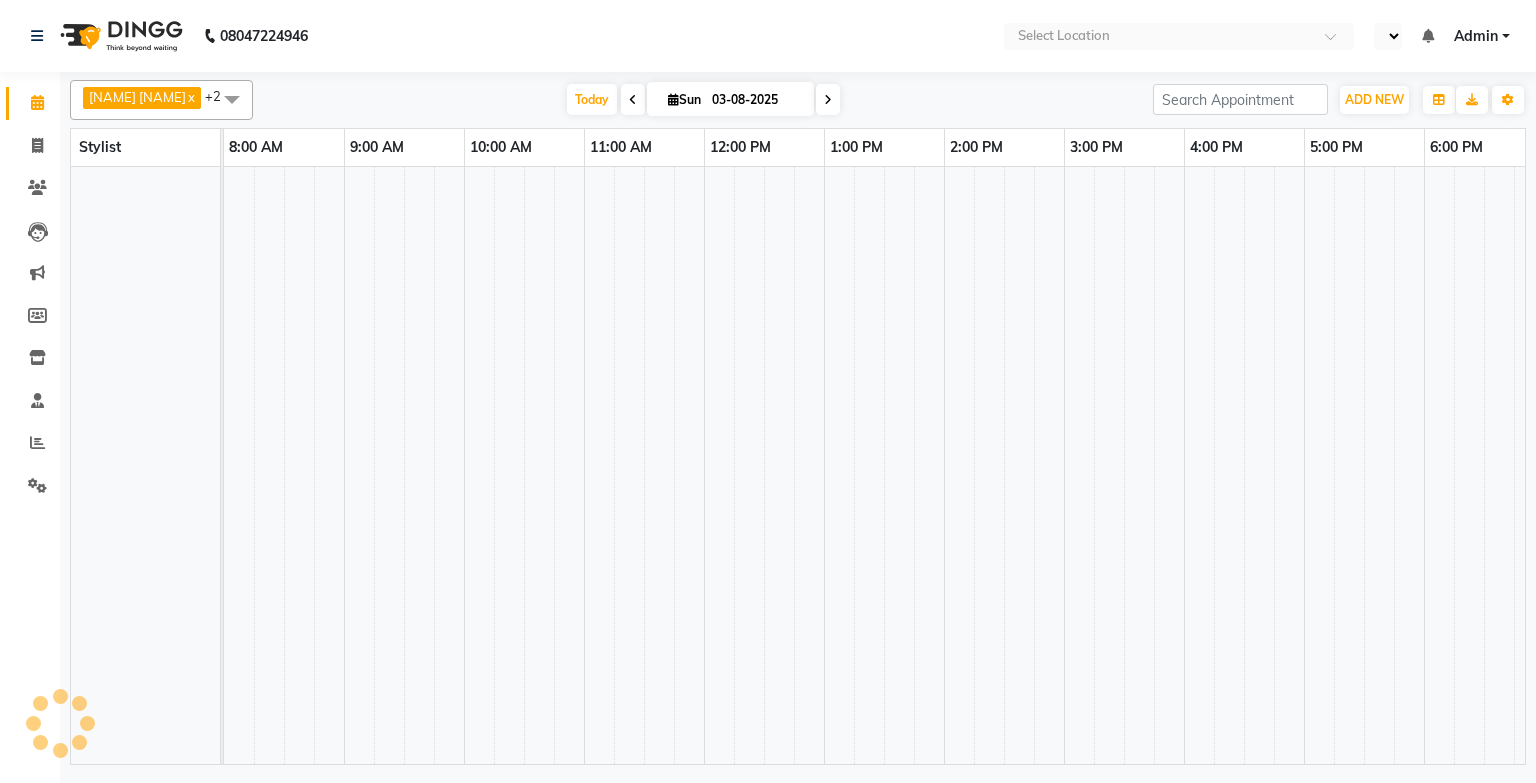 select on "en" 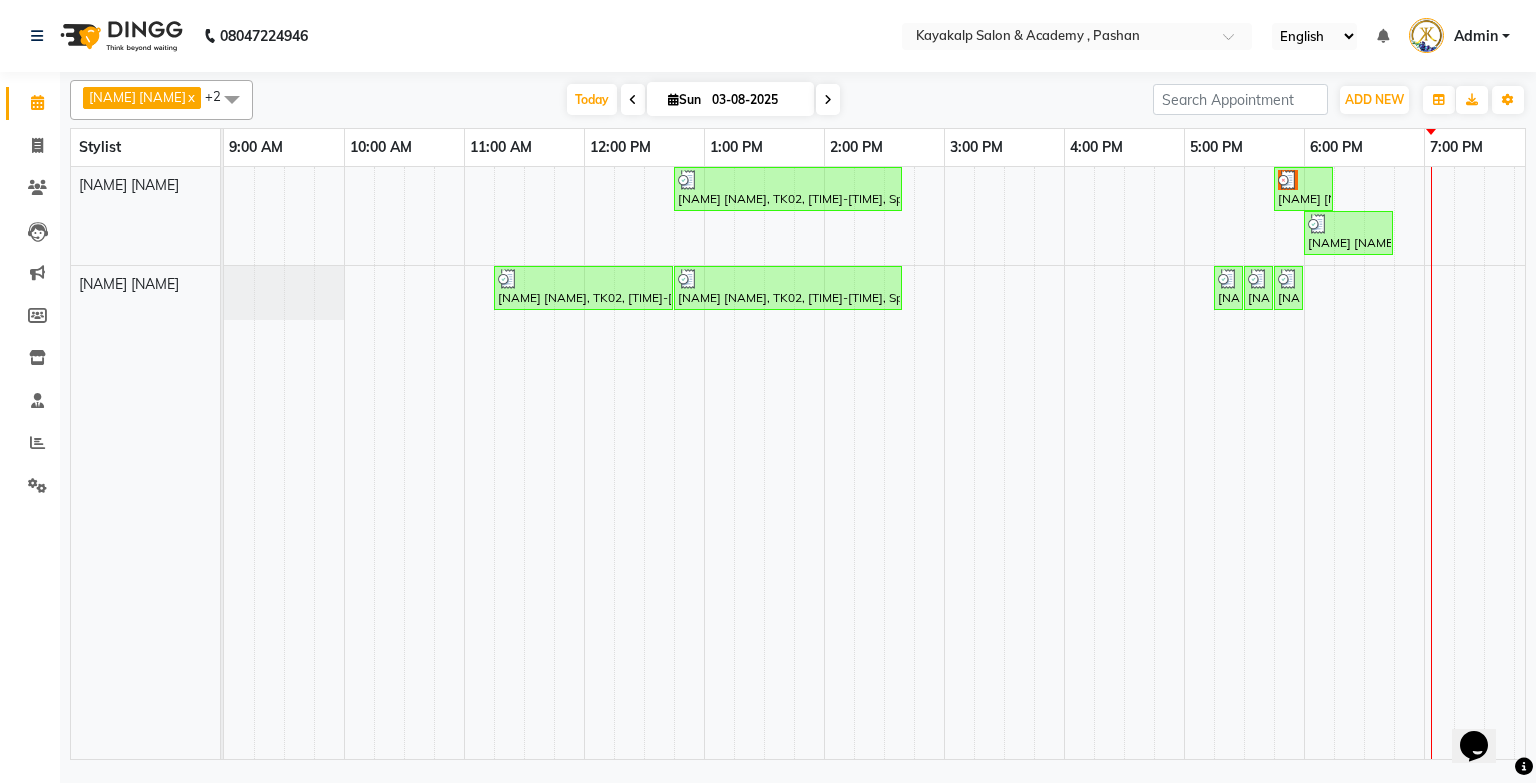 scroll, scrollTop: 0, scrollLeft: 0, axis: both 